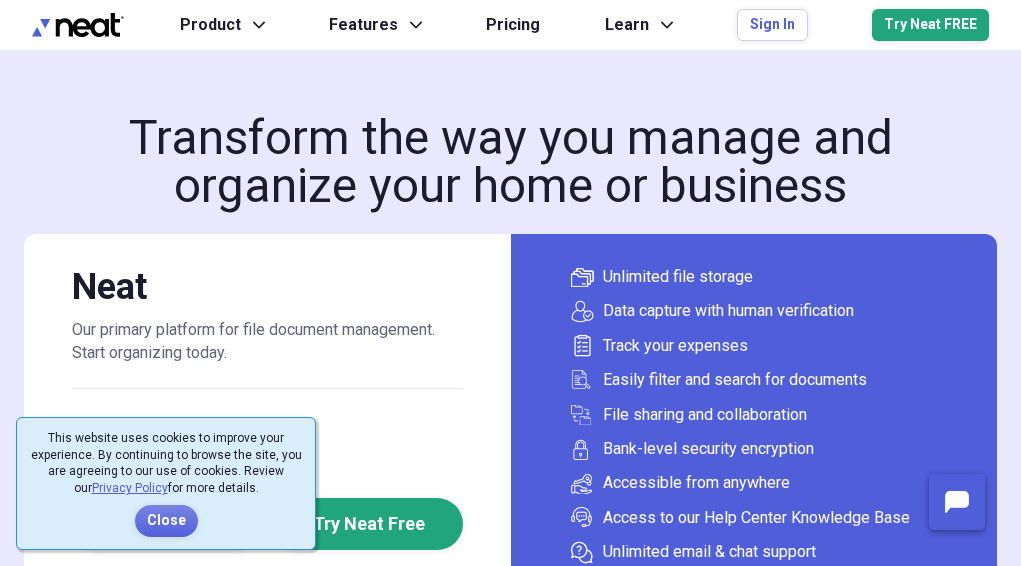 scroll, scrollTop: 0, scrollLeft: 0, axis: both 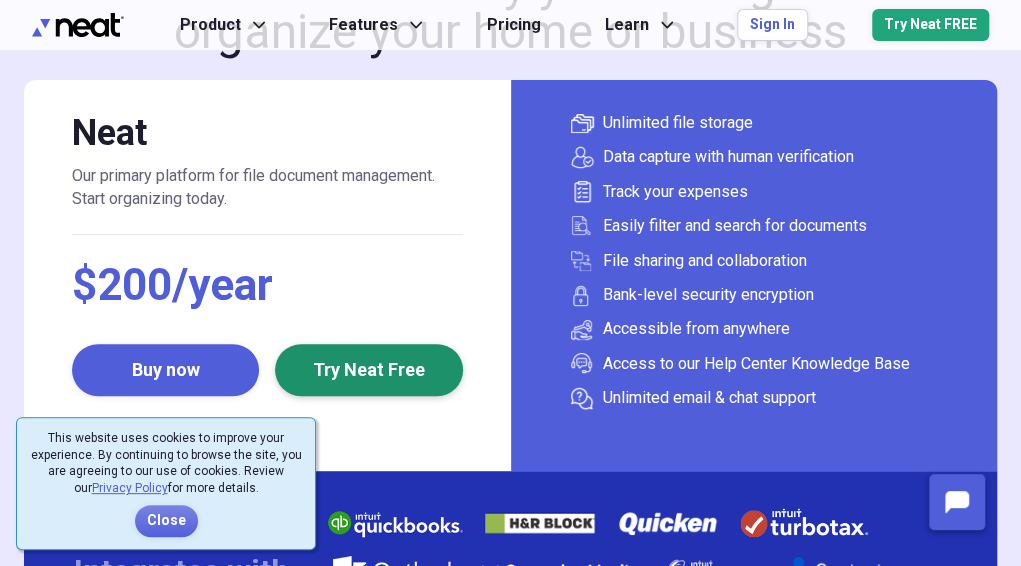 click on "Try Neat Free" at bounding box center [368, 370] 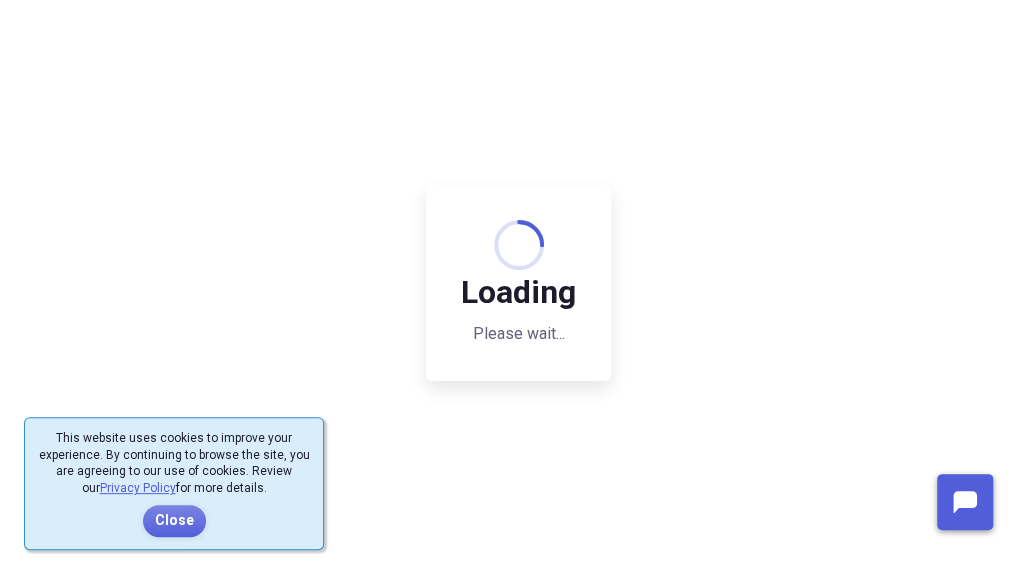scroll, scrollTop: 0, scrollLeft: 0, axis: both 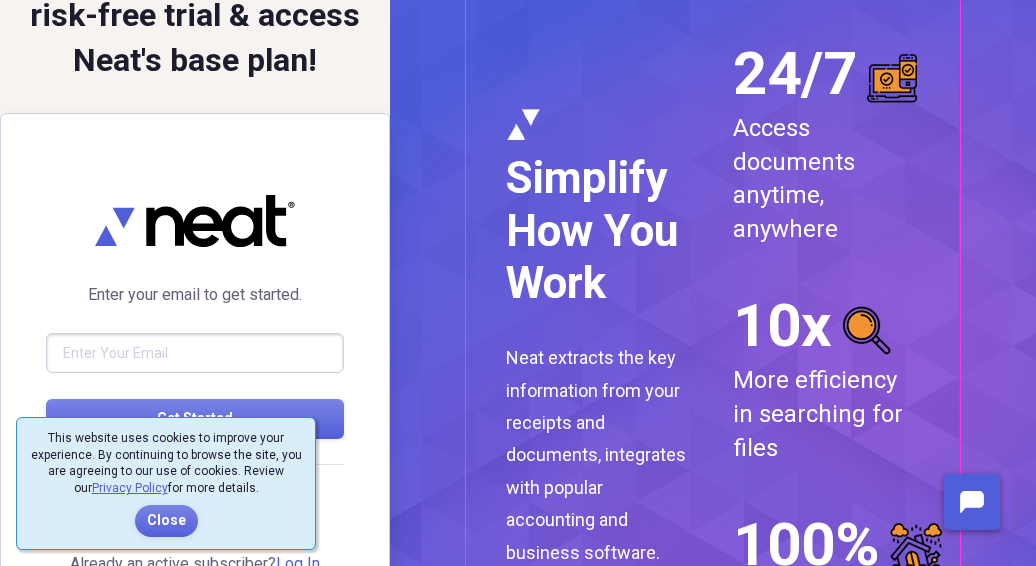 click at bounding box center (195, 353) 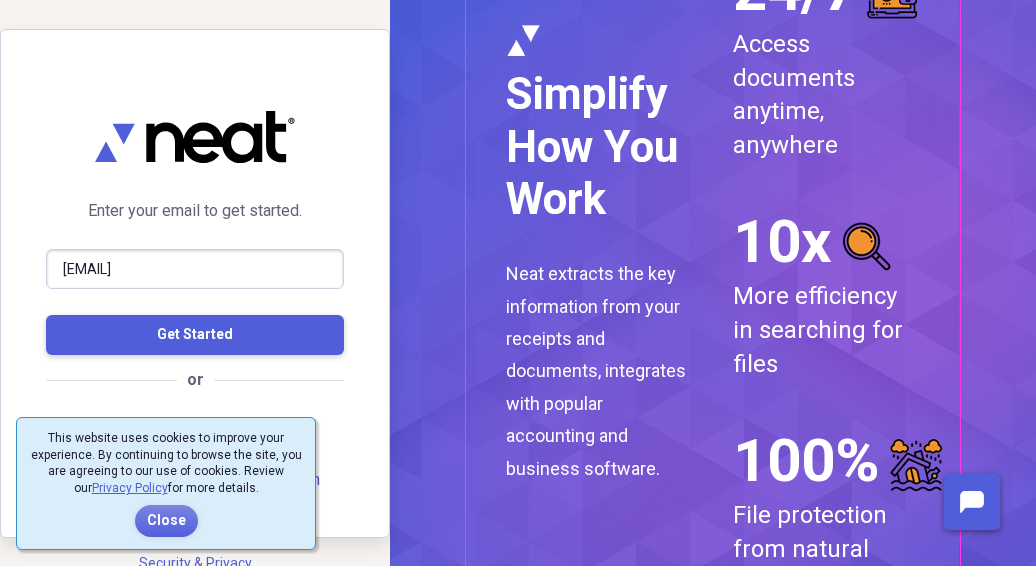 scroll, scrollTop: 229, scrollLeft: 0, axis: vertical 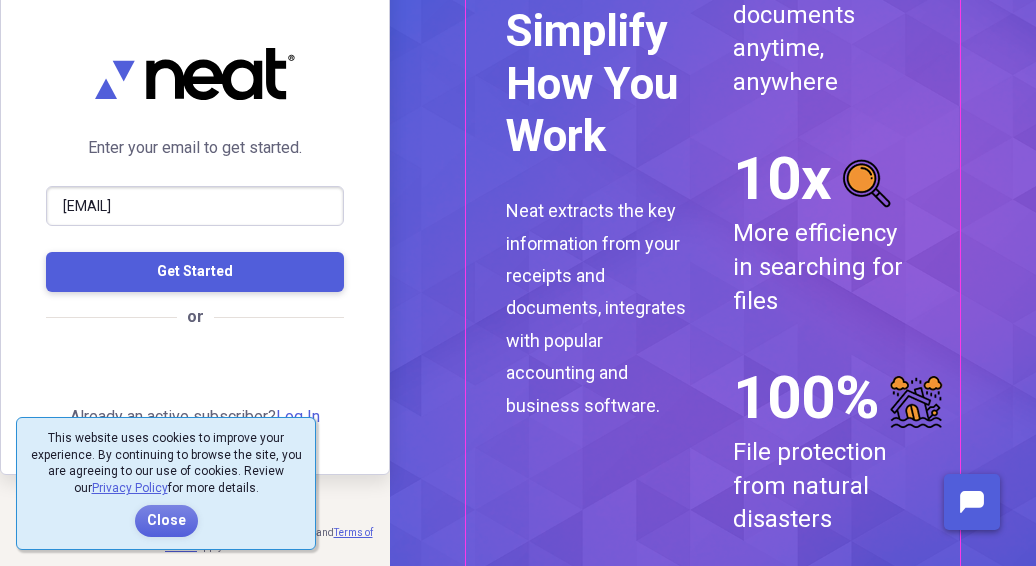 type on "chris@houmfg.com" 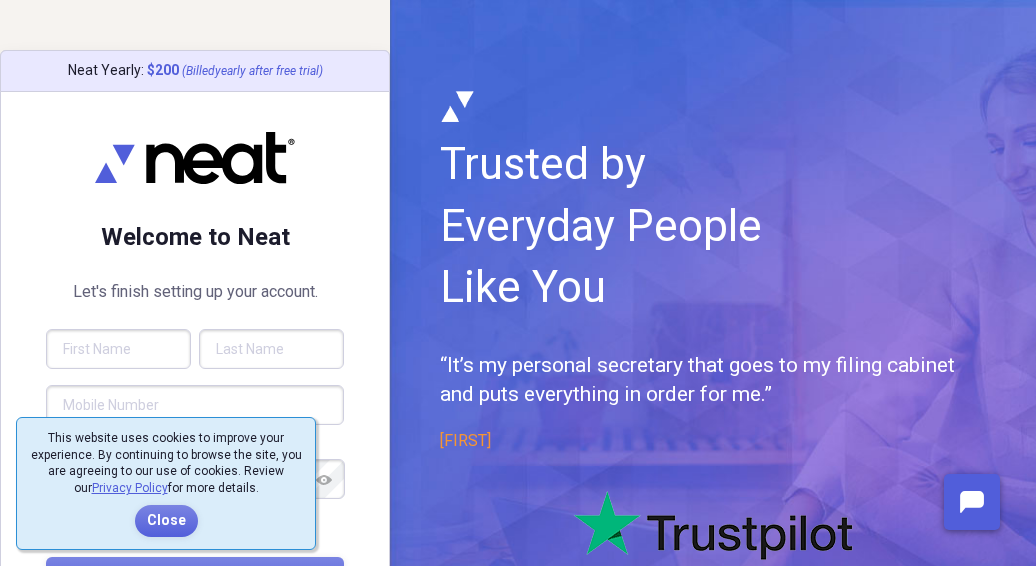 scroll, scrollTop: 116, scrollLeft: 0, axis: vertical 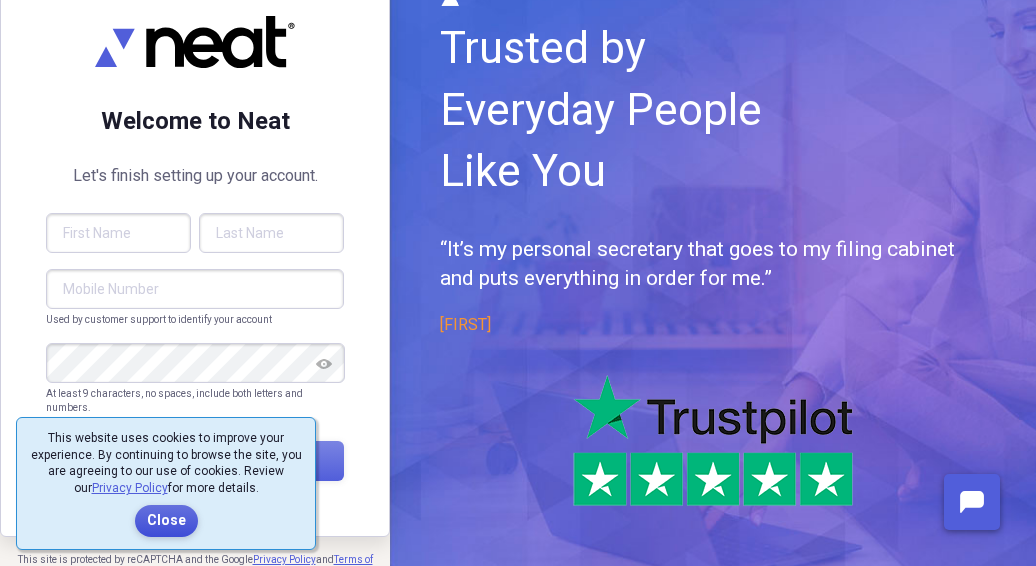 click on "Close" at bounding box center [166, 521] 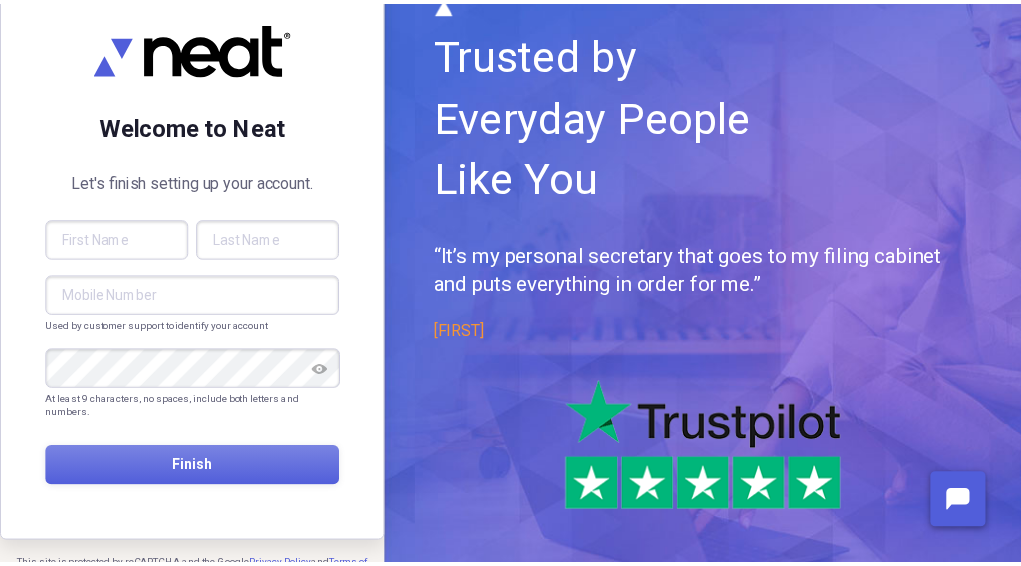scroll, scrollTop: 0, scrollLeft: 0, axis: both 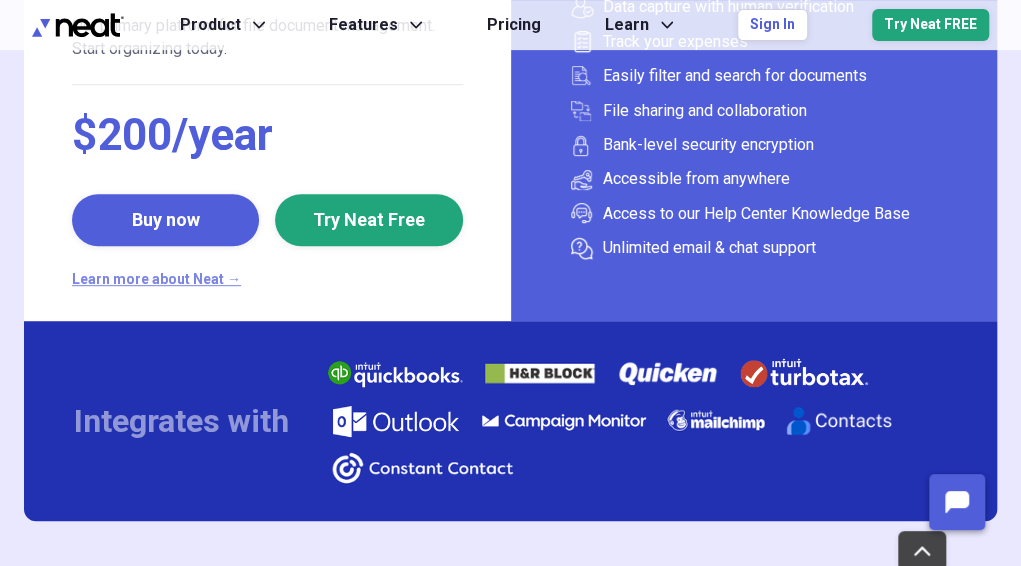 click on "Learn more about Neat →" at bounding box center [267, 280] 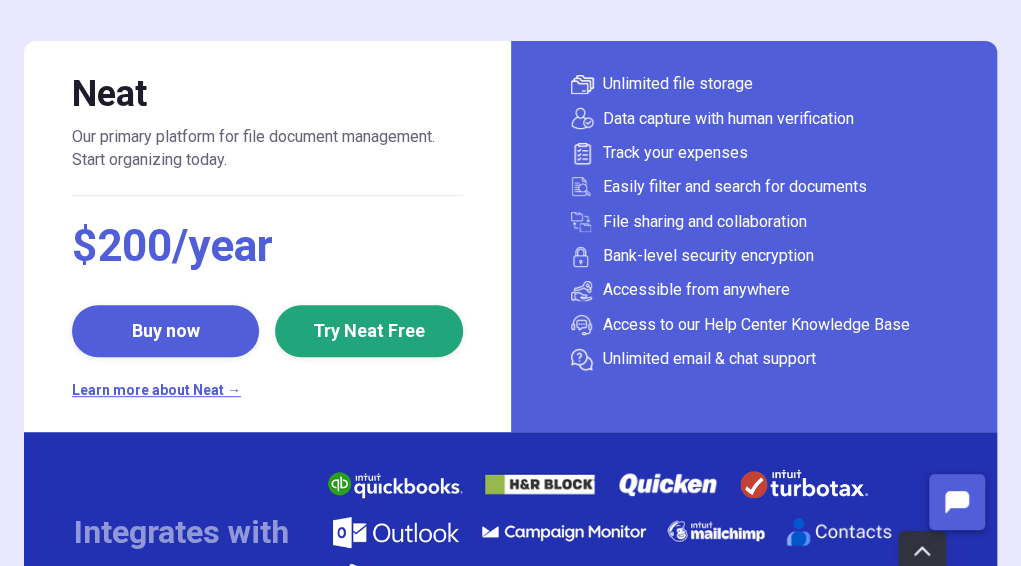 scroll, scrollTop: 6360, scrollLeft: 0, axis: vertical 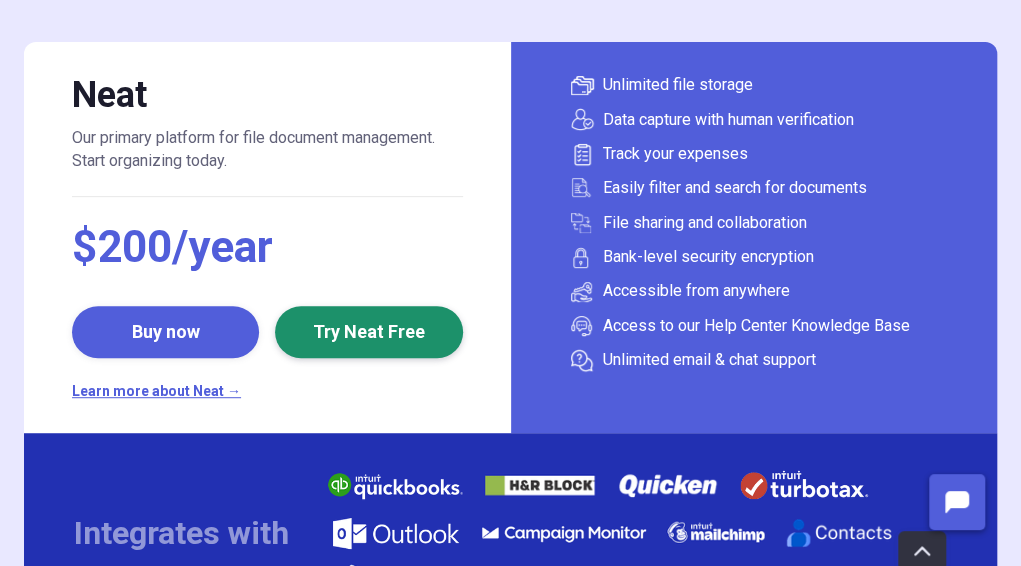 click on "Try Neat Free" at bounding box center (368, 332) 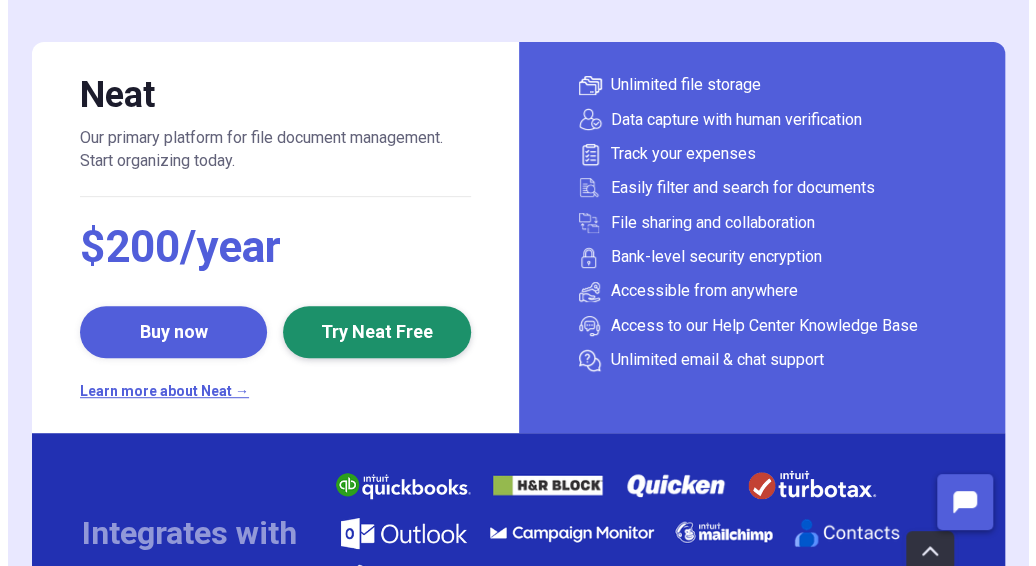 scroll, scrollTop: 0, scrollLeft: 0, axis: both 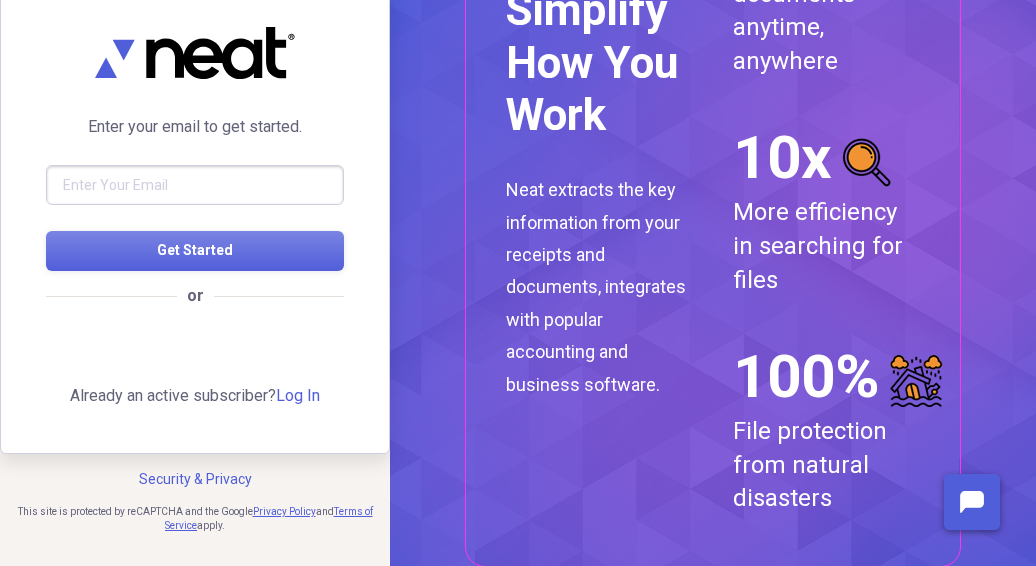 click at bounding box center [195, 185] 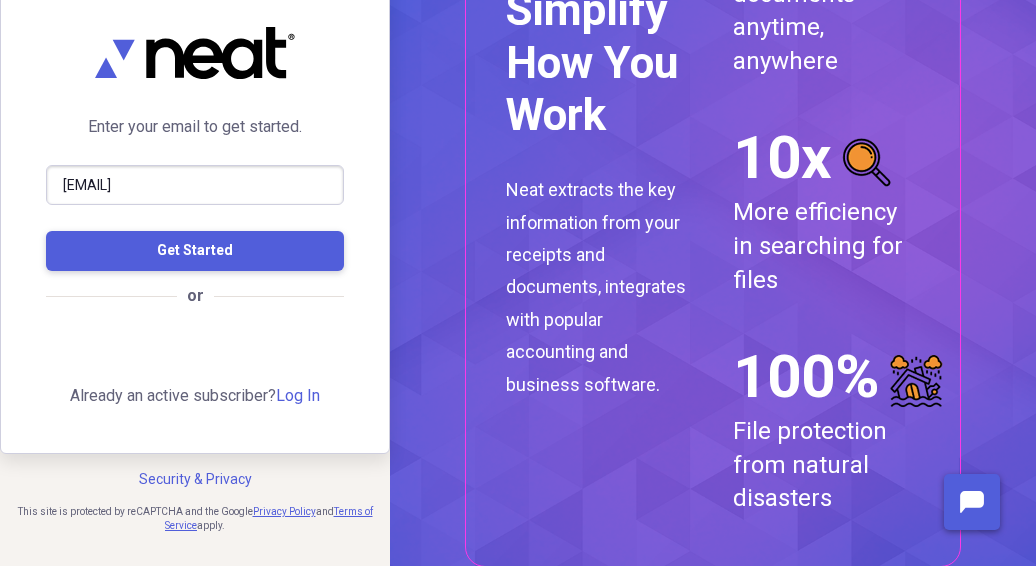 type on "chris@houmfg.com" 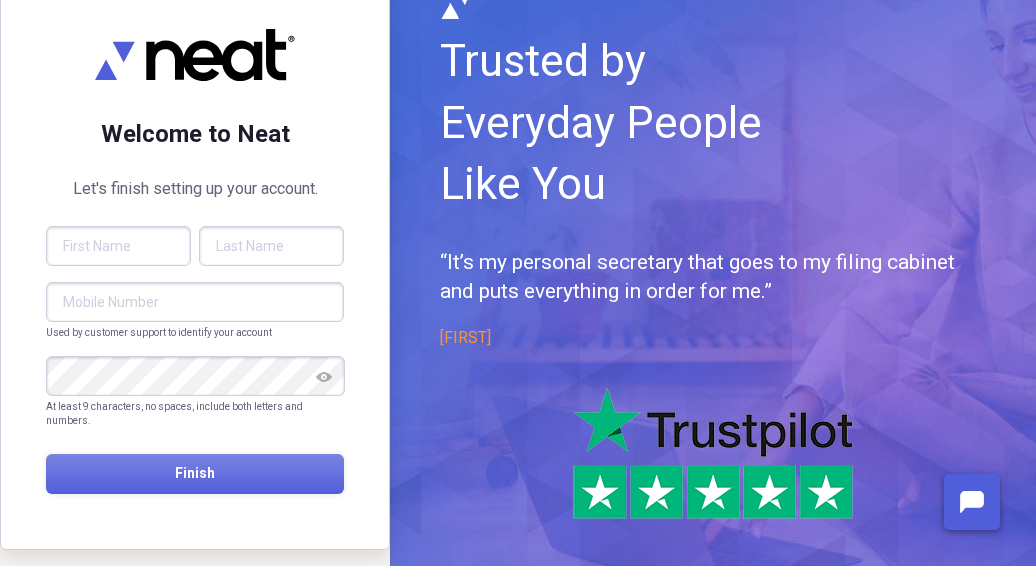 scroll, scrollTop: 116, scrollLeft: 0, axis: vertical 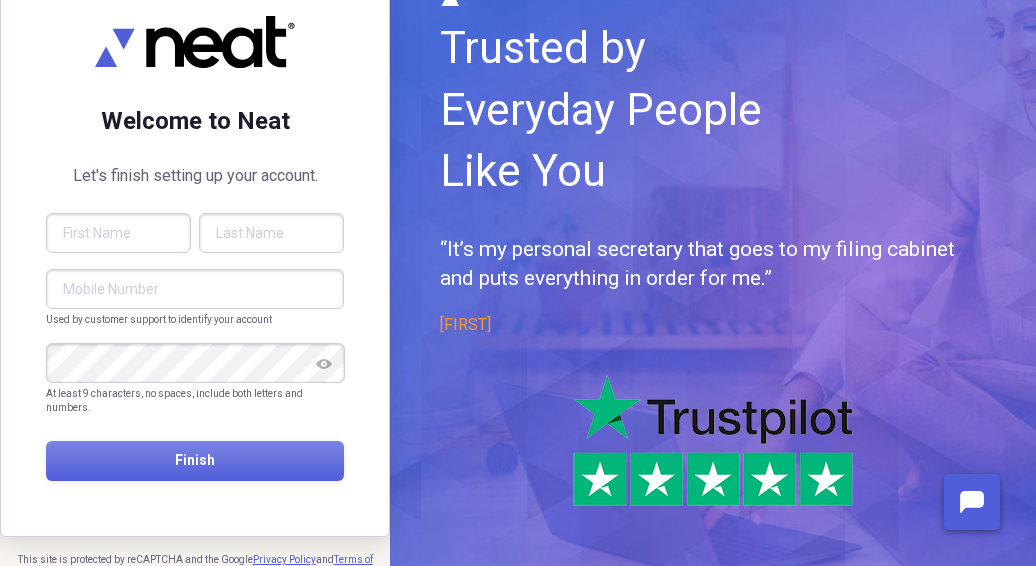 click at bounding box center [118, 233] 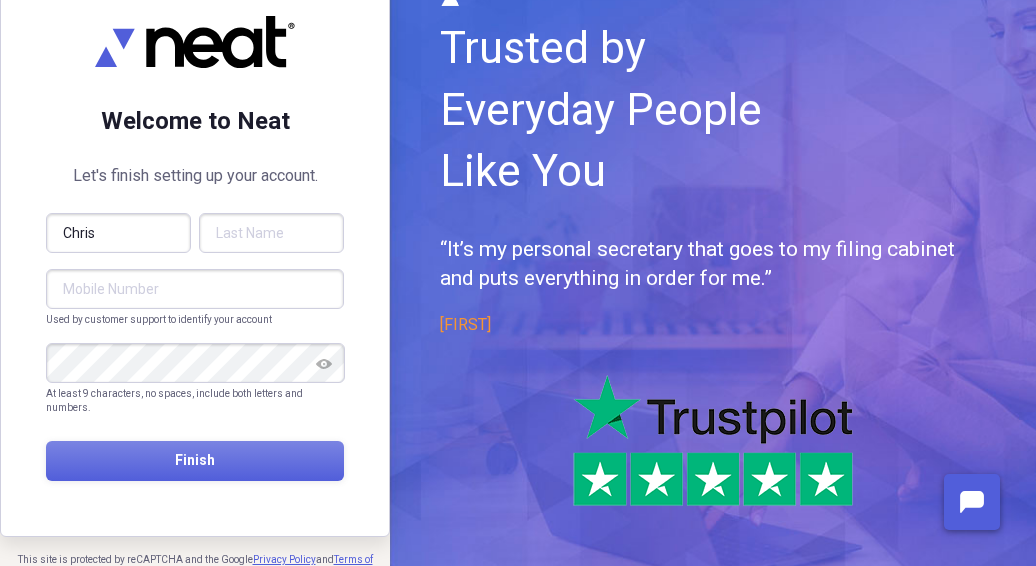 type on "Chris" 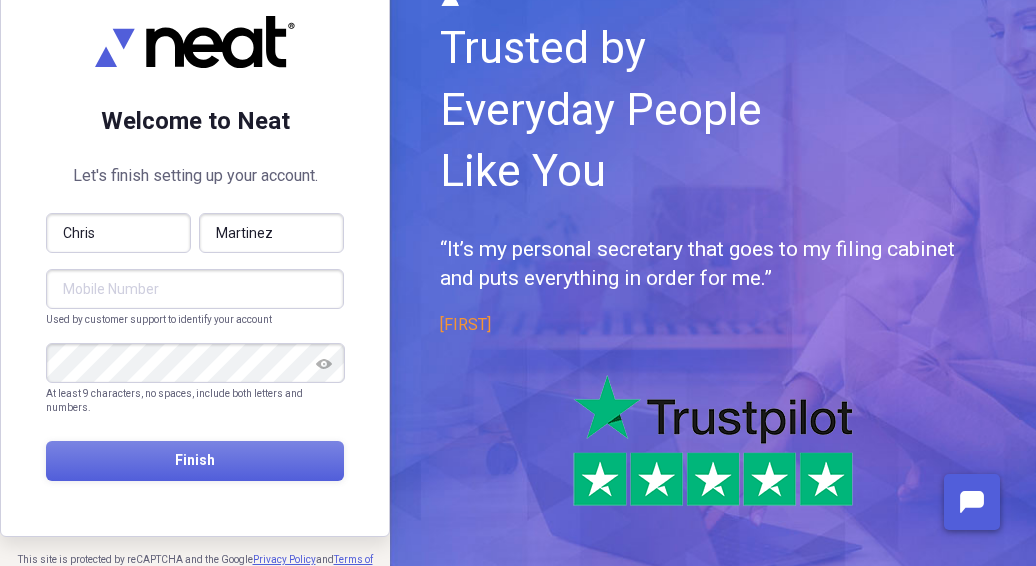 type on "Martinez" 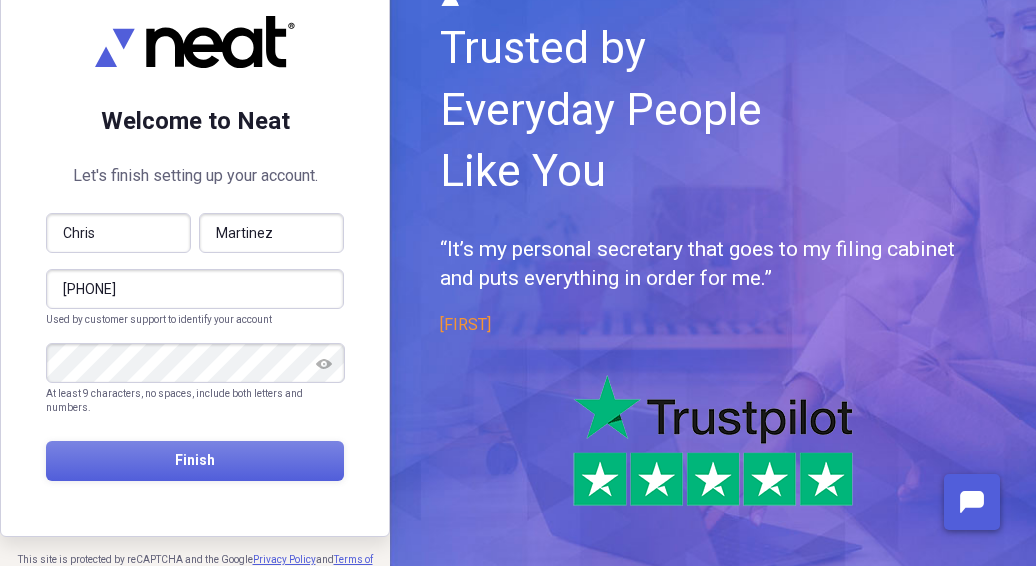 type on "(346) 780-9583" 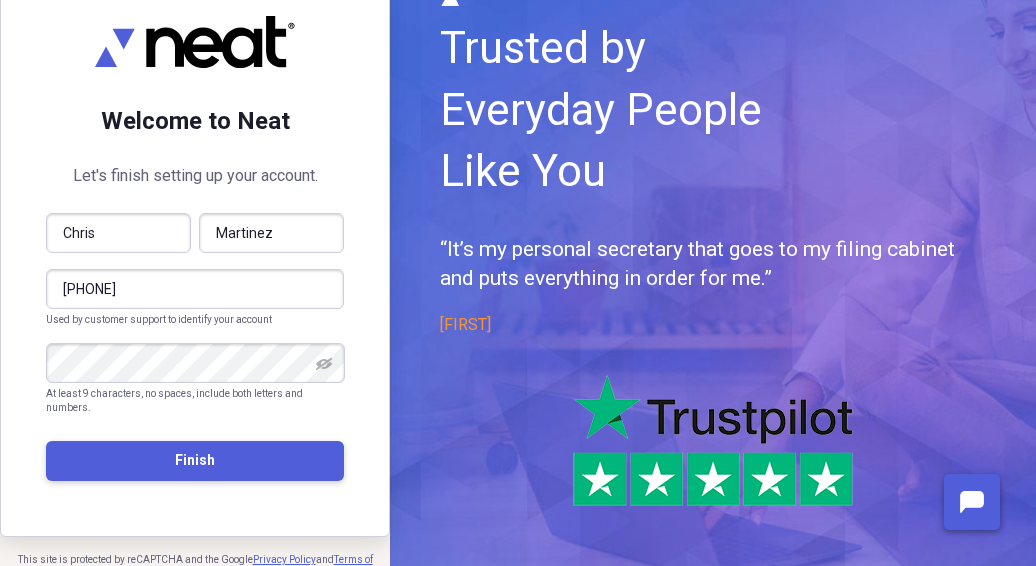 click on "Finish" at bounding box center [195, 461] 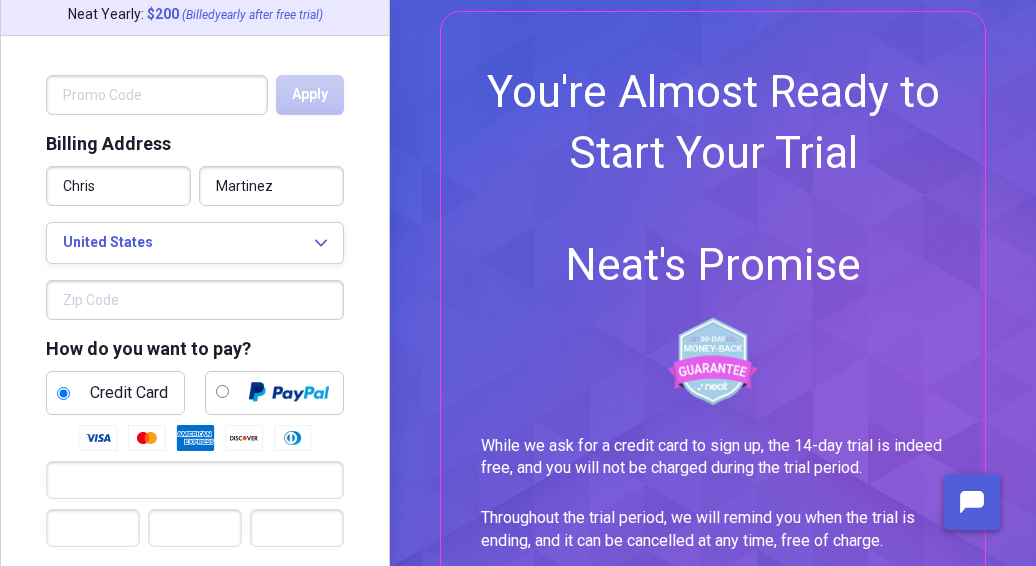 scroll, scrollTop: 0, scrollLeft: 0, axis: both 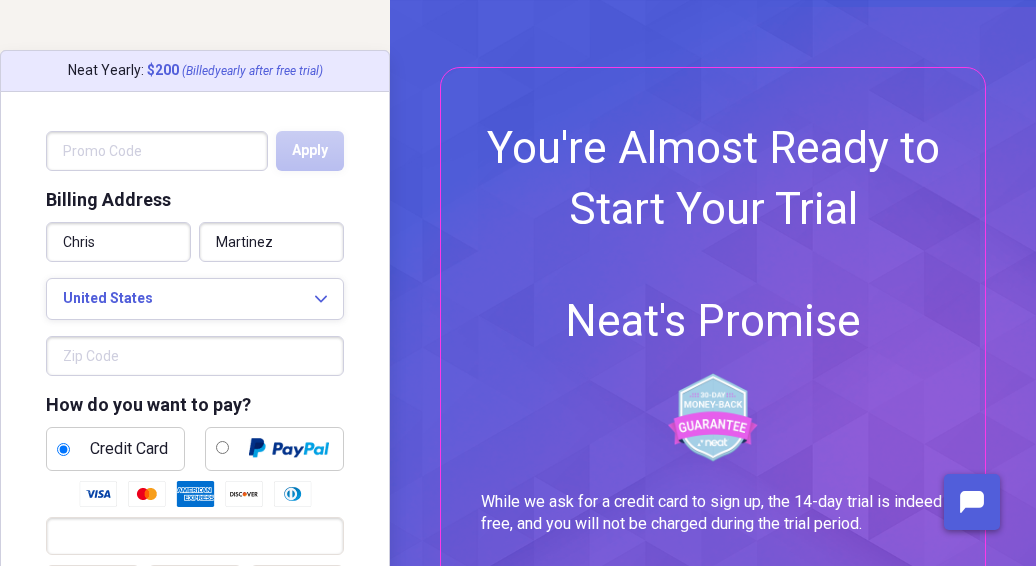 click at bounding box center [195, 356] 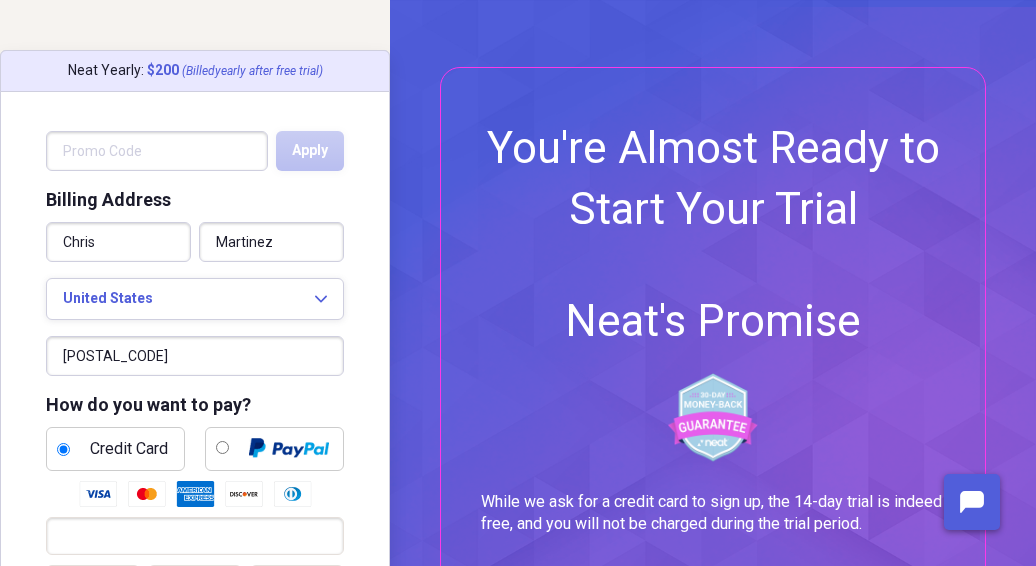 type on "77013" 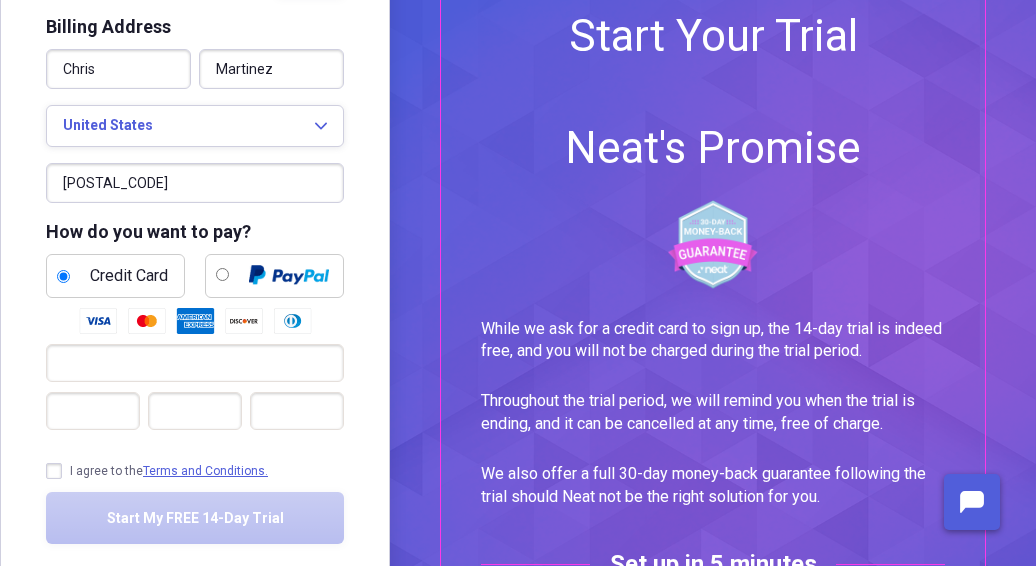 scroll, scrollTop: 174, scrollLeft: 0, axis: vertical 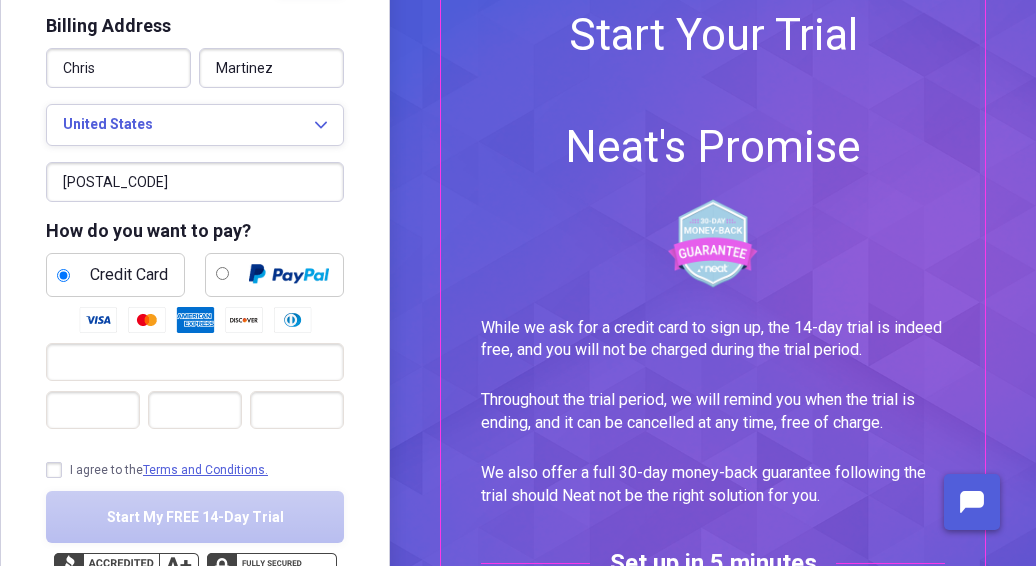 click on "I agree to the  Terms and Conditions." at bounding box center (157, 470) 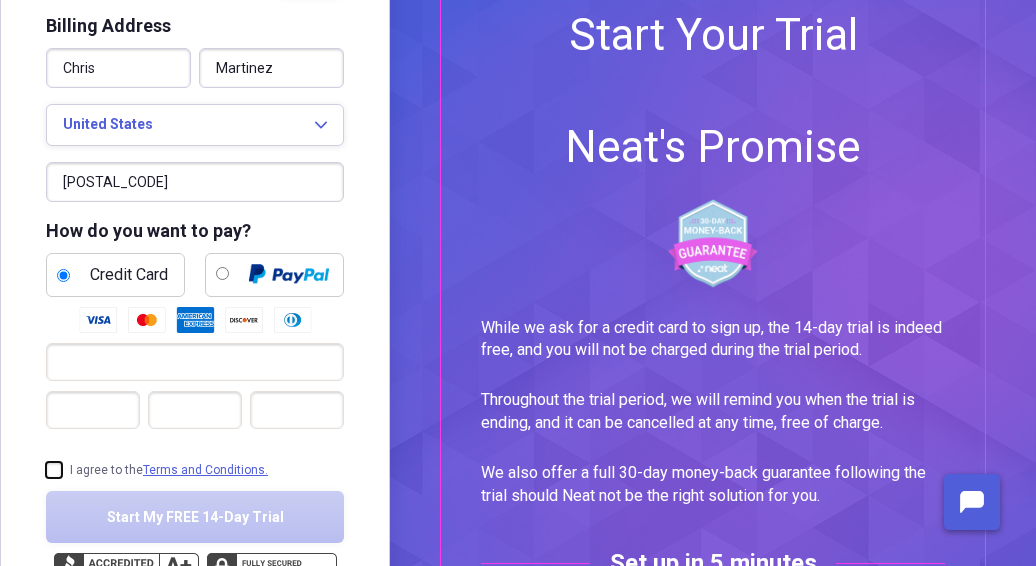 click on "I agree to the  Terms and Conditions." at bounding box center [46, 470] 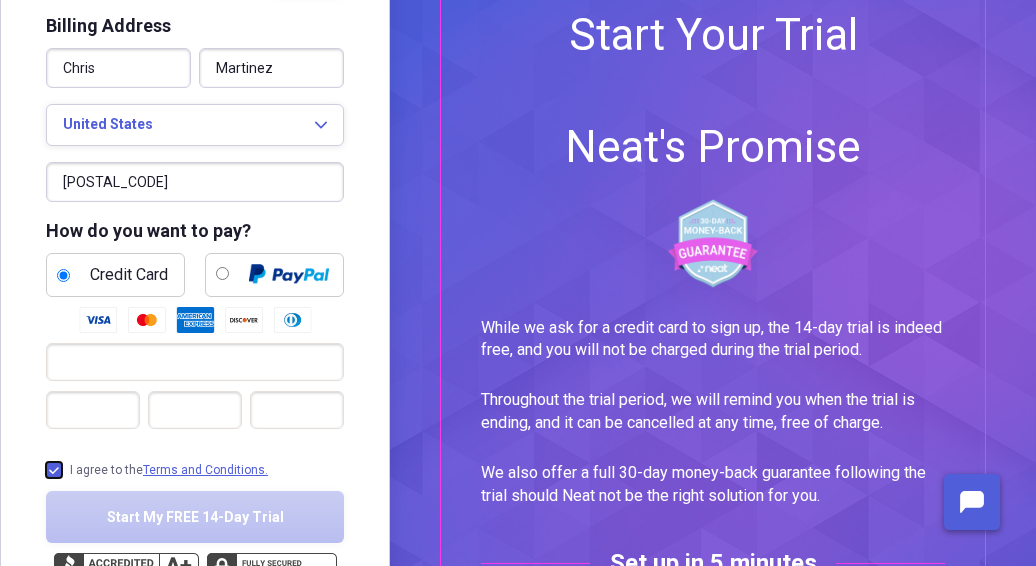 checkbox on "true" 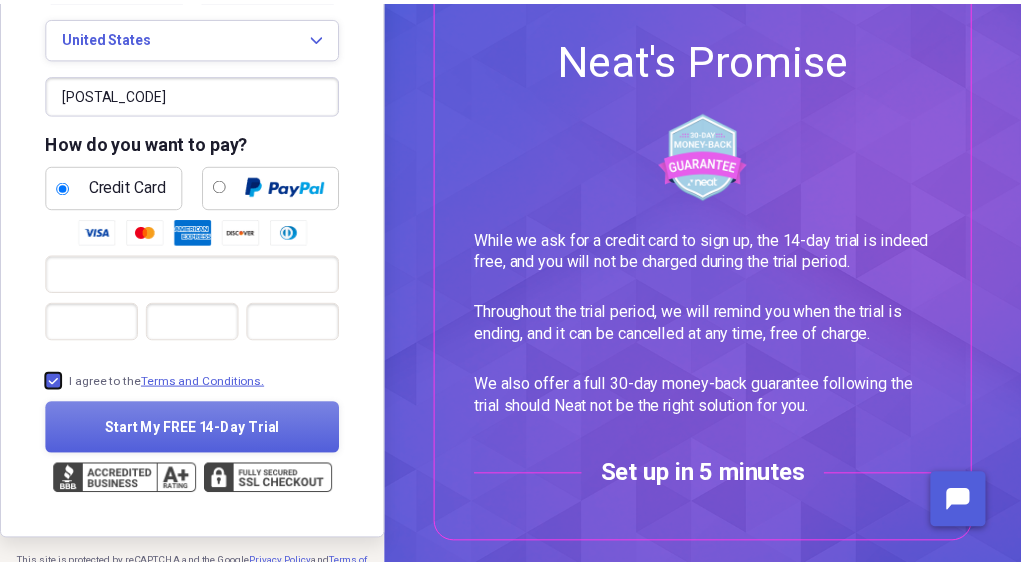 scroll, scrollTop: 263, scrollLeft: 0, axis: vertical 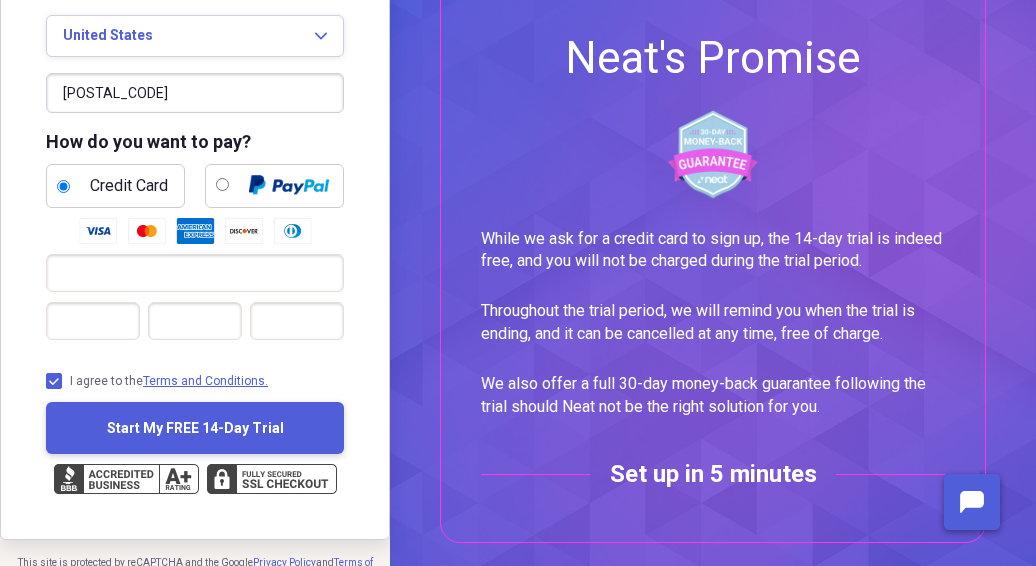 click on "Start My FREE 14-Day Trial" at bounding box center (195, 428) 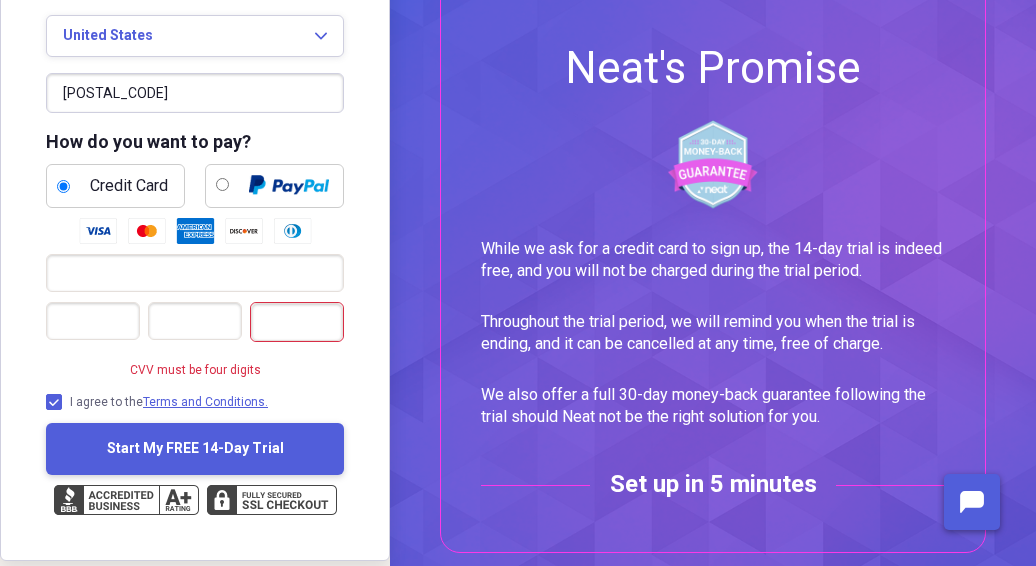 click on "Start My FREE 14-Day Trial" at bounding box center [195, 448] 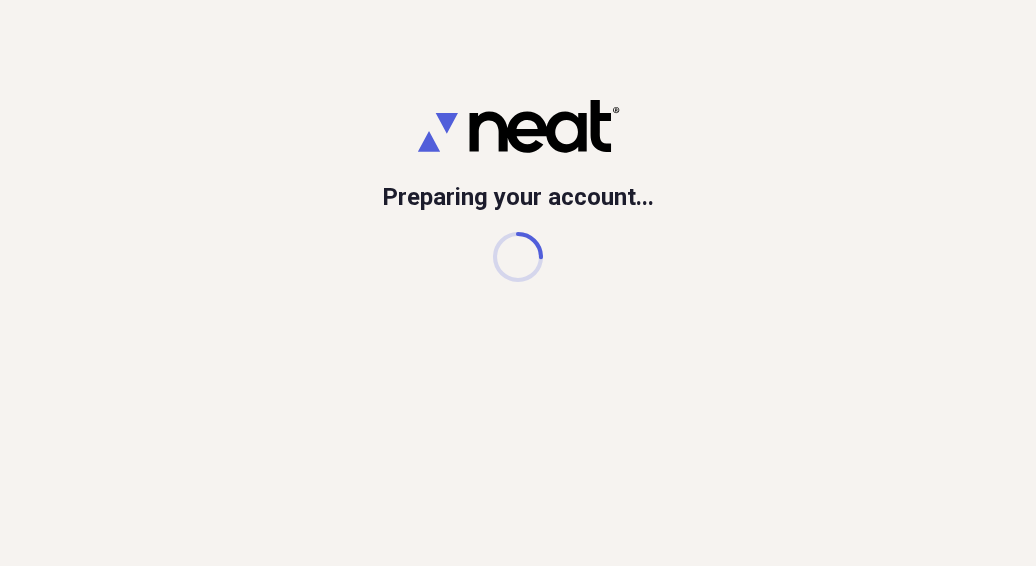 scroll, scrollTop: 0, scrollLeft: 0, axis: both 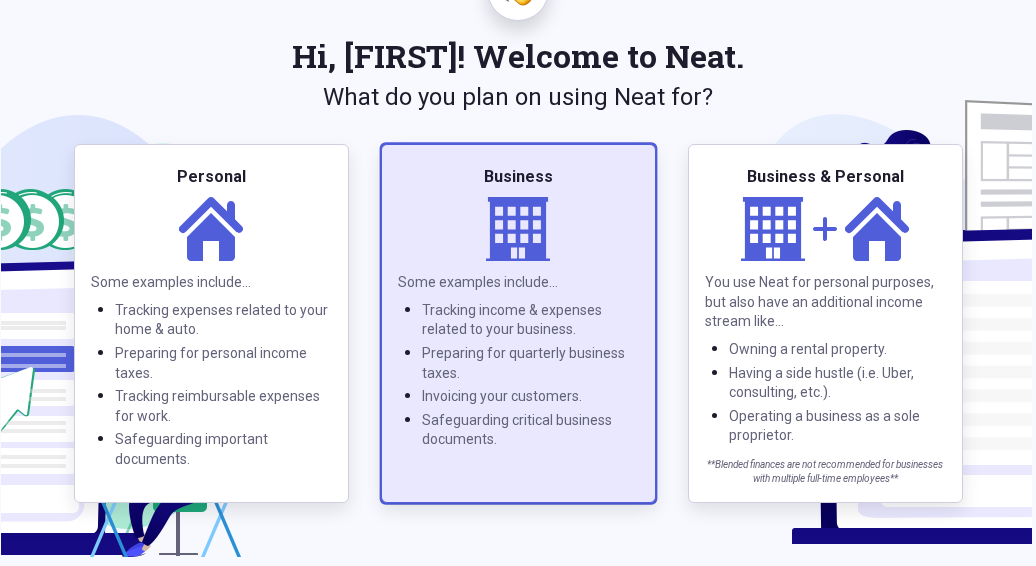 click on "Business" at bounding box center [518, 177] 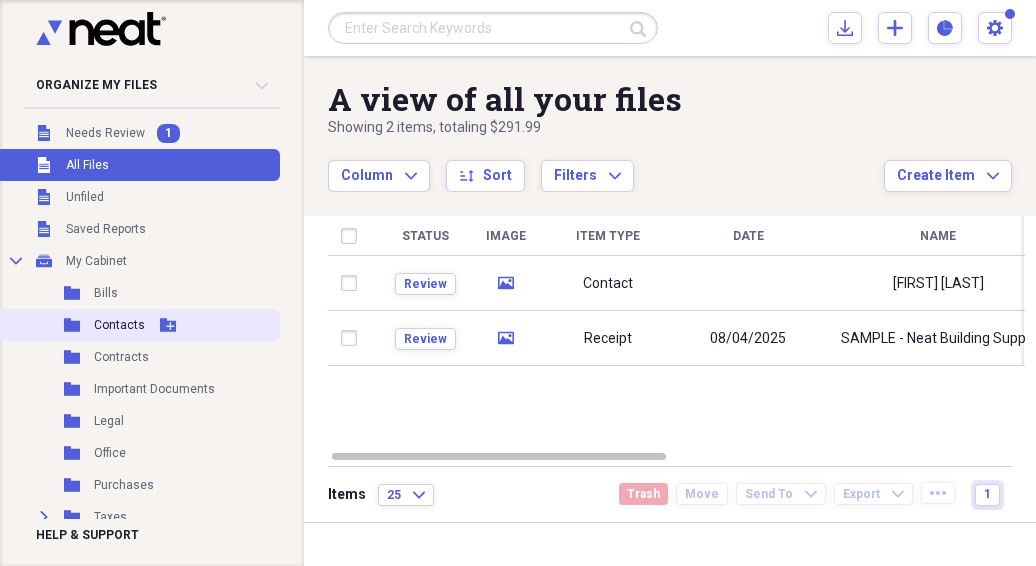 click on "Contacts" at bounding box center [119, 325] 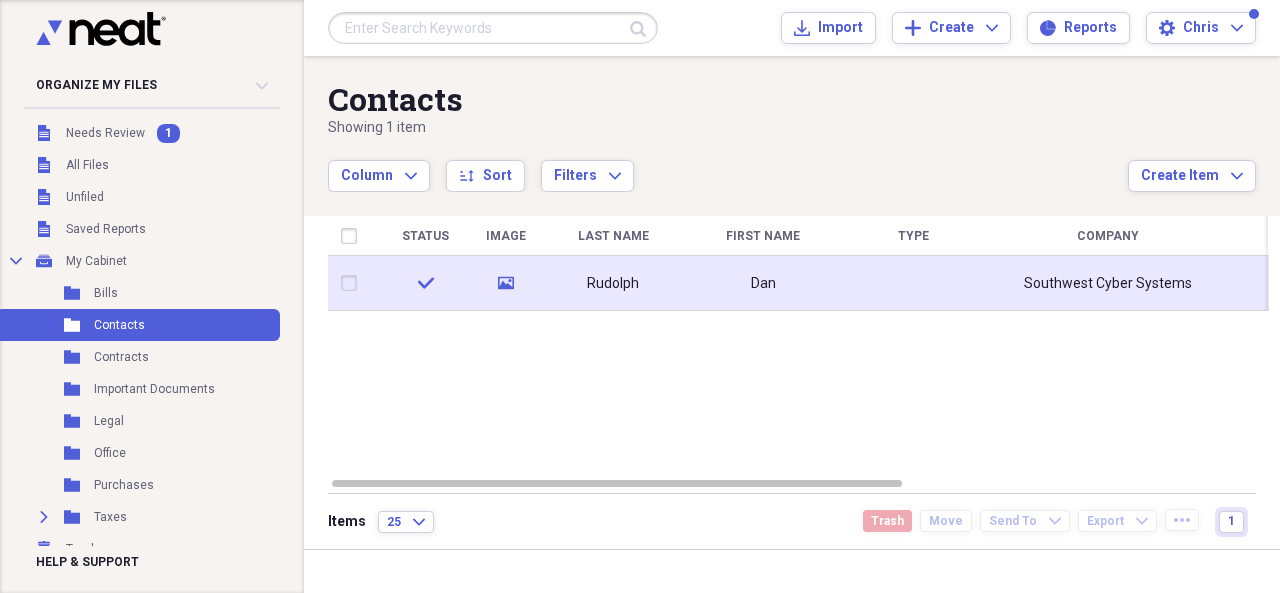 click on "Rudolph" at bounding box center (613, 283) 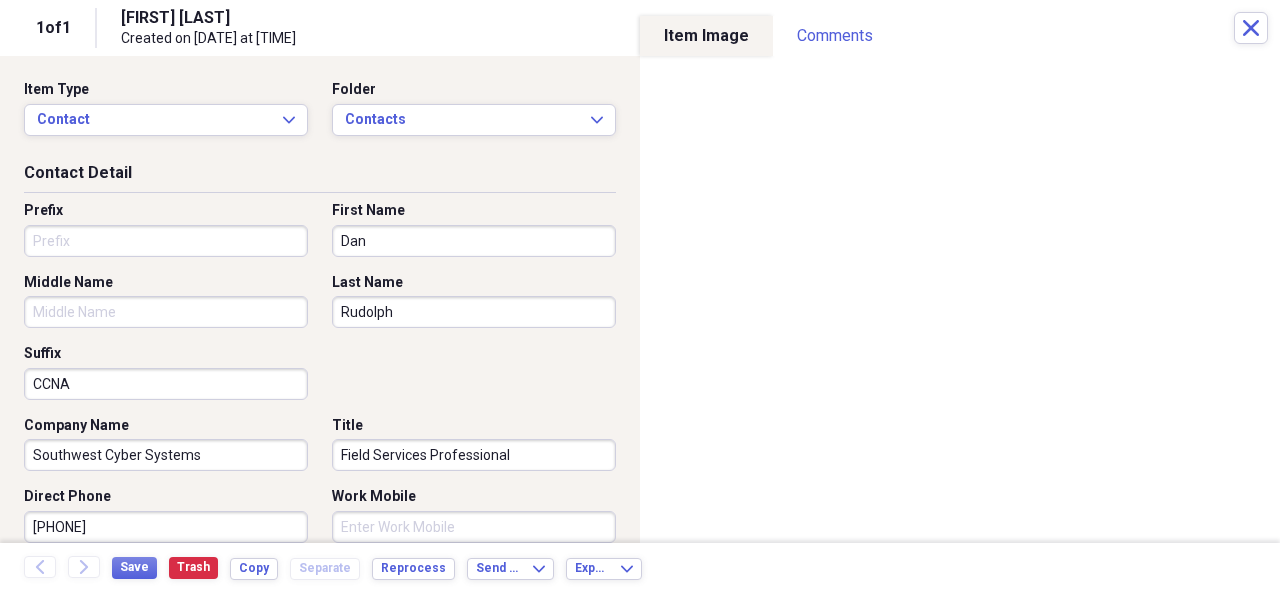 click on "Organize My Files 1 Collapse Unfiled Needs Review 1 Unfiled All Files Unfiled Unfiled Unfiled Saved Reports Collapse My Cabinet My Cabinet Add Folder Folder Bills Add Folder Folder Contacts Add Folder Folder Contracts Add Folder Folder Important Documents Add Folder Folder Legal Add Folder Folder Office Add Folder Folder Purchases Add Folder Expand Folder Taxes Add Folder Trash Trash Help & Support Submit Import Import Add Create Expand Reports Reports Settings Chris Expand Contacts Showing 1 item Column Expand sort Sort Filters  Expand Create Item Expand Status Image Last Name First Name Type Company Work Phone Home Phone Work Mobile Source check media Rudolph Dan Southwest Cyber Systems (281) 854-1477 Scan Items 25 Expand Trash Move Send To Expand Export Expand more 1 1  of  1 Dan Rudolph Created on 08/04/2025 at 10:30 am Close Item Type Contact Expand Folder Contacts Expand Contact Detail Prefix First Name Dan Middle Name Last Name Rudolph Suffix CCNA Company Name Southwest Cyber Systems Title Direct Phone" at bounding box center [640, 296] 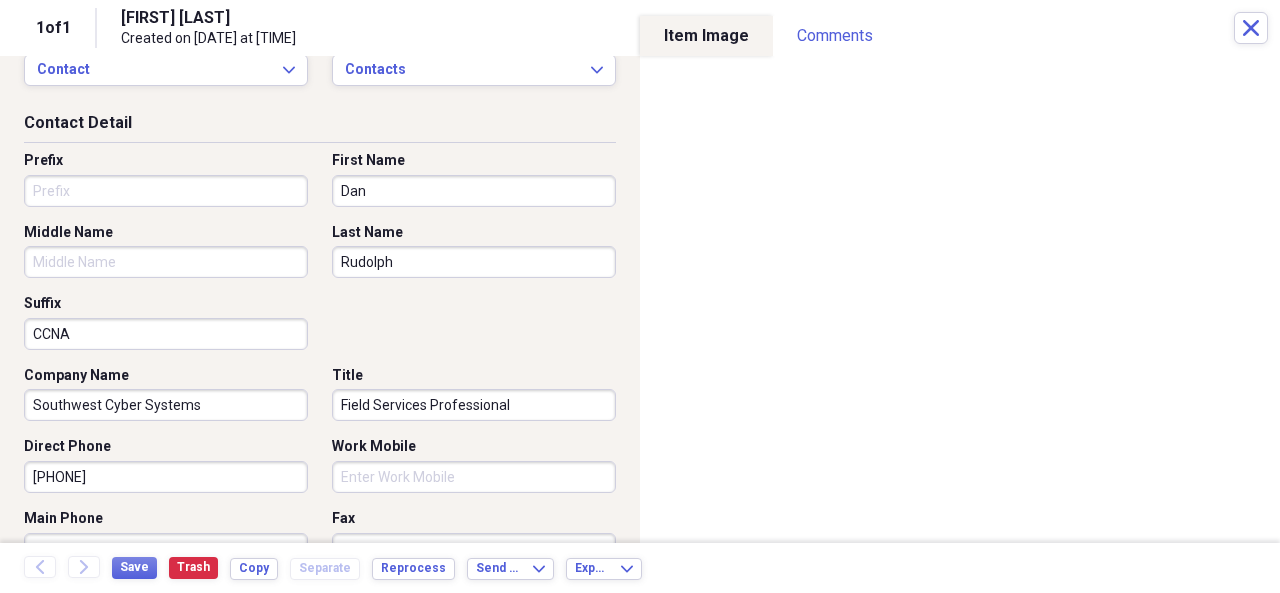 scroll, scrollTop: 0, scrollLeft: 0, axis: both 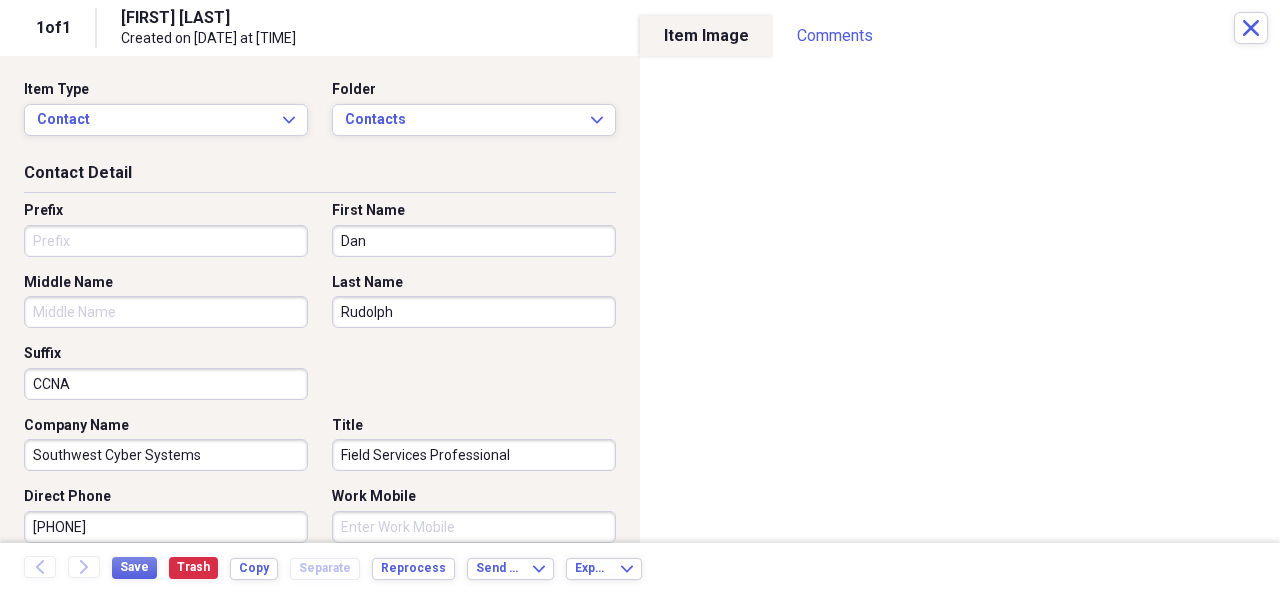click on "1  of  1 Dan Rudolph Created on 08/04/2025 at 10:30 am Close" at bounding box center (640, 28) 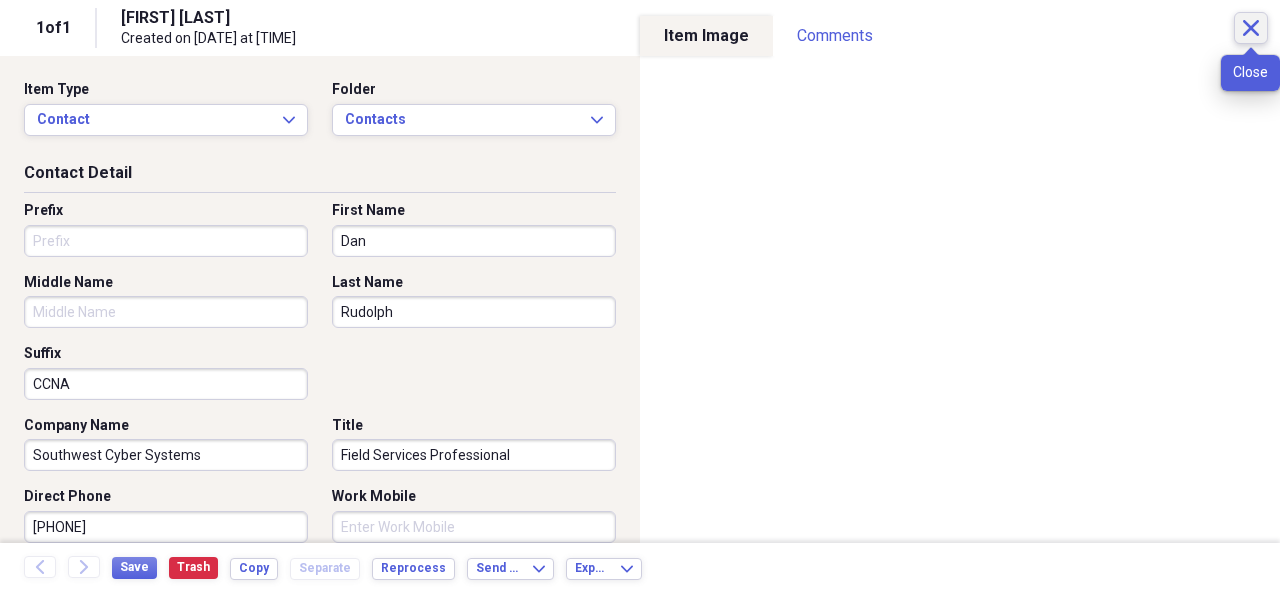 click on "Close" at bounding box center [1251, 28] 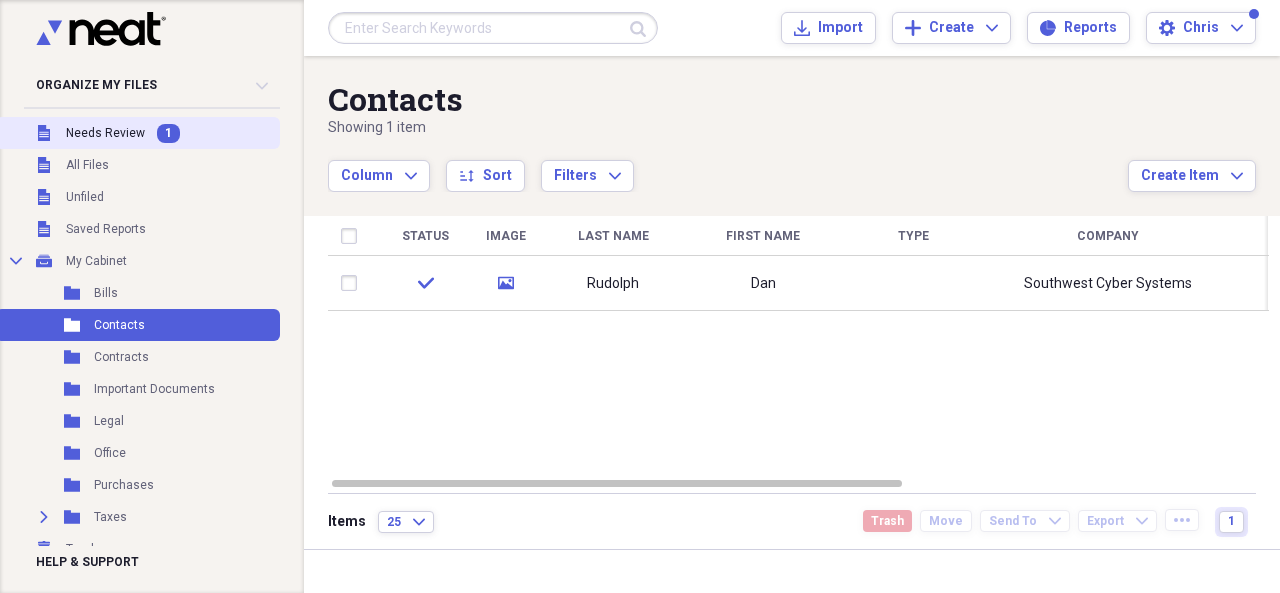 click on "Unfiled Needs Review 1" at bounding box center (138, 133) 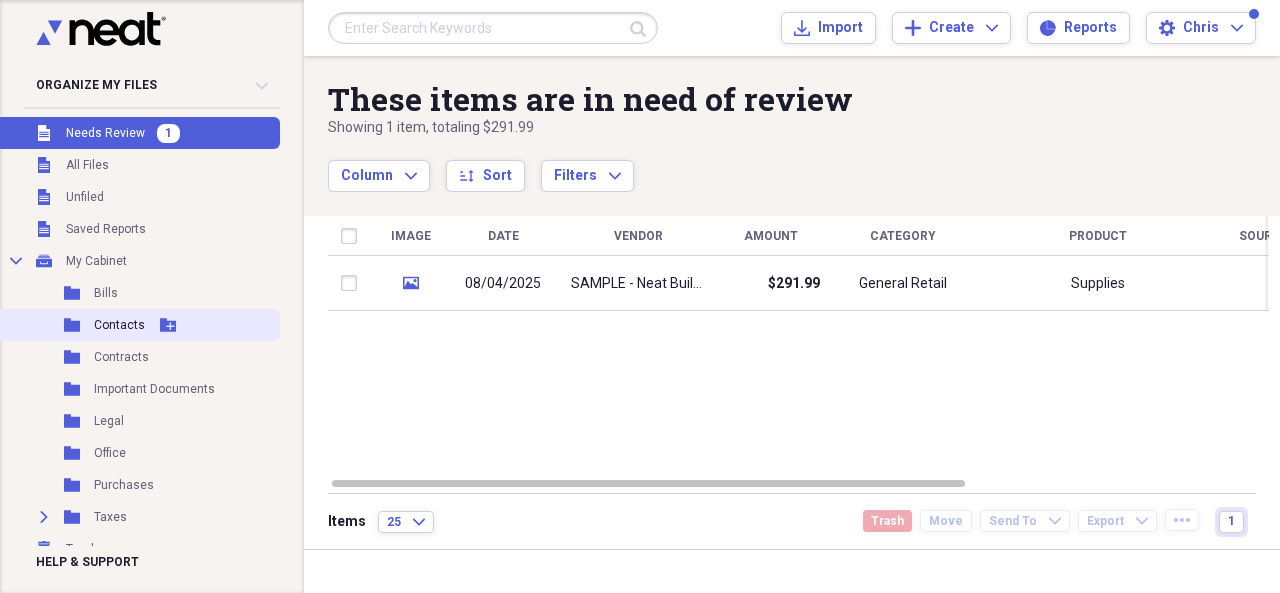 click on "Contacts" at bounding box center [119, 325] 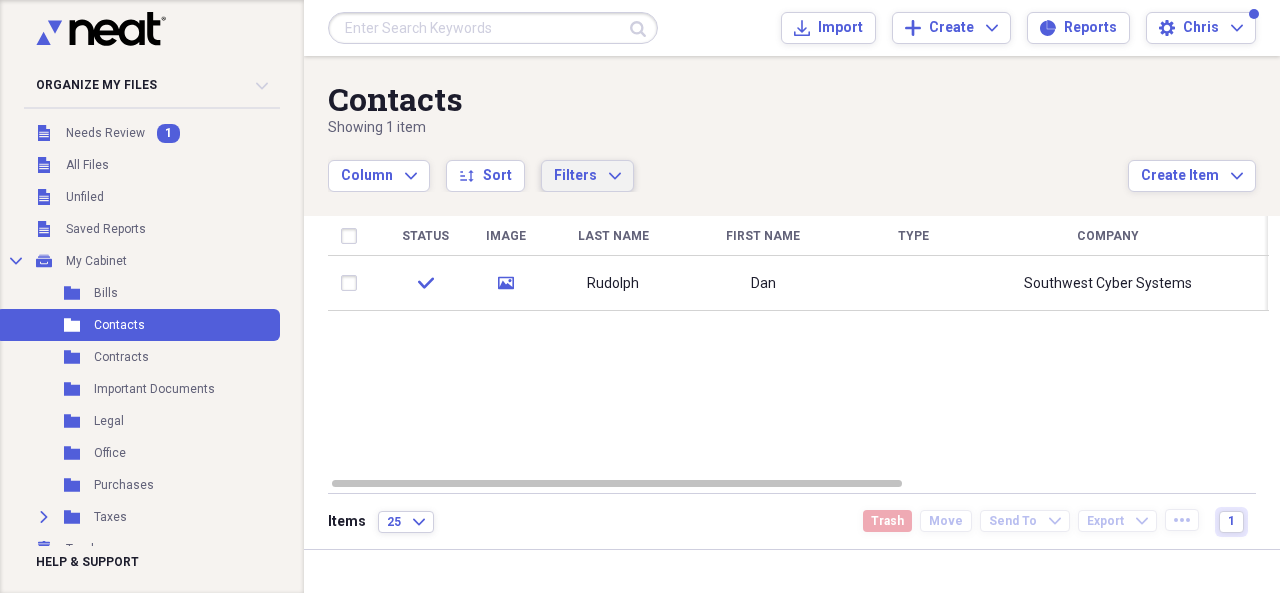 click on "Filters" at bounding box center (575, 175) 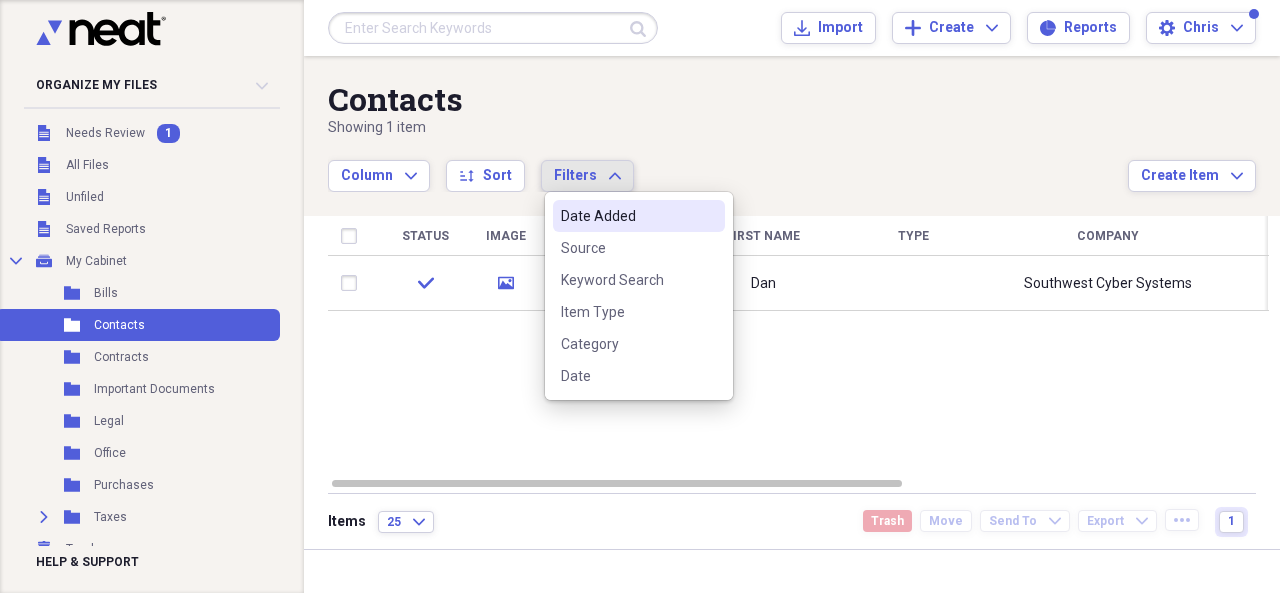 click on "Filters" at bounding box center [575, 175] 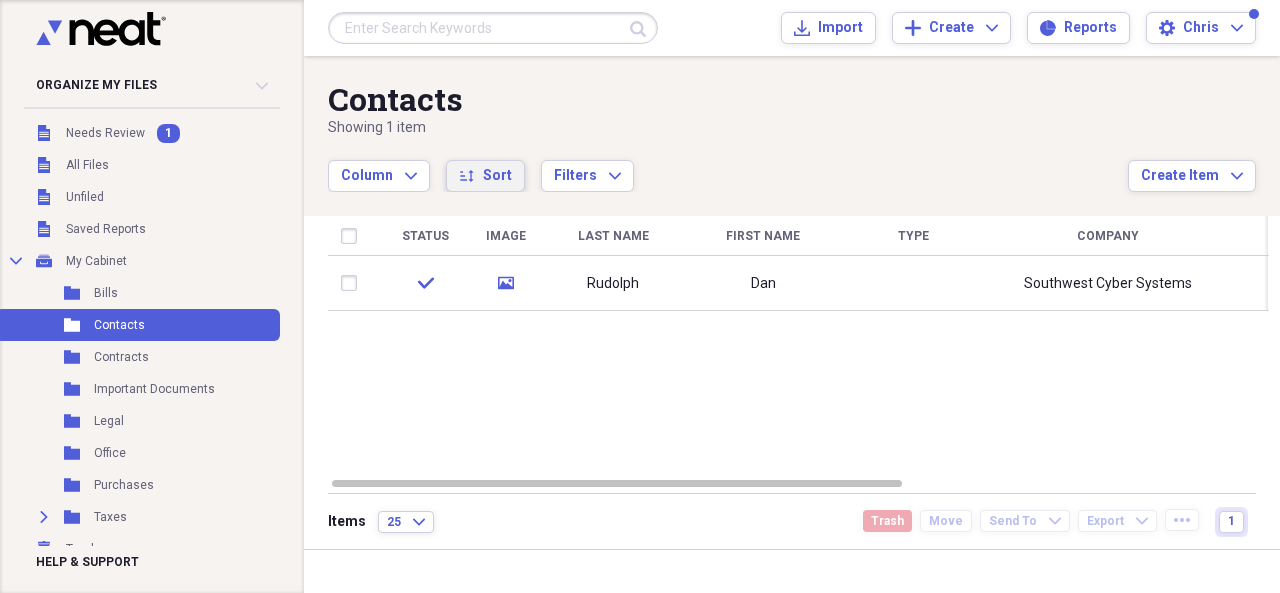 click on "sort Sort" at bounding box center [485, 176] 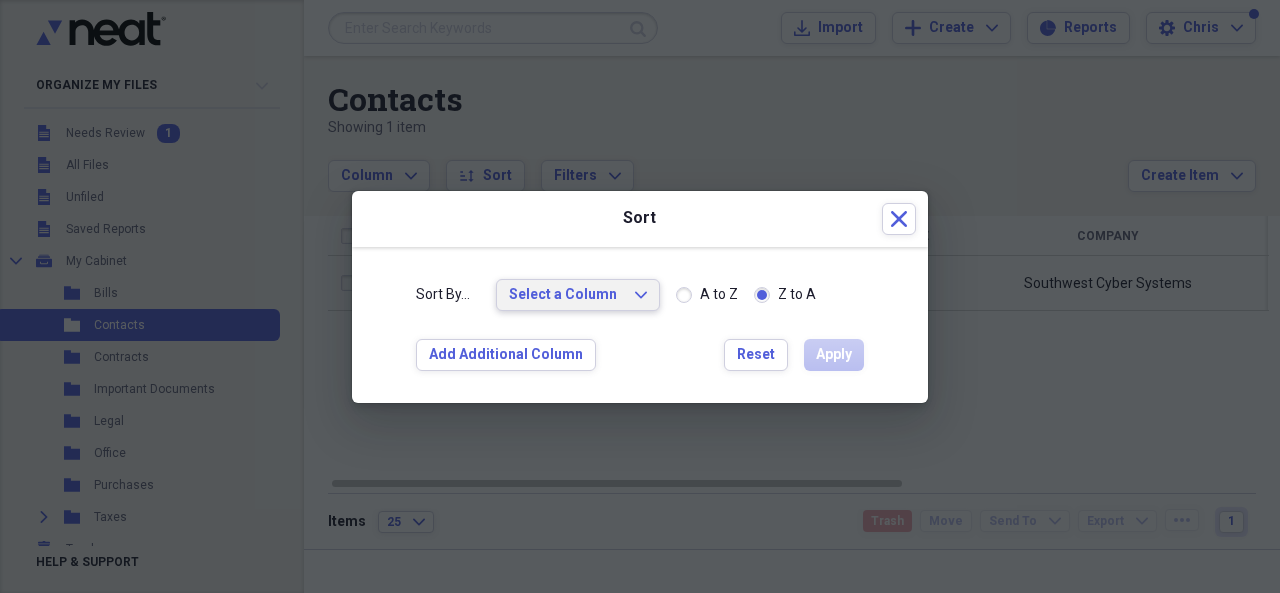 click on "Select a Column Expand" at bounding box center [578, 295] 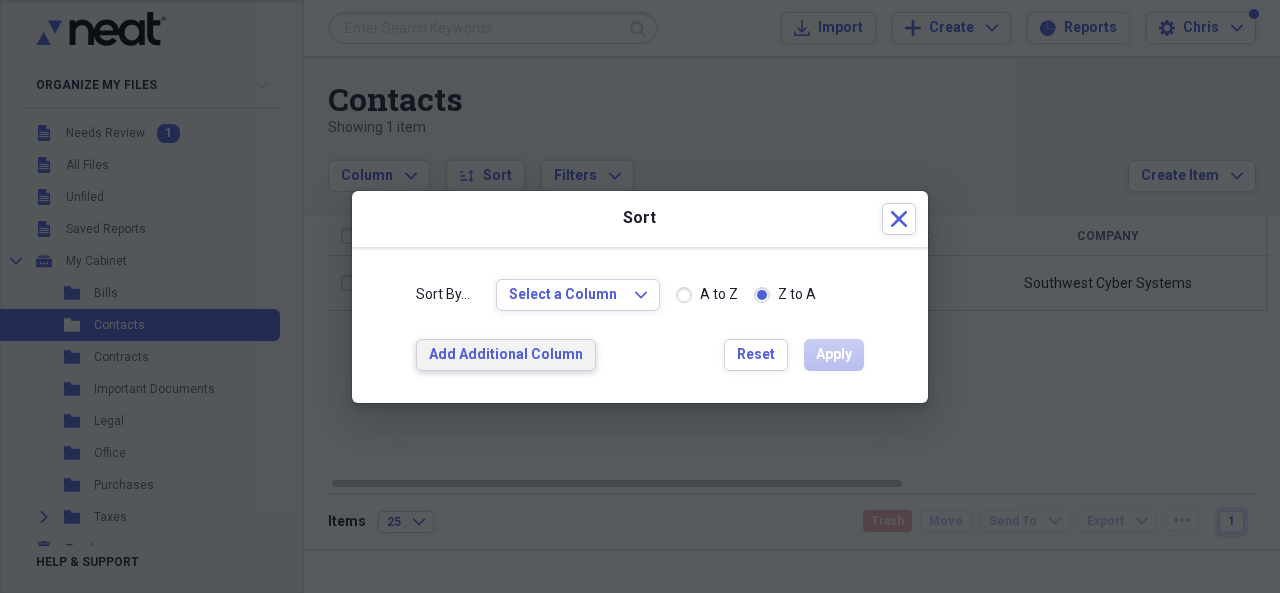 click on "Add Additional Column" at bounding box center (506, 355) 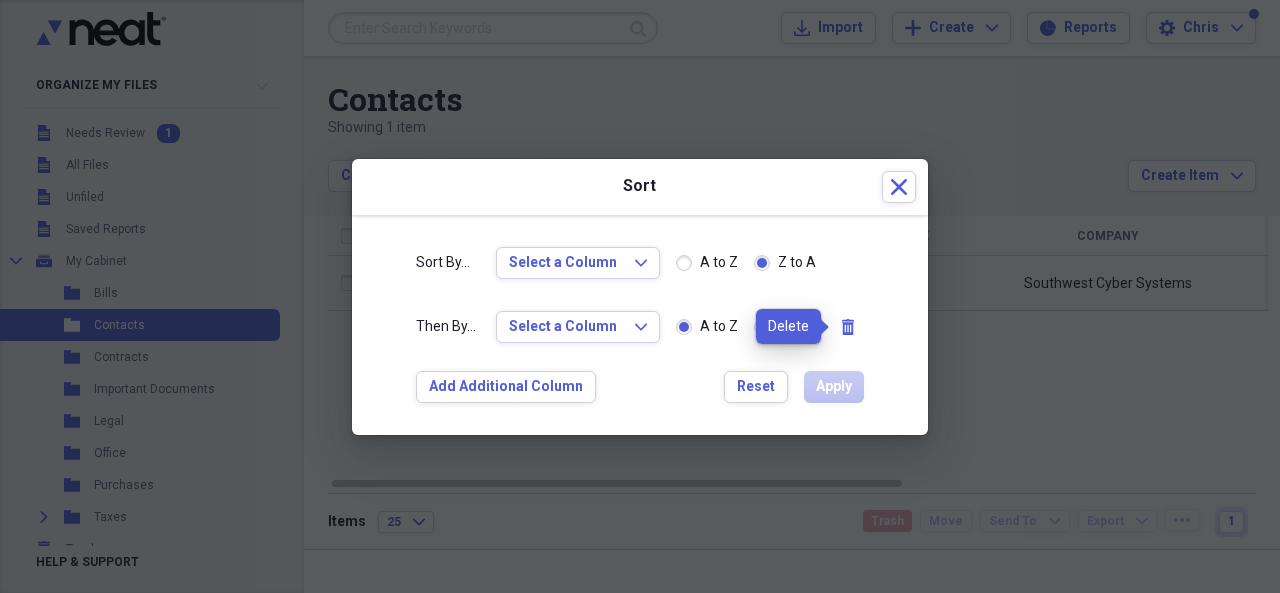 click on "delete" 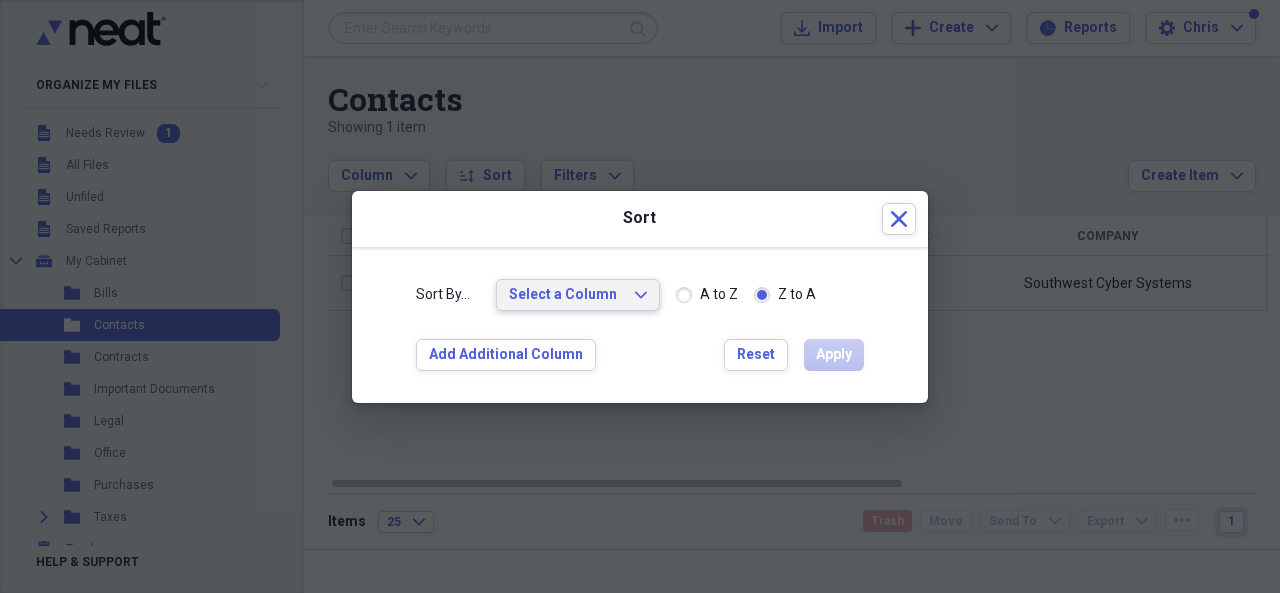 click on "Select a Column Expand" at bounding box center [578, 295] 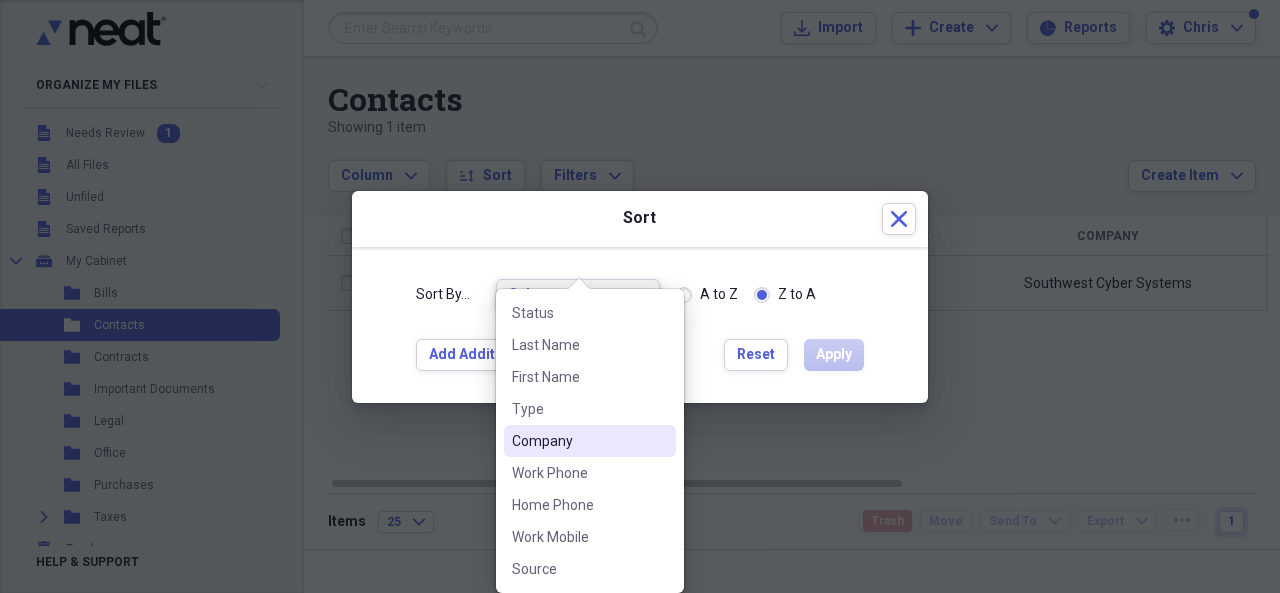click on "Sort By... Select a Column Expand A to Z Z to A Add Additional Column Reset Apply" at bounding box center [640, 325] 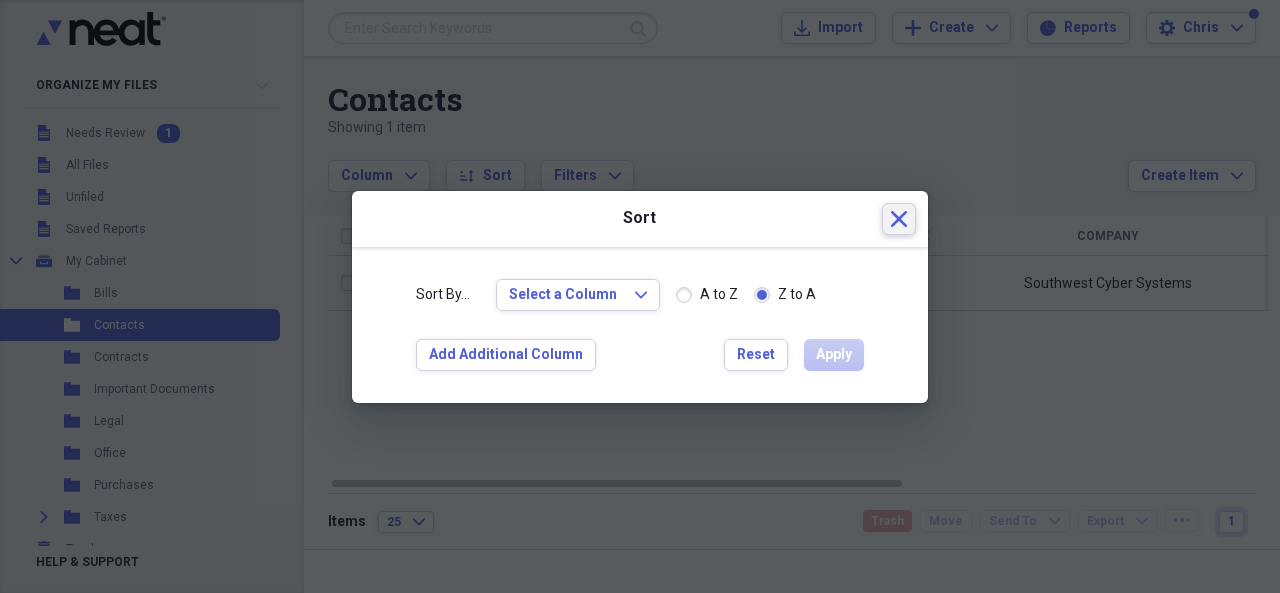 click 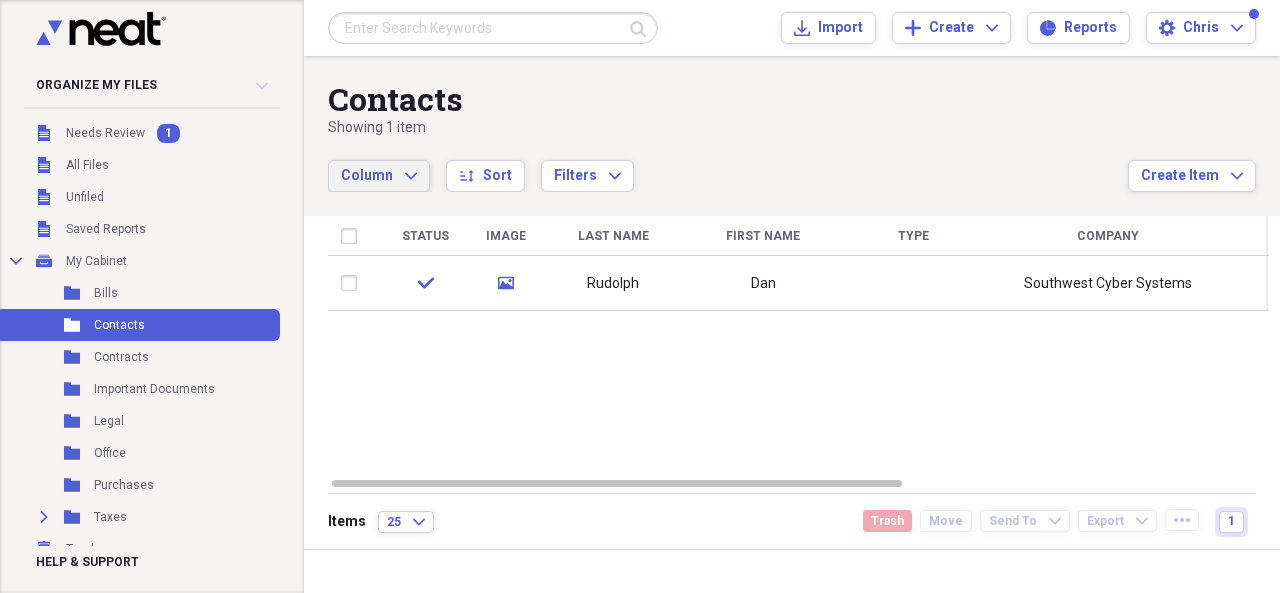 click on "Column Expand" at bounding box center [379, 176] 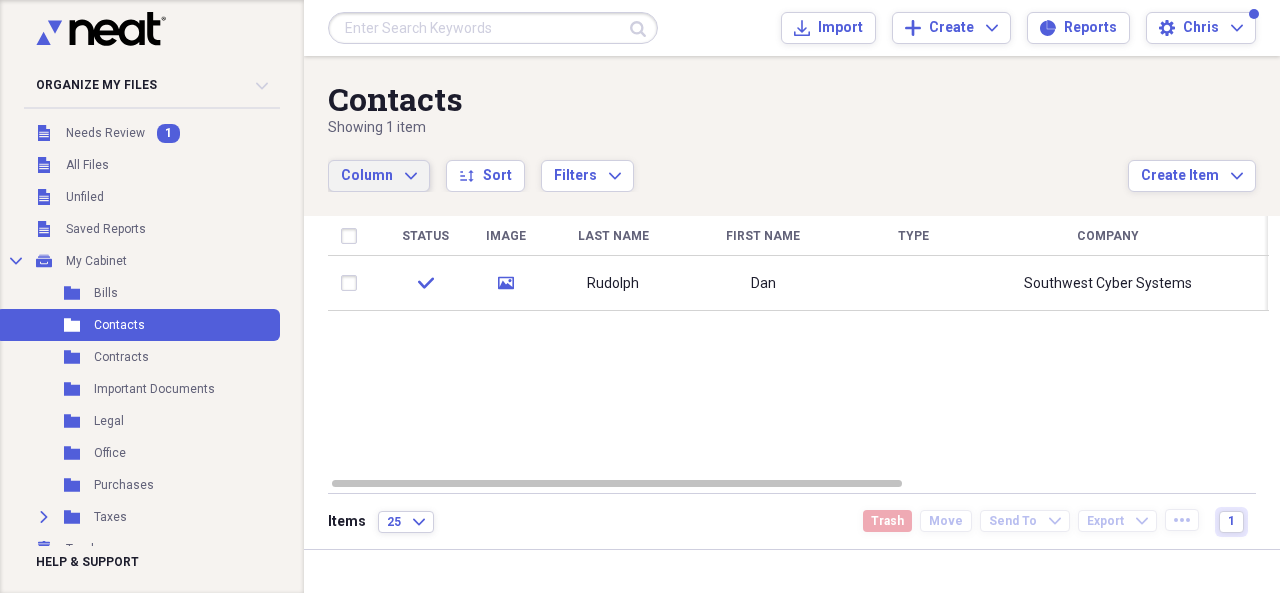 click on "Column Expand sort Sort Filters  Expand" at bounding box center (728, 165) 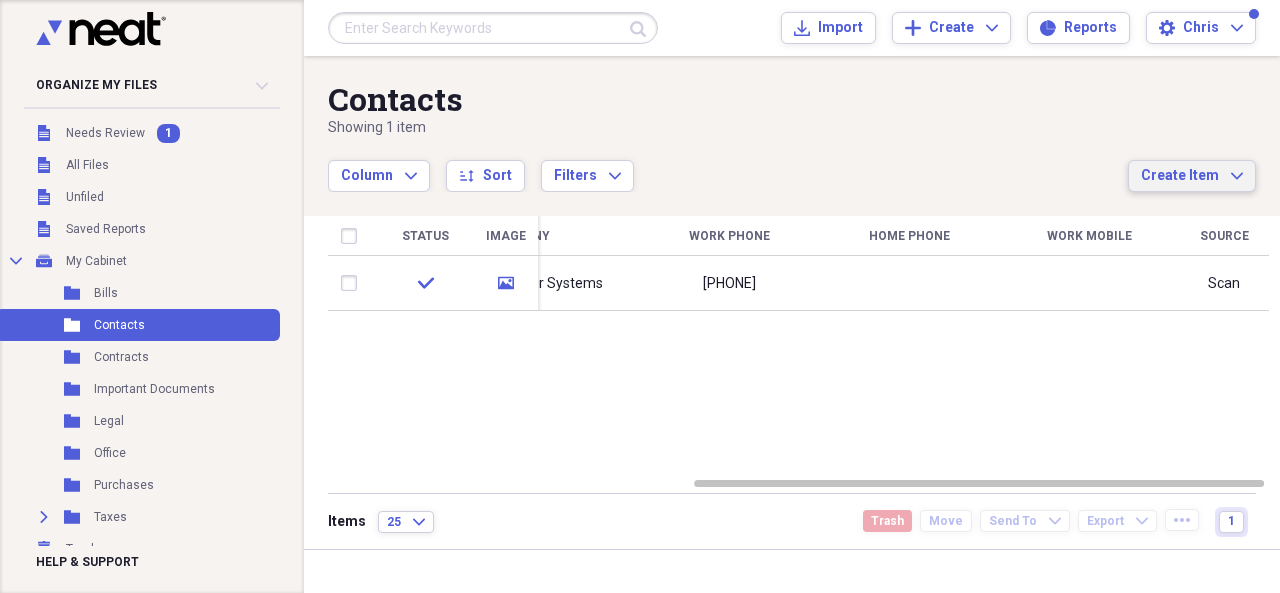 click on "Create Item Expand" at bounding box center [1192, 176] 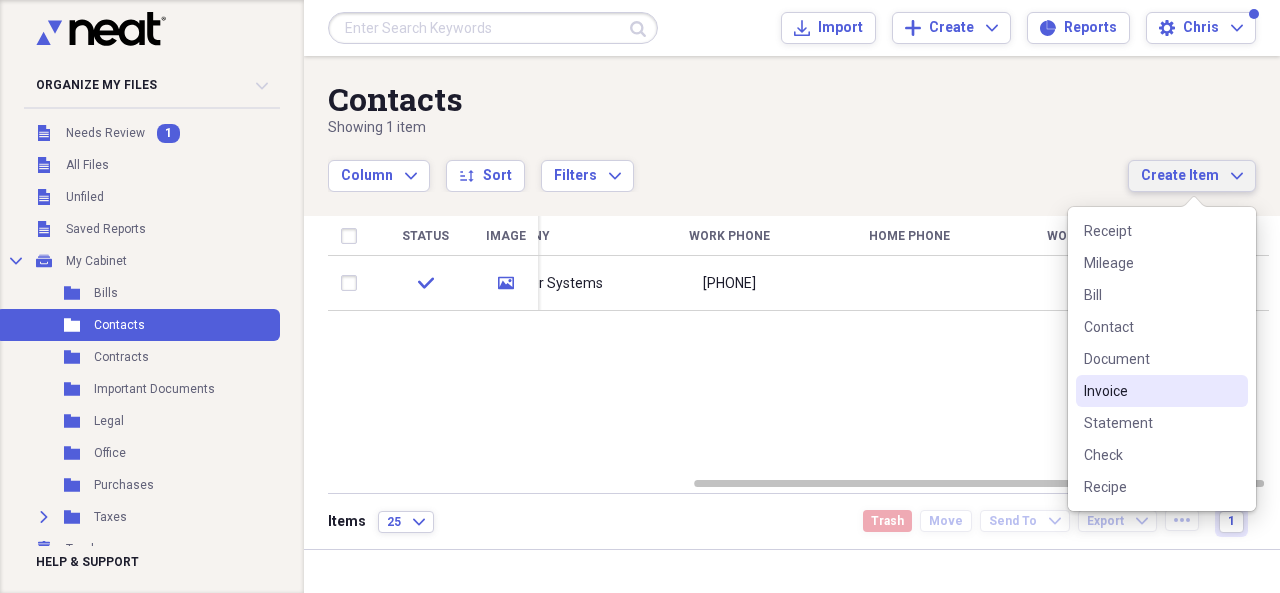 click on "Column Expand sort Sort Filters  Expand" at bounding box center (728, 165) 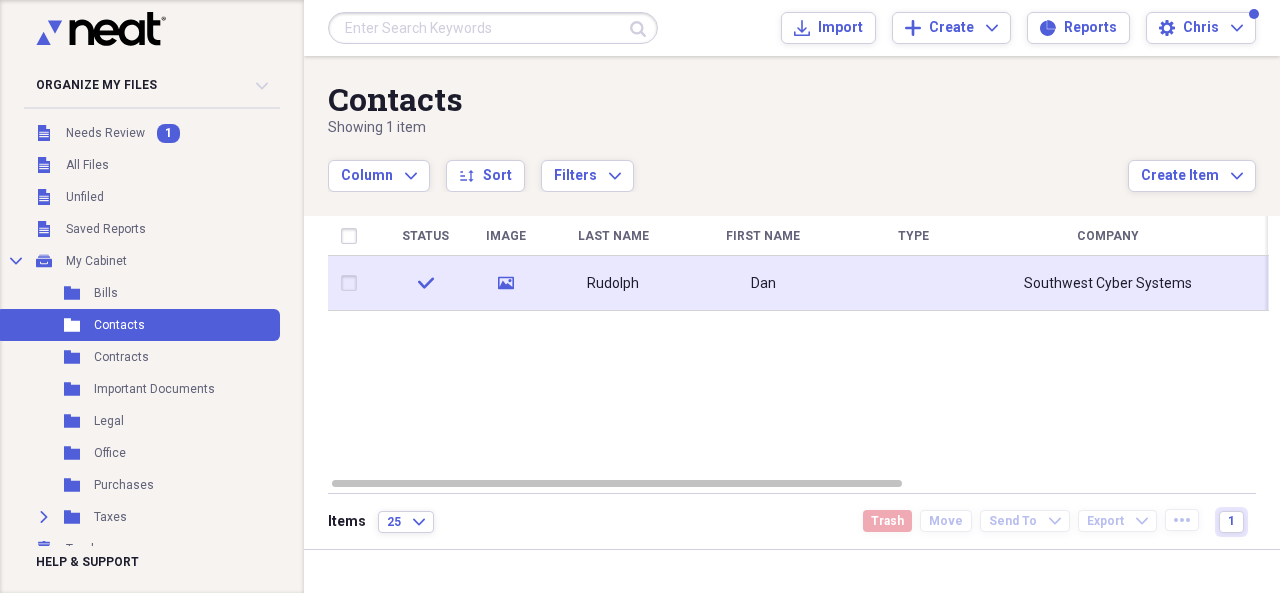 click on "Rudolph" at bounding box center (613, 283) 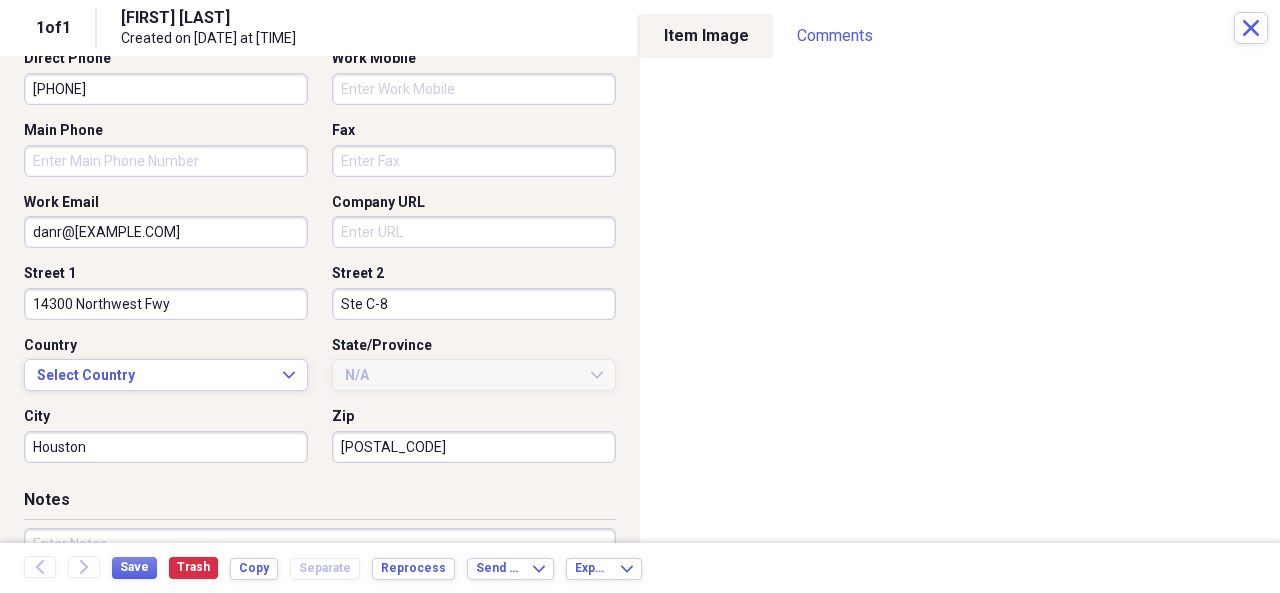 scroll, scrollTop: 457, scrollLeft: 0, axis: vertical 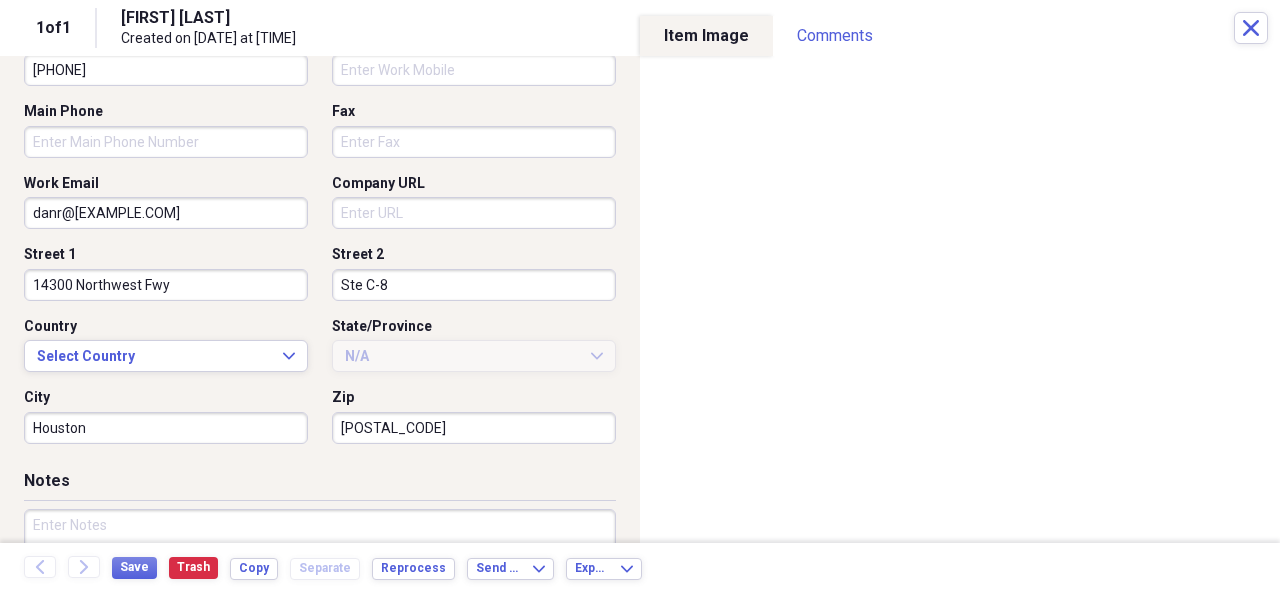 click on "77040" at bounding box center (474, 428) 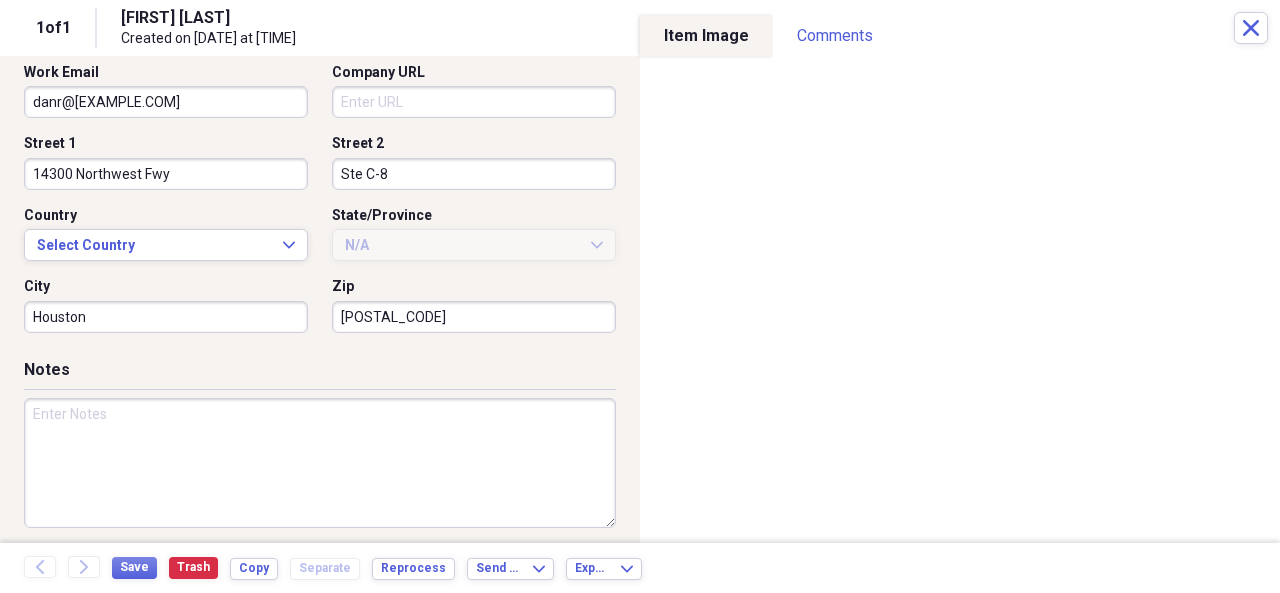 scroll, scrollTop: 564, scrollLeft: 0, axis: vertical 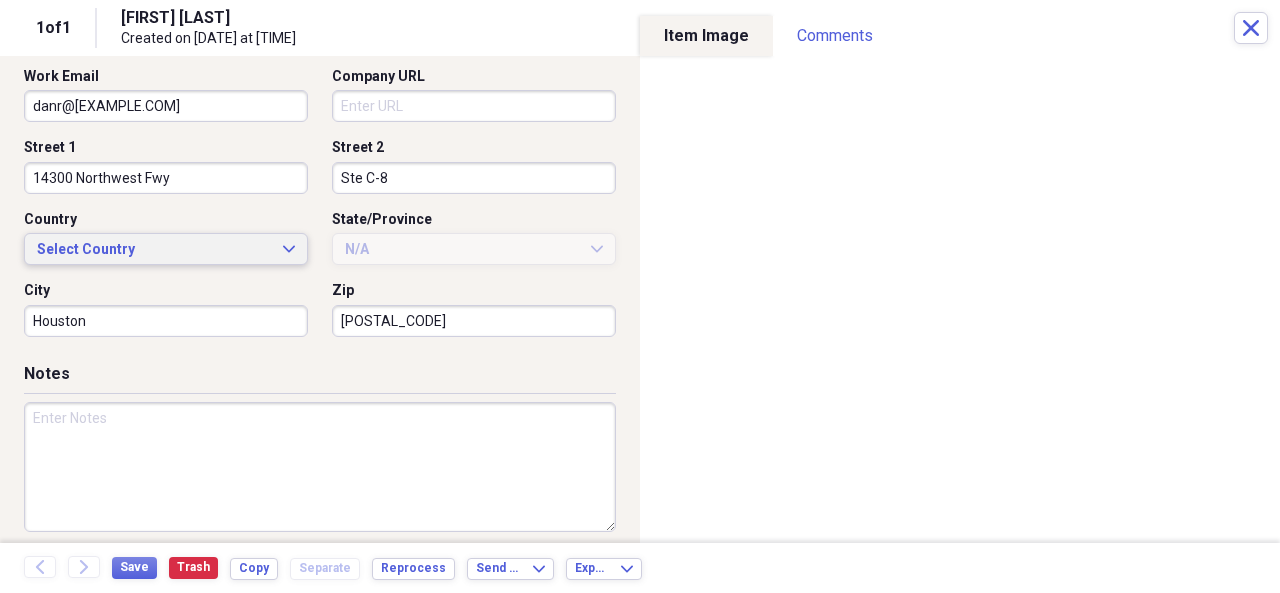 click on "Select Country Expand" at bounding box center (166, 249) 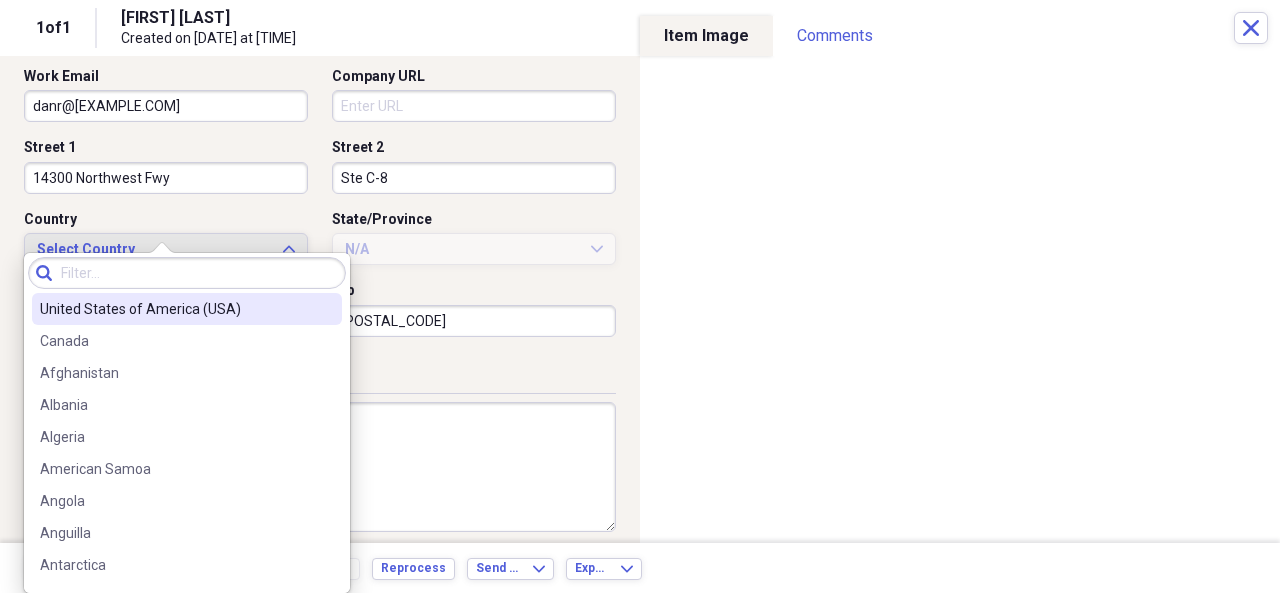 click on "United States of America (USA)" at bounding box center (175, 309) 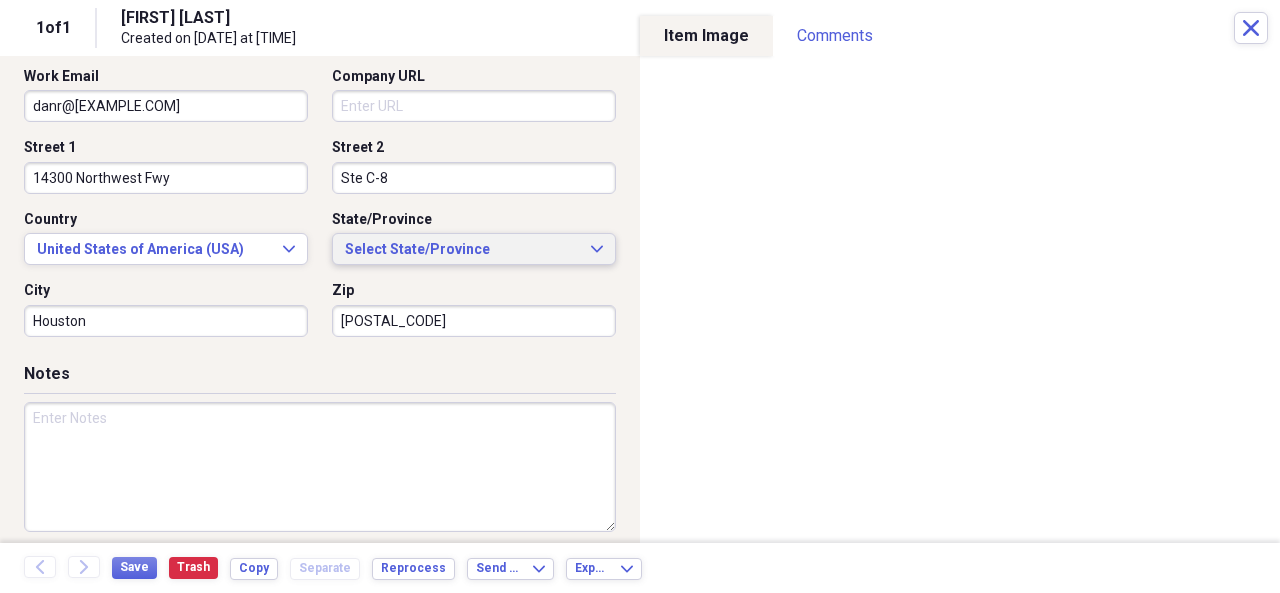 click on "Select State/Province" at bounding box center (462, 250) 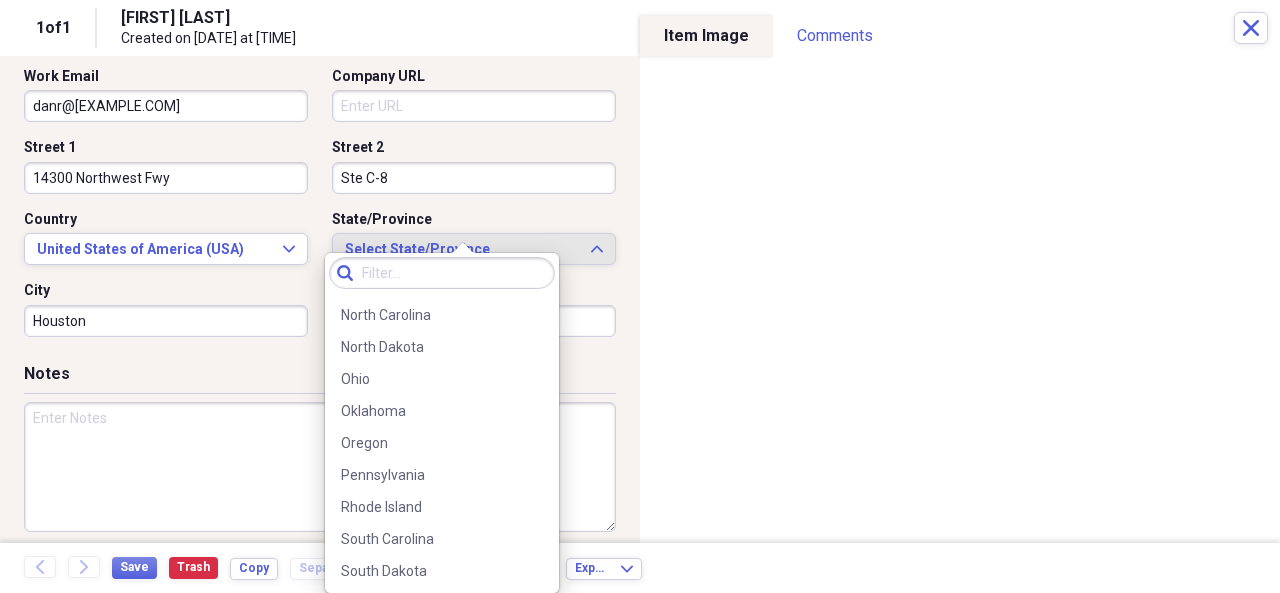 scroll, scrollTop: 1340, scrollLeft: 0, axis: vertical 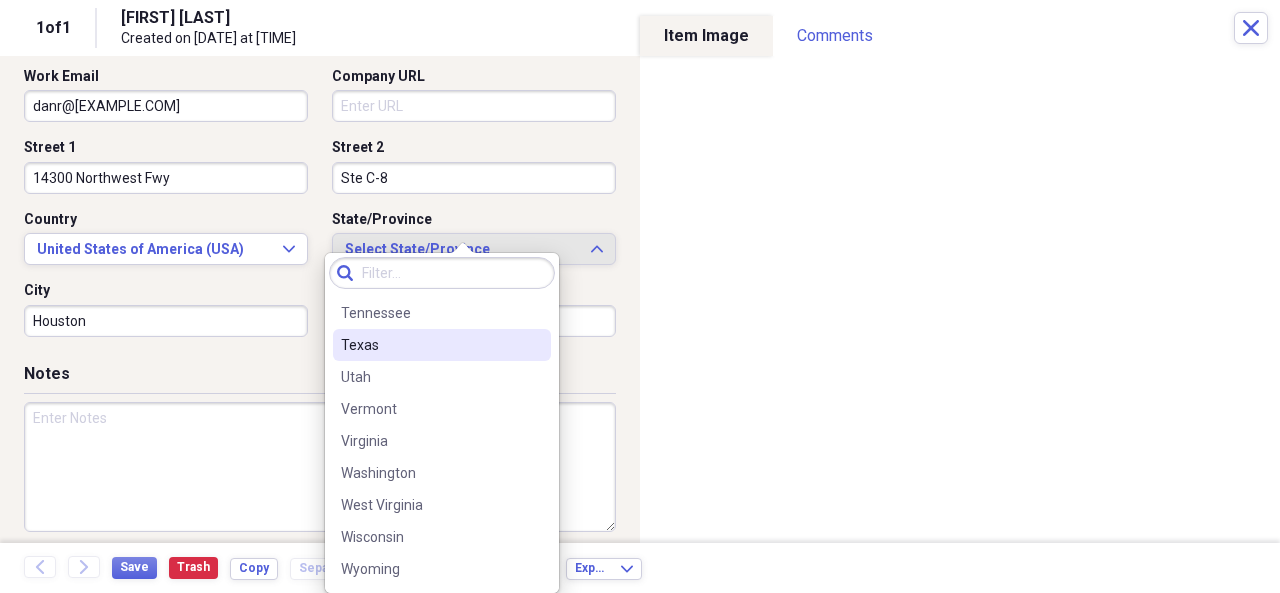 click on "Texas" at bounding box center [430, 345] 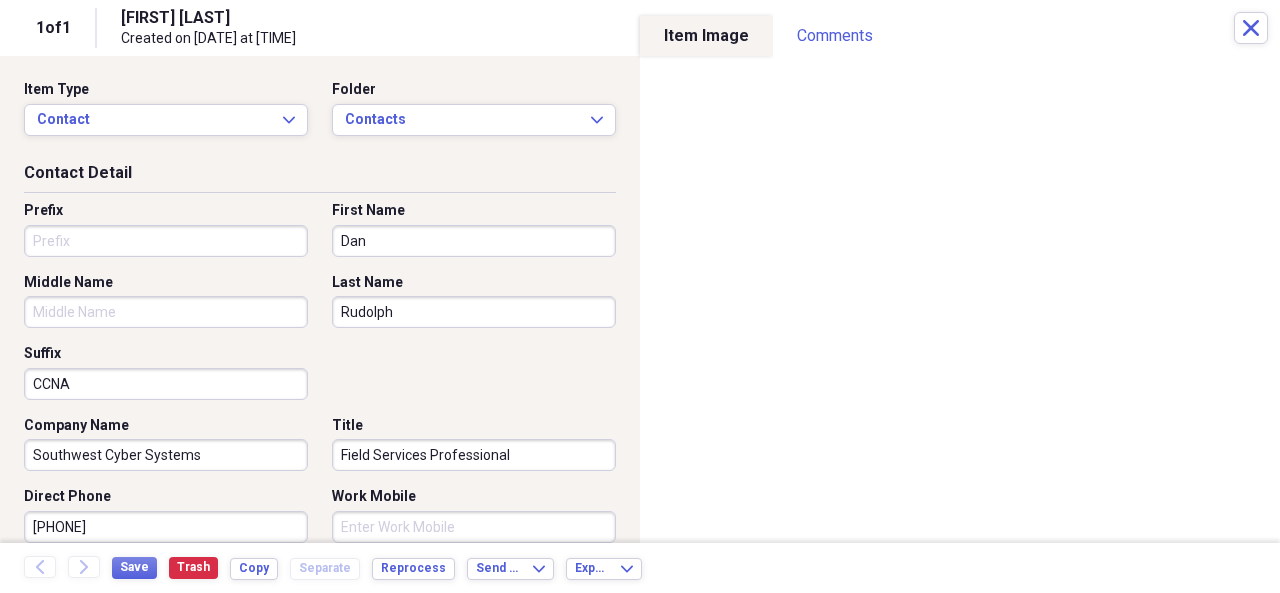 scroll, scrollTop: 0, scrollLeft: 0, axis: both 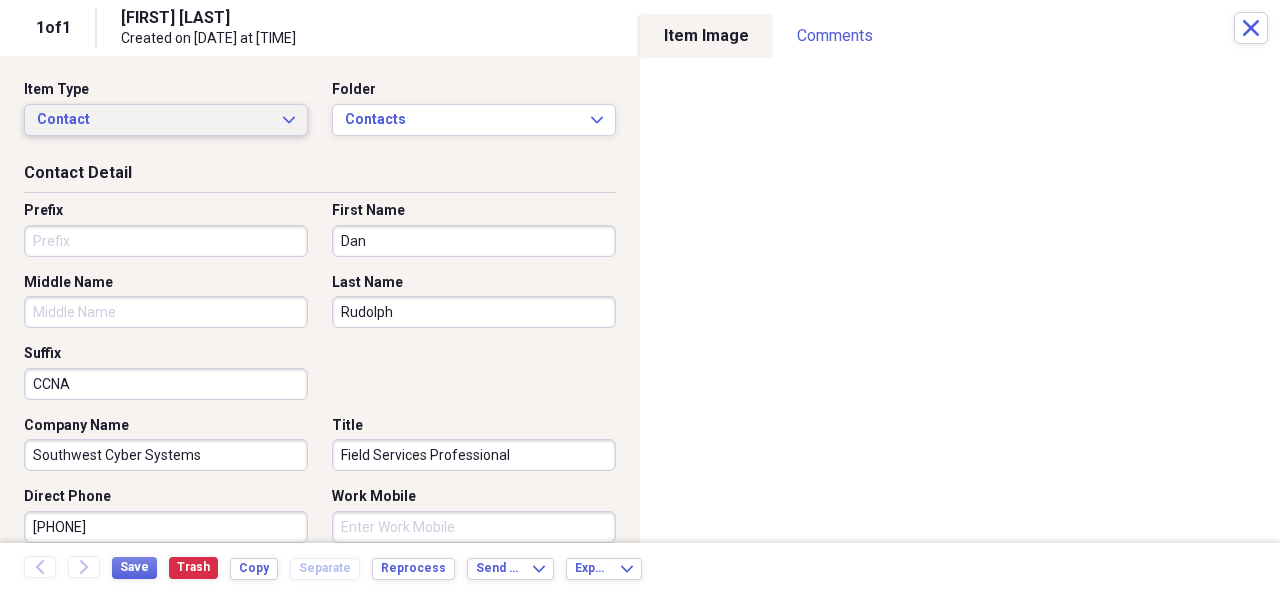 click on "Contact Expand" at bounding box center (166, 120) 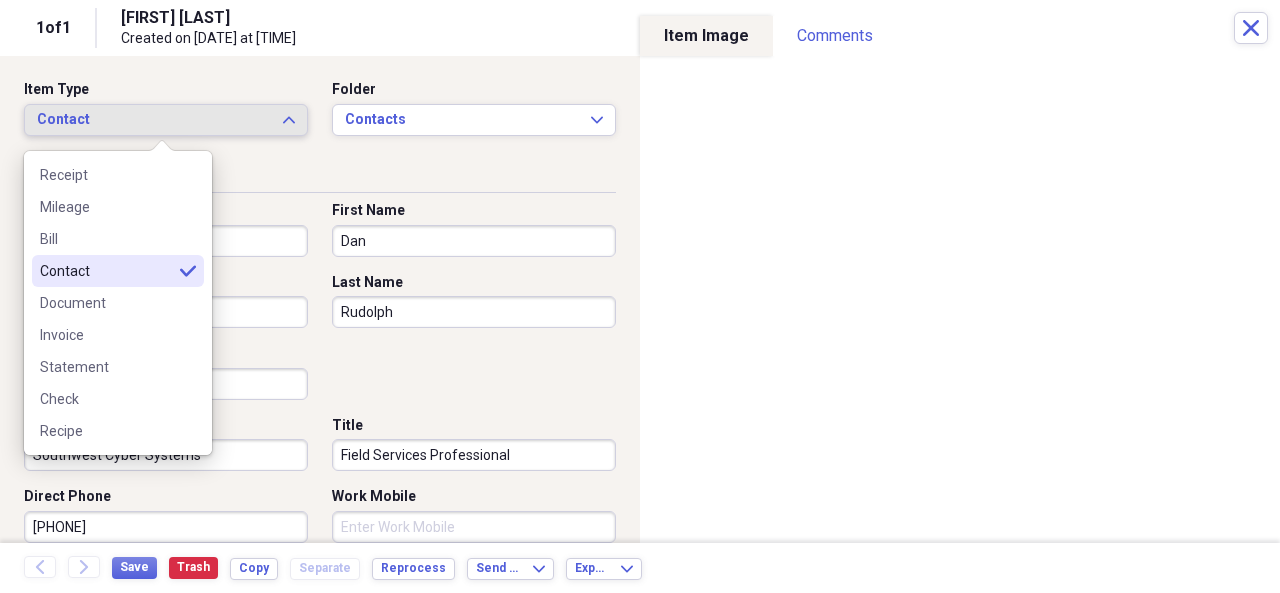 click on "Contact Expand" at bounding box center (166, 120) 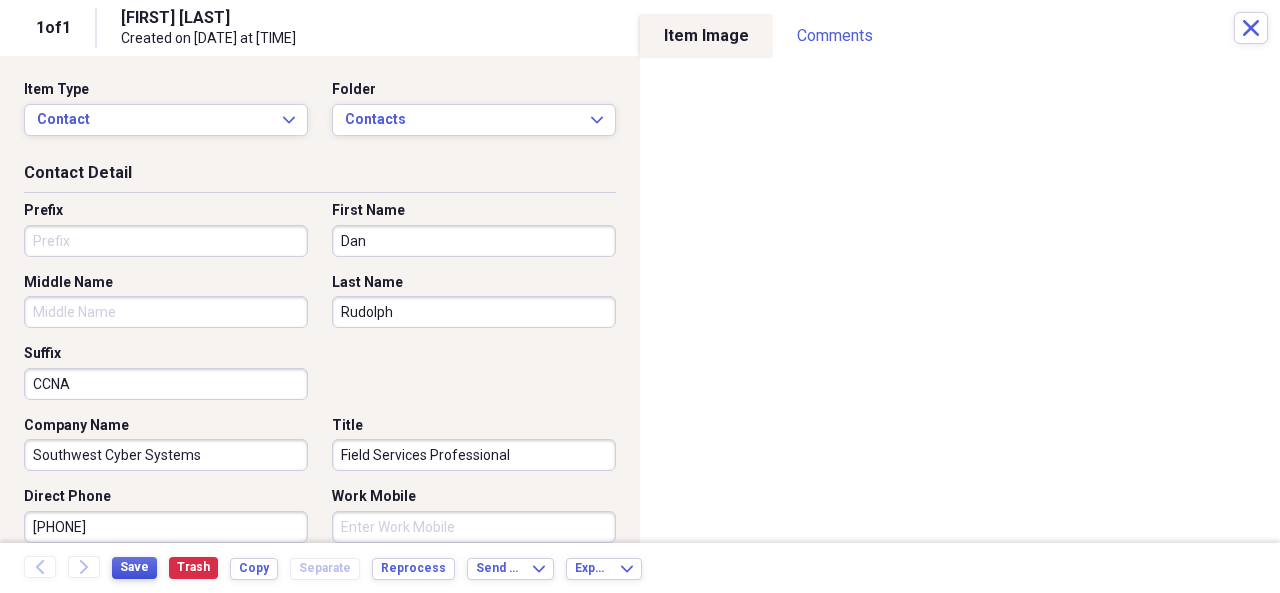 click on "Save" at bounding box center [134, 568] 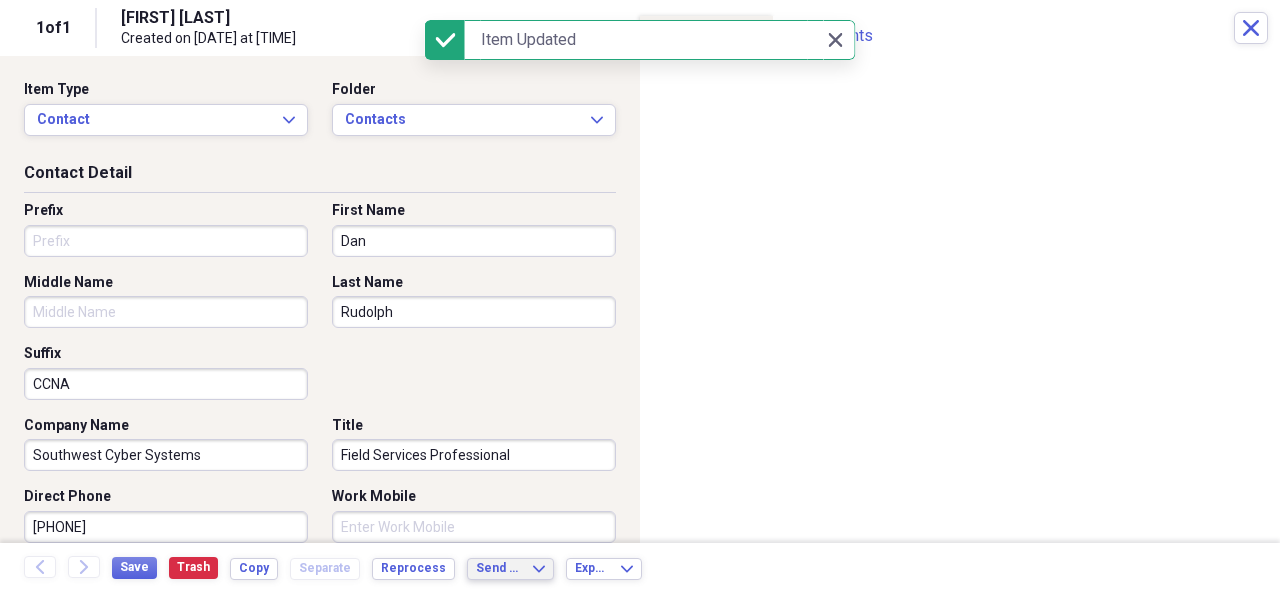click on "Send To Expand" at bounding box center (510, 569) 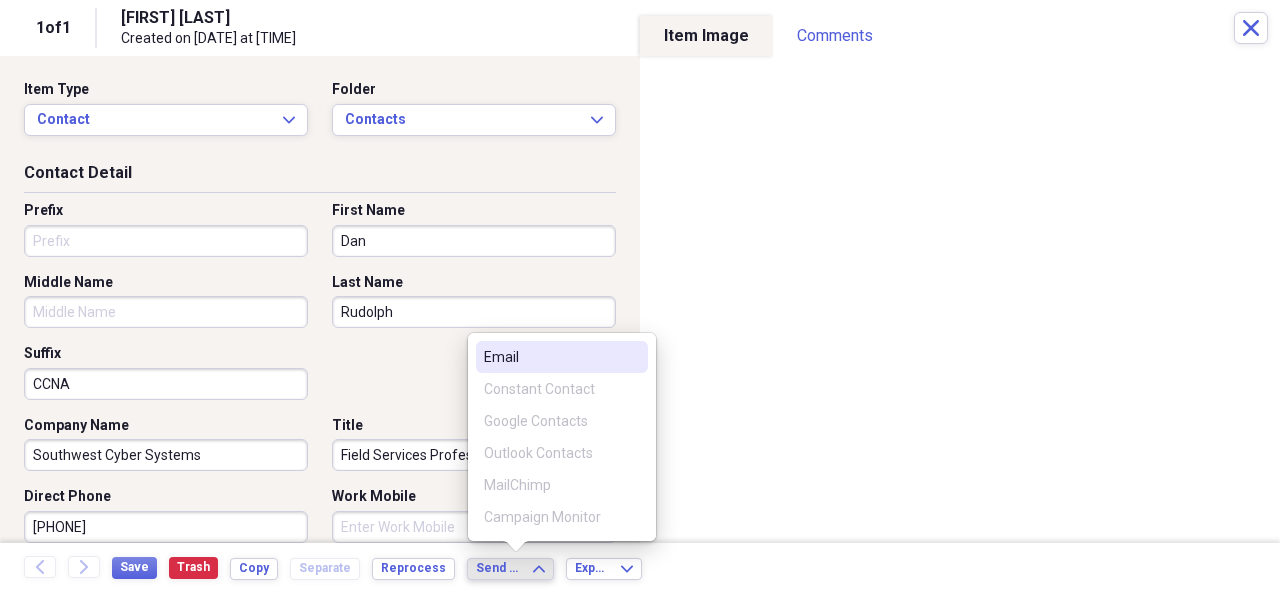 click on "Send To Expand" at bounding box center [510, 569] 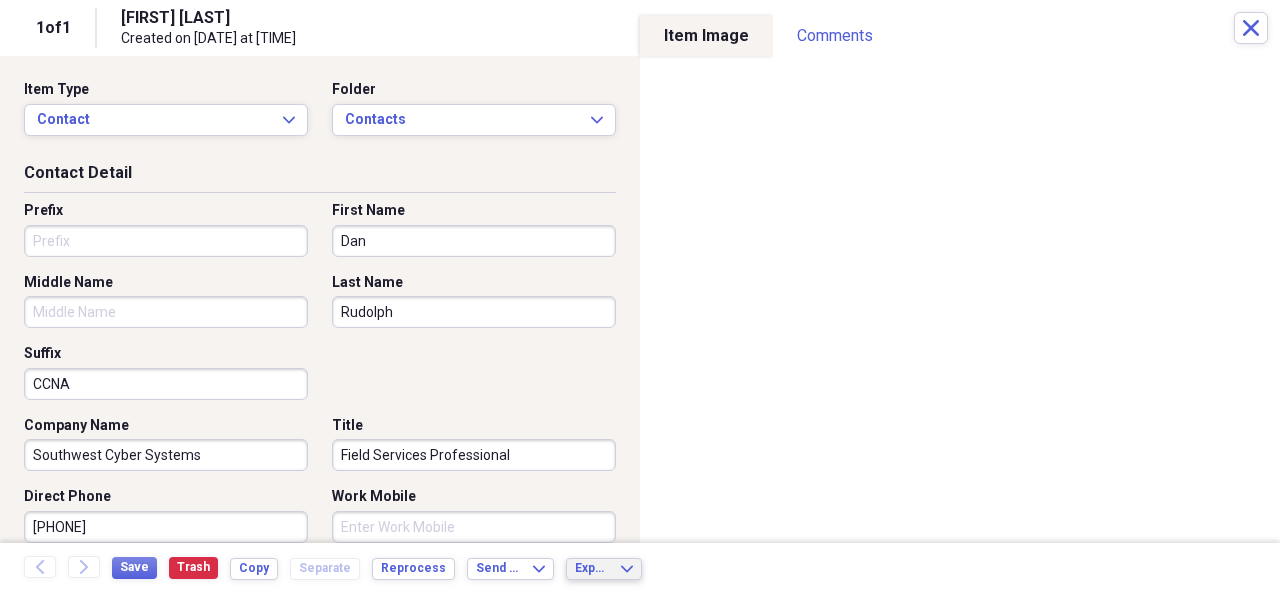 click on "Export Expand" at bounding box center [604, 568] 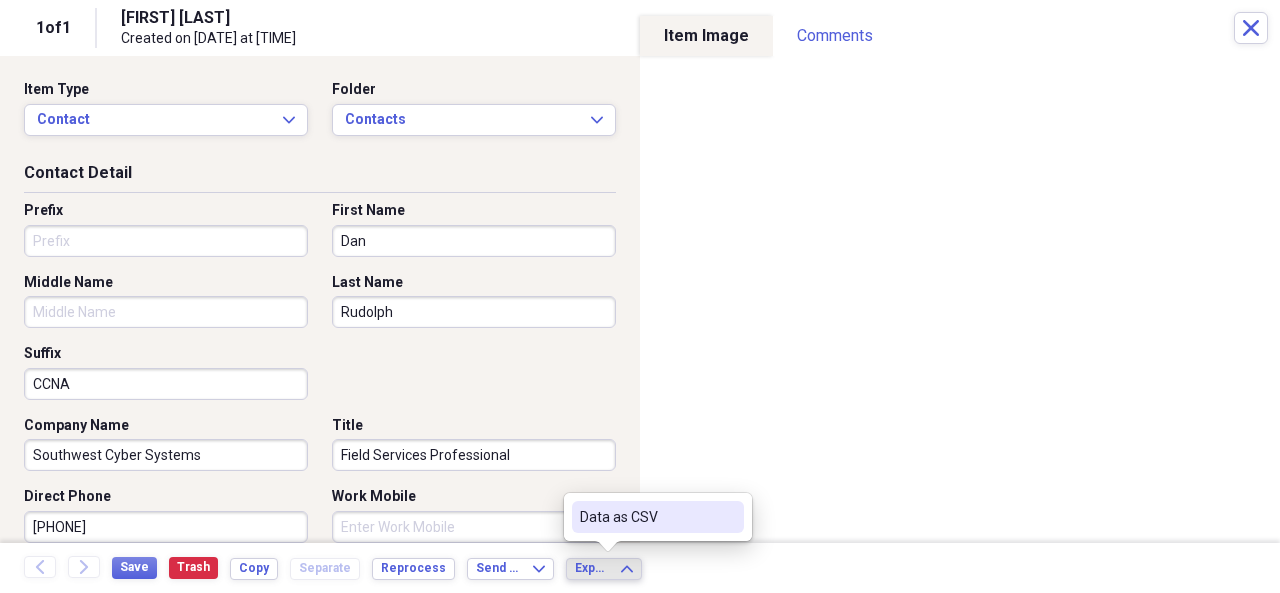 click on "Export Expand" at bounding box center (604, 568) 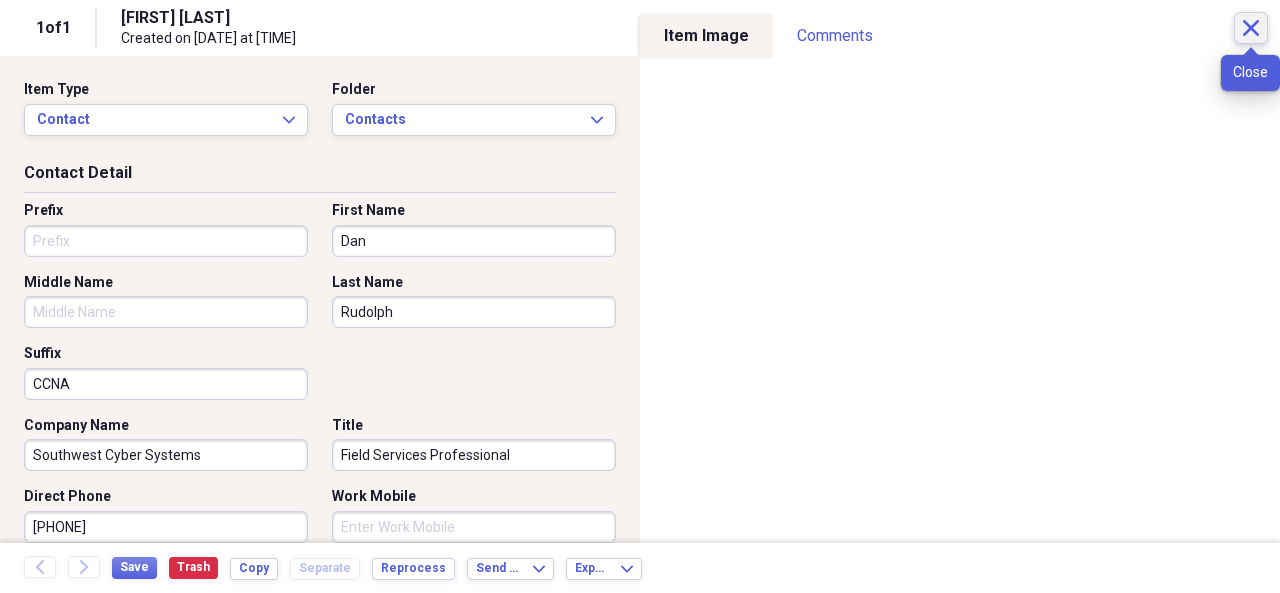 click on "Close" at bounding box center (1251, 28) 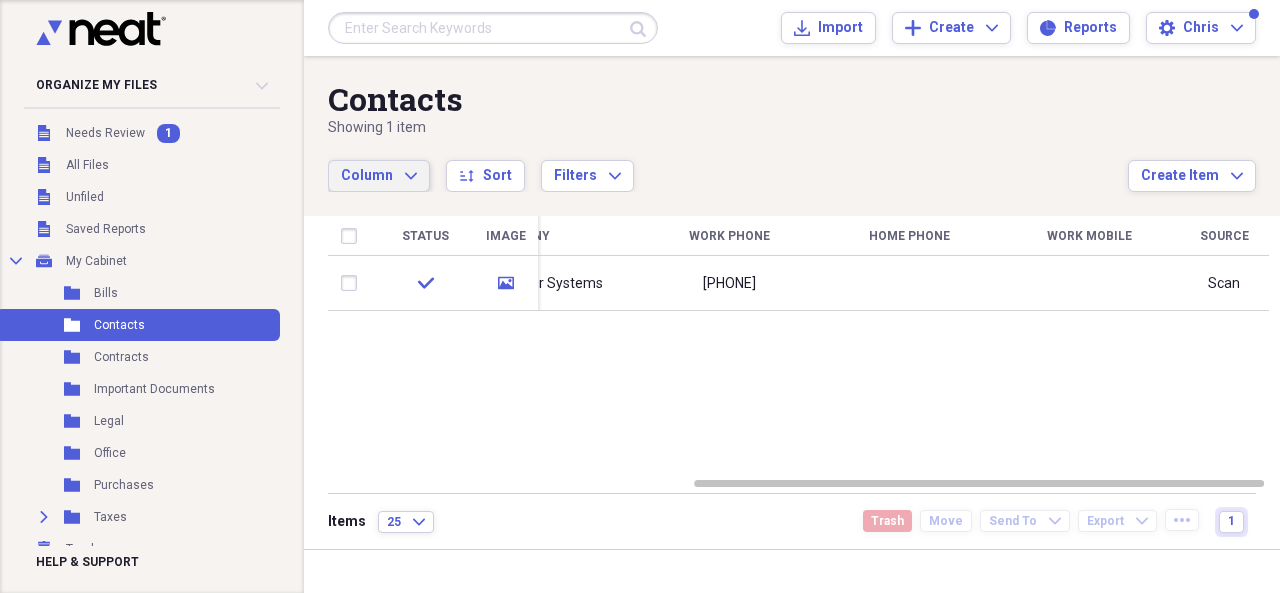 click on "Column Expand" at bounding box center [379, 176] 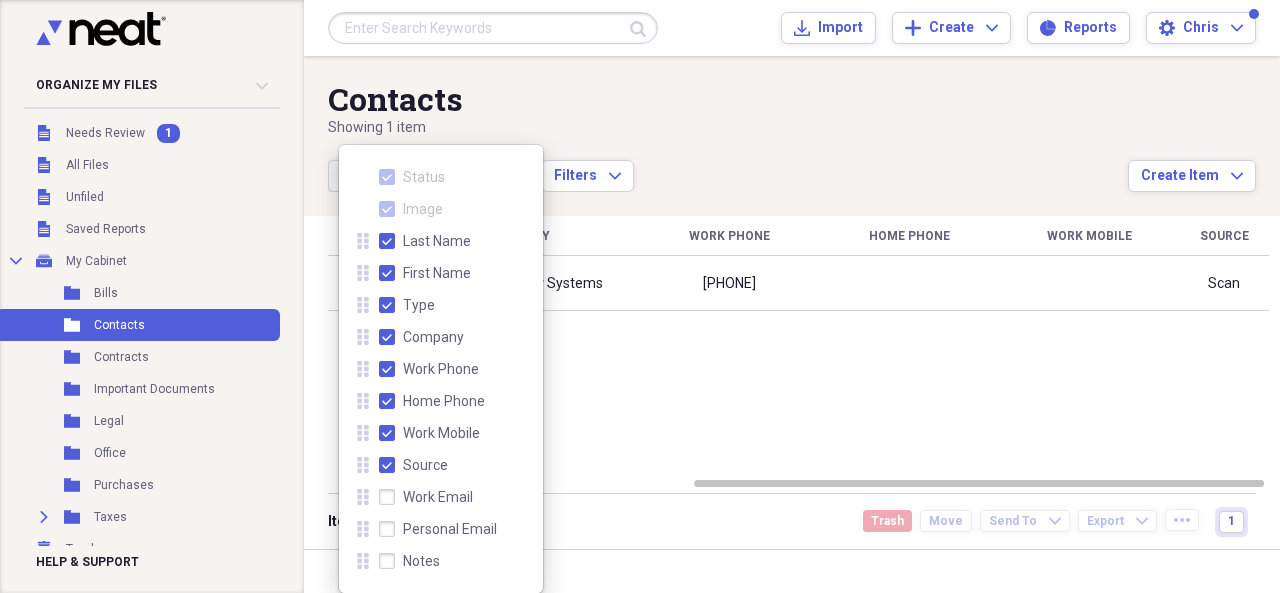 click on "Contacts Showing 1 item Column Expand sort Sort Filters  Expand Create Item Expand Status Image Last Name First Name Type Company Work Phone Home Phone Work Mobile Source check media Rudolph Dan Southwest Cyber Systems (281) 854-1477 Scan Items 25 Expand Trash Move Send To Expand Export Expand more 1" at bounding box center (792, 302) 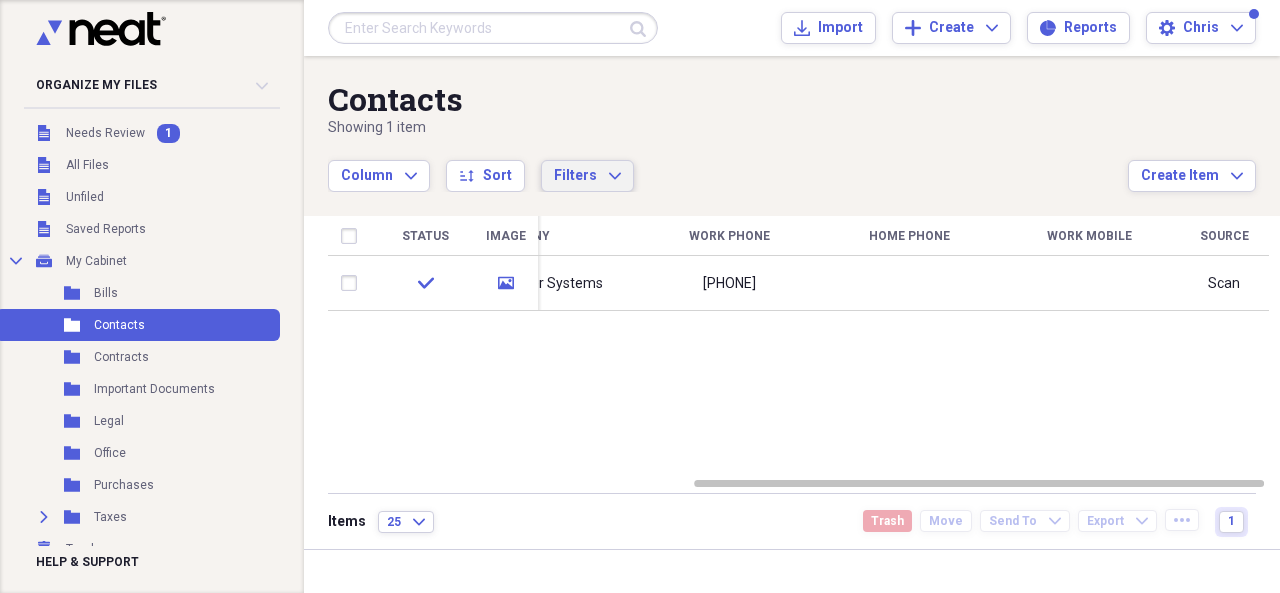 click on "Filters" at bounding box center [575, 176] 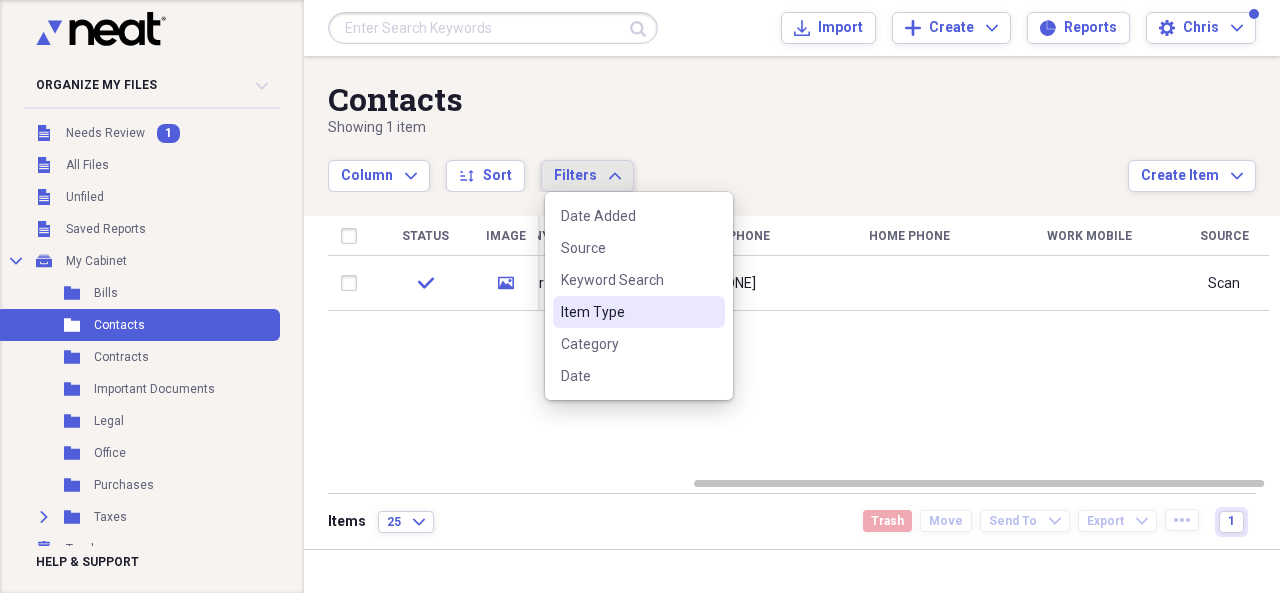 click on "Item Type" at bounding box center (639, 312) 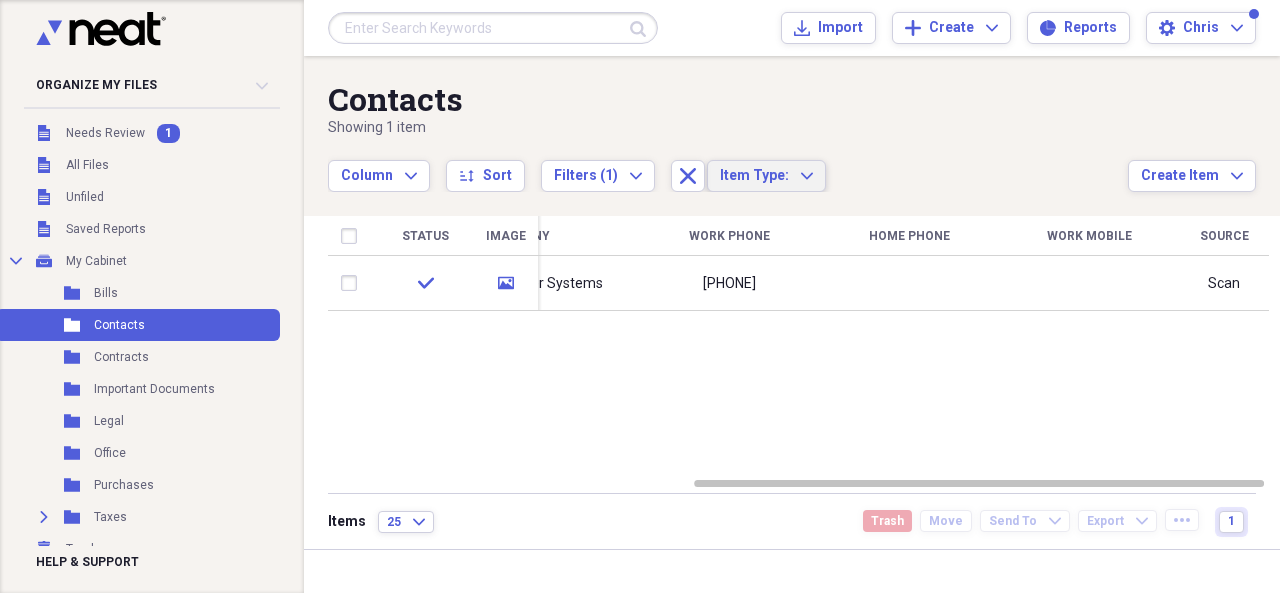 click on "Showing 1 item" at bounding box center [728, 128] 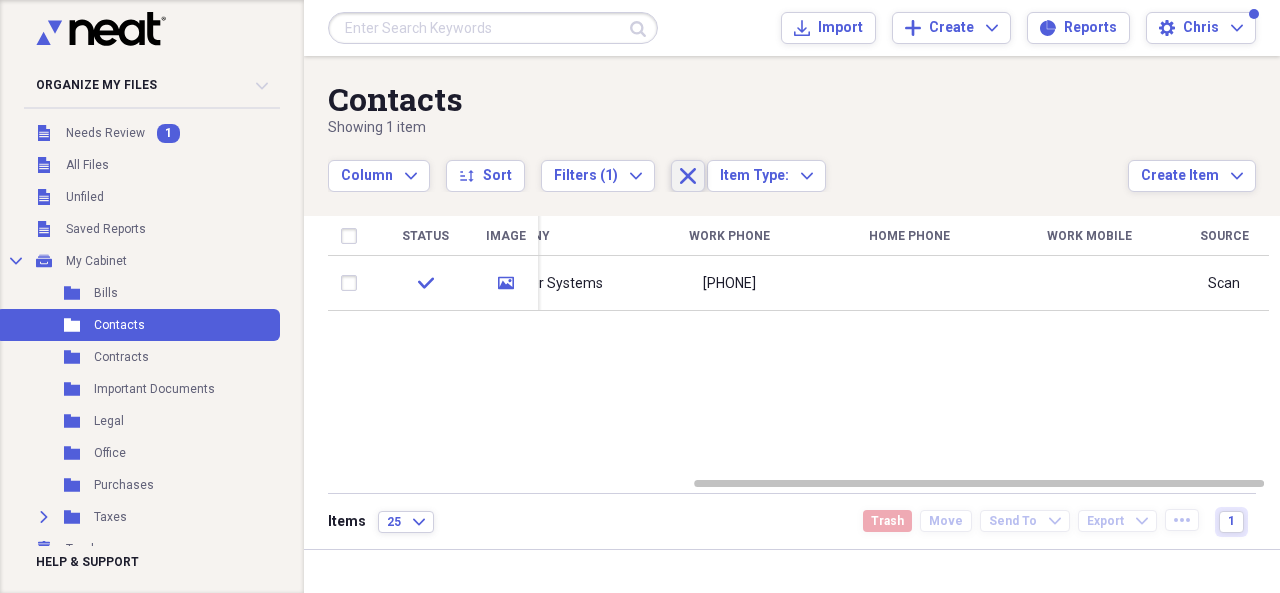 click on "Close" at bounding box center [688, 176] 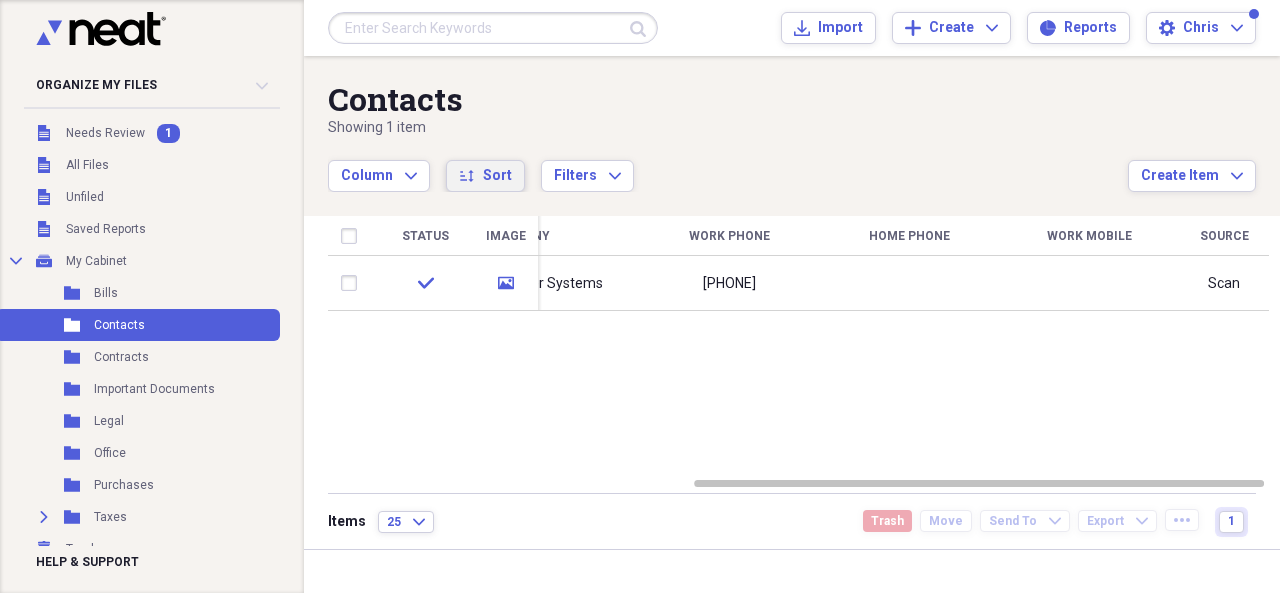 click on "Sort" at bounding box center [497, 176] 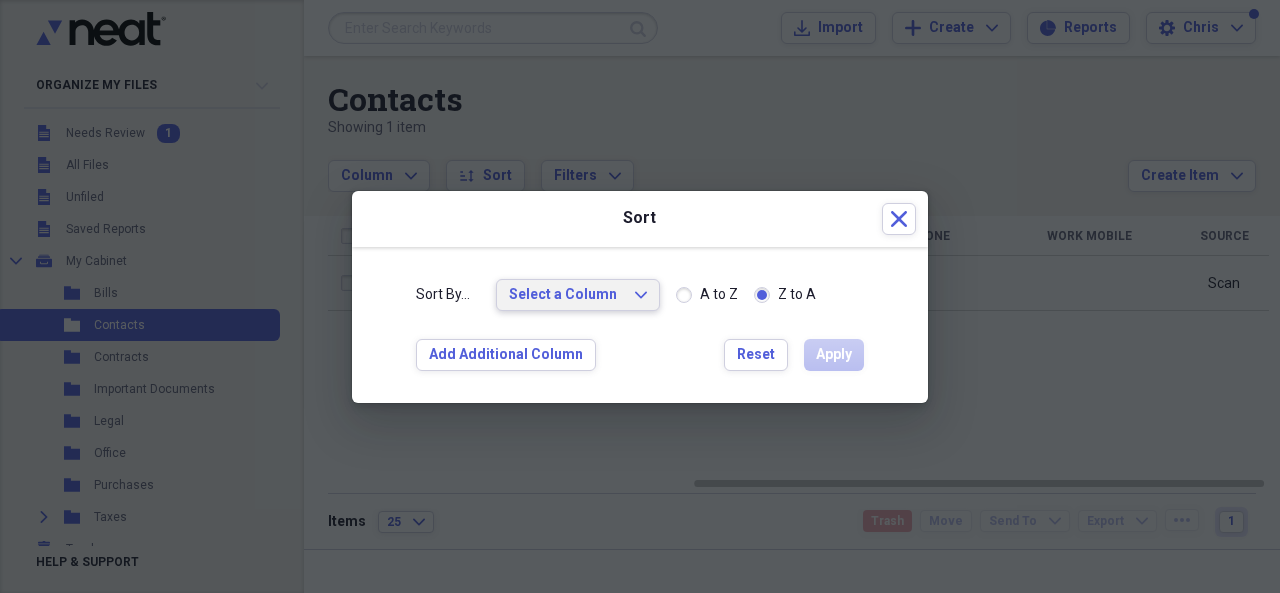 click on "Select a Column" at bounding box center [566, 295] 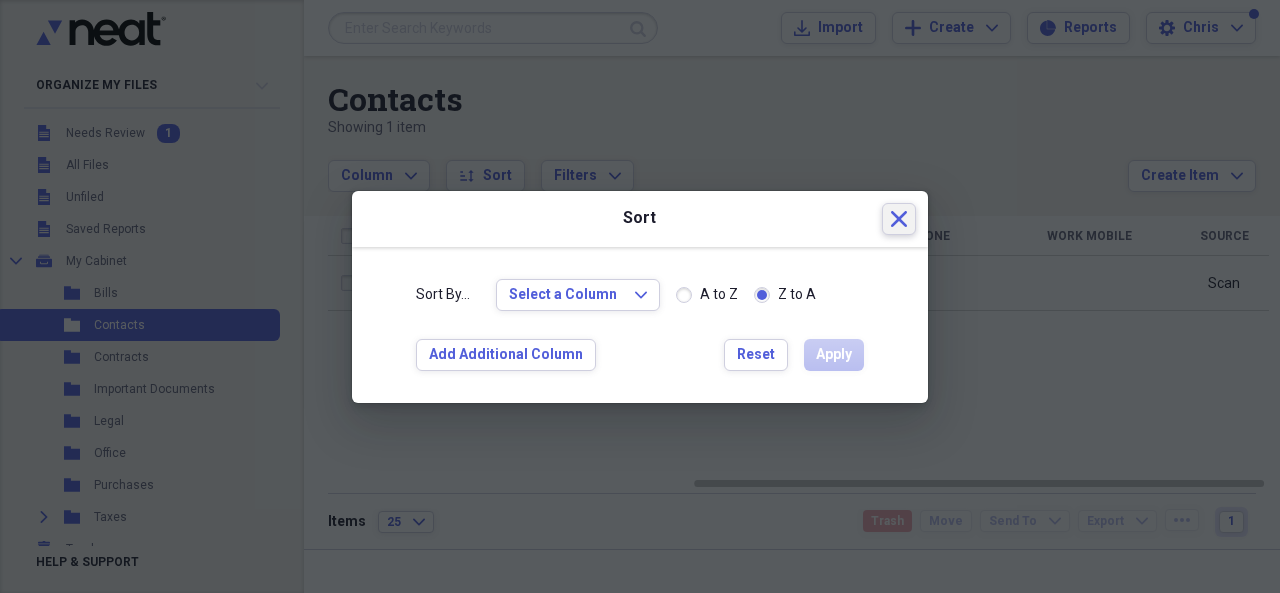 click on "Close" at bounding box center (899, 219) 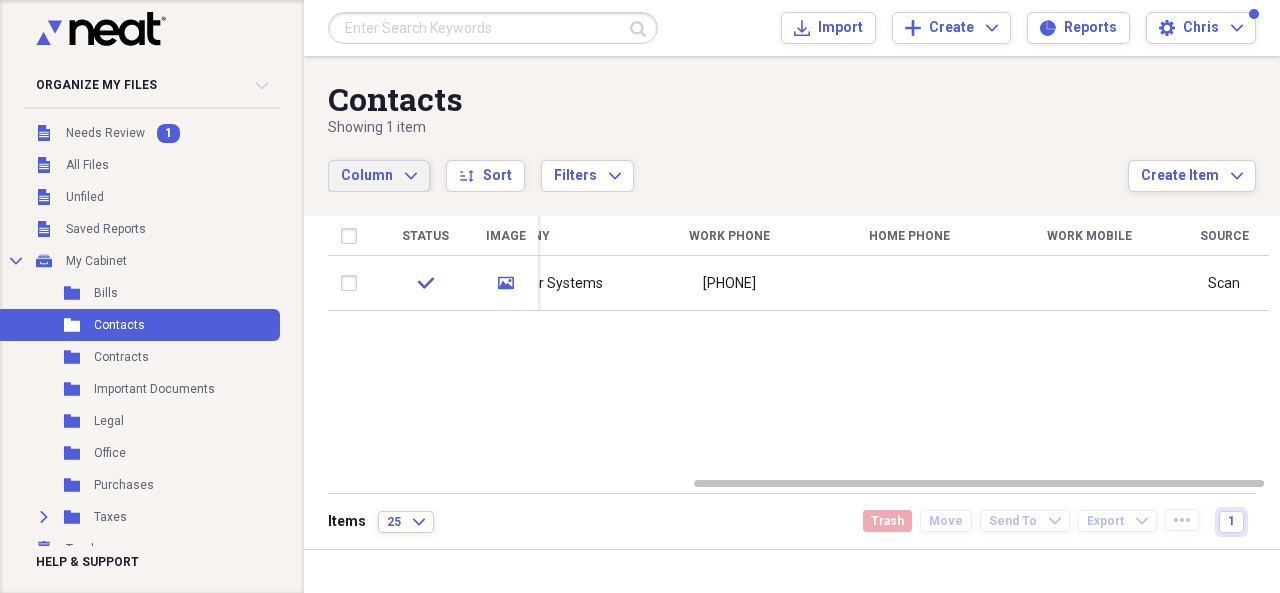 drag, startPoint x: 444, startPoint y: 169, endPoint x: 417, endPoint y: 186, distance: 31.906113 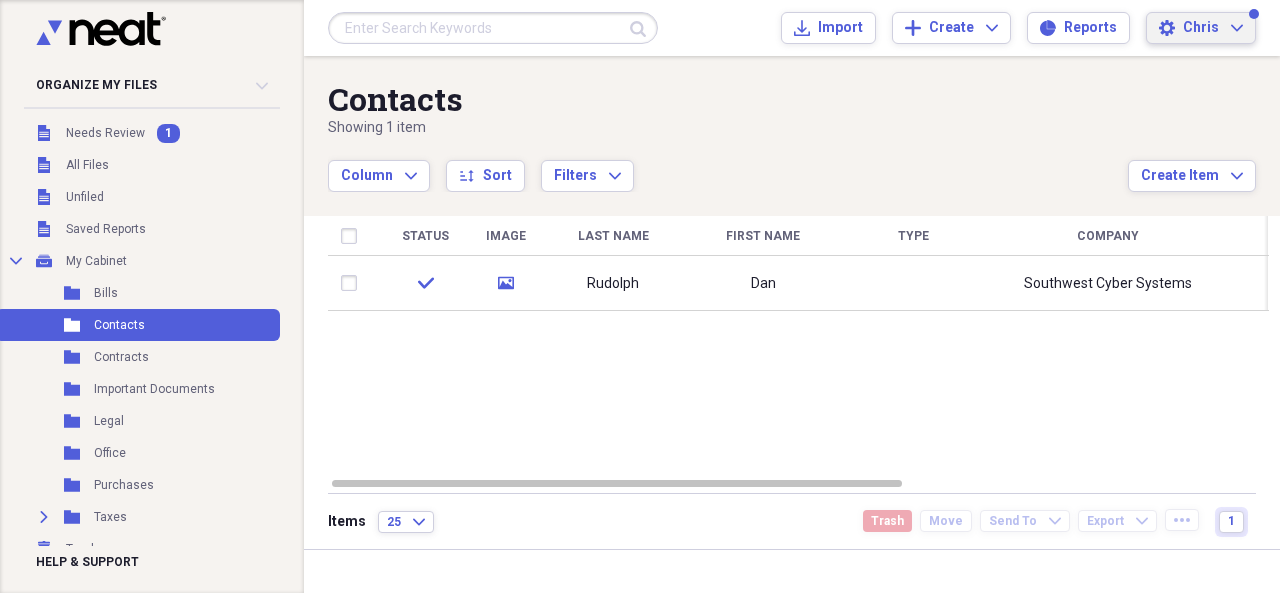 click on "Chris" at bounding box center [1201, 28] 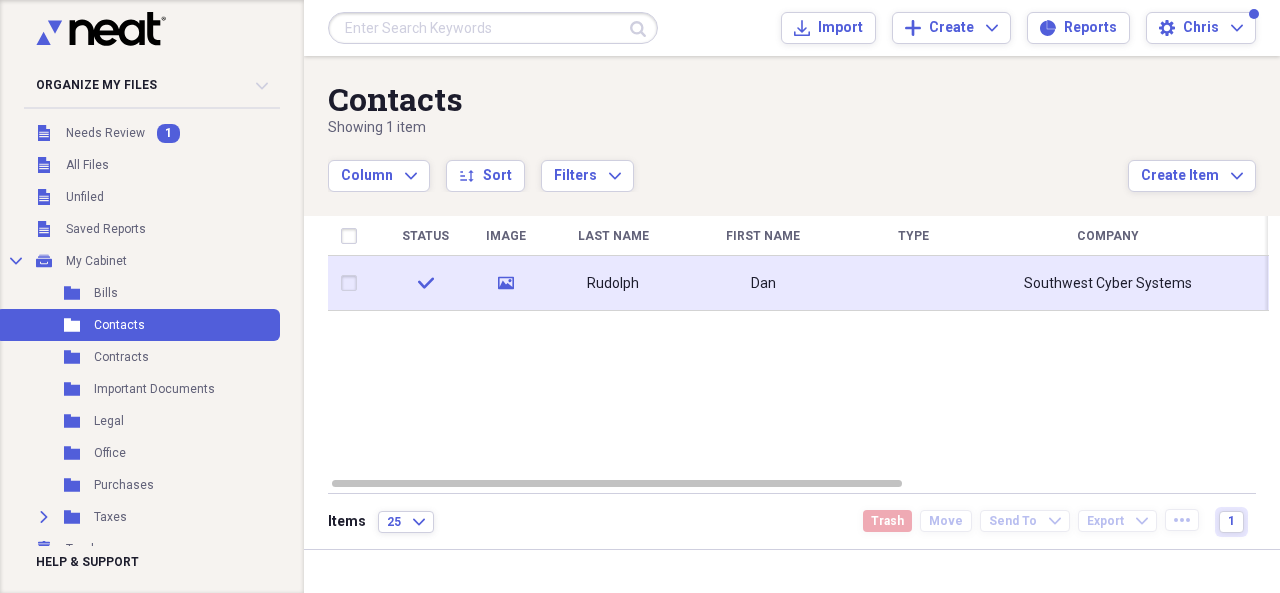 click at bounding box center (913, 283) 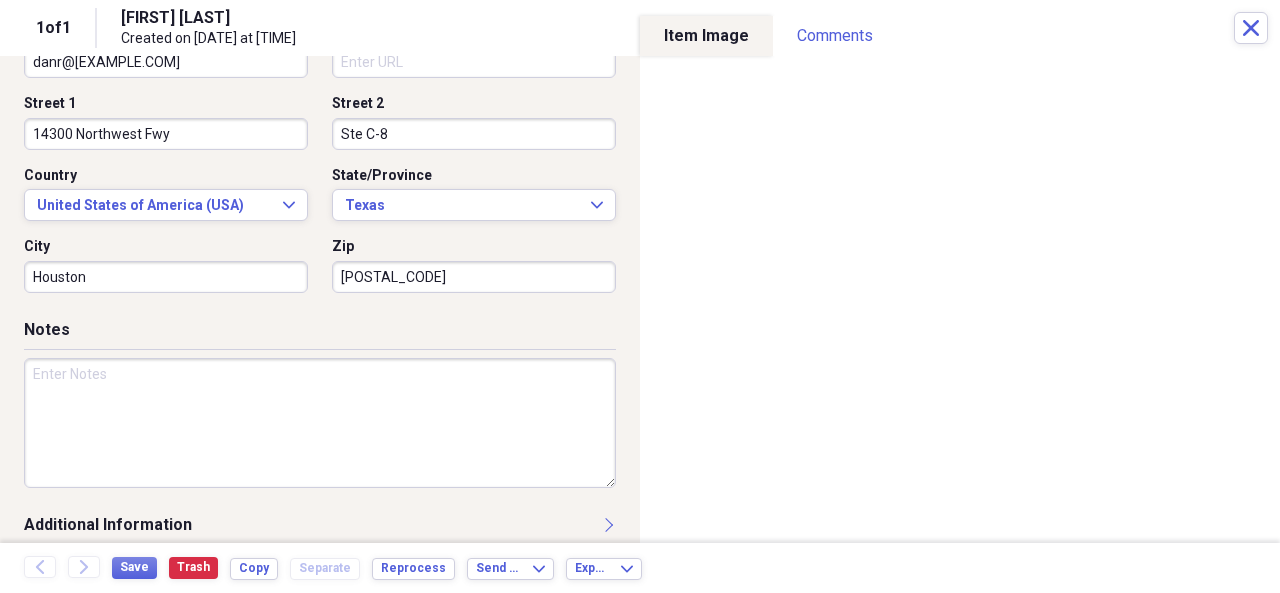 scroll, scrollTop: 626, scrollLeft: 0, axis: vertical 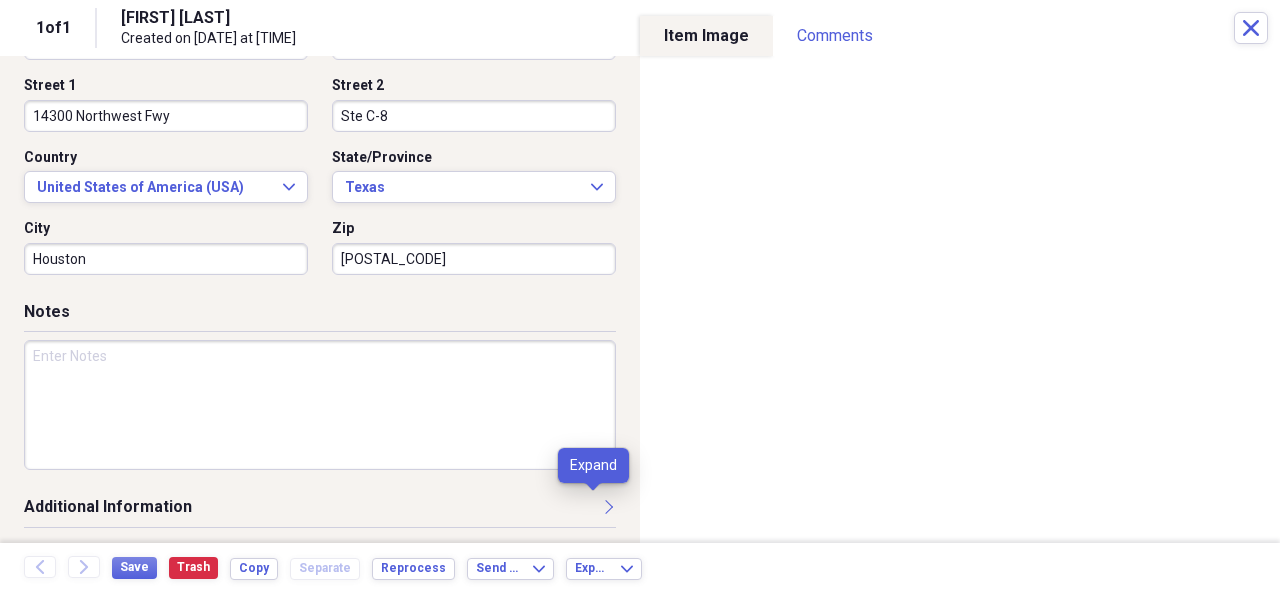 click at bounding box center [608, 506] 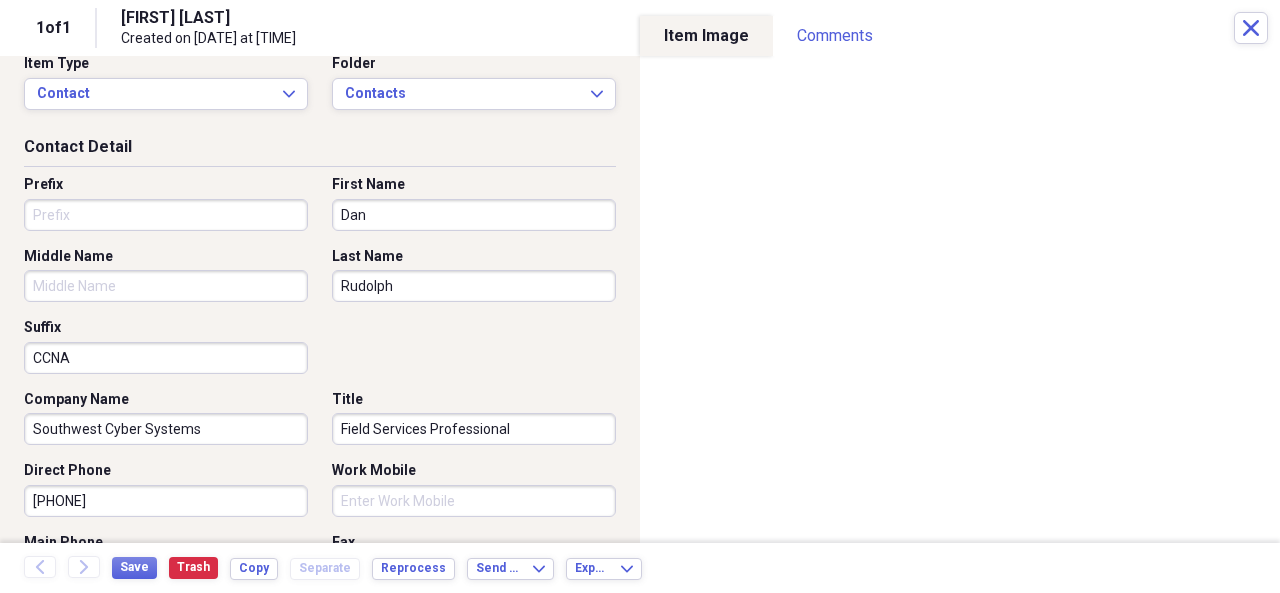 scroll, scrollTop: 0, scrollLeft: 0, axis: both 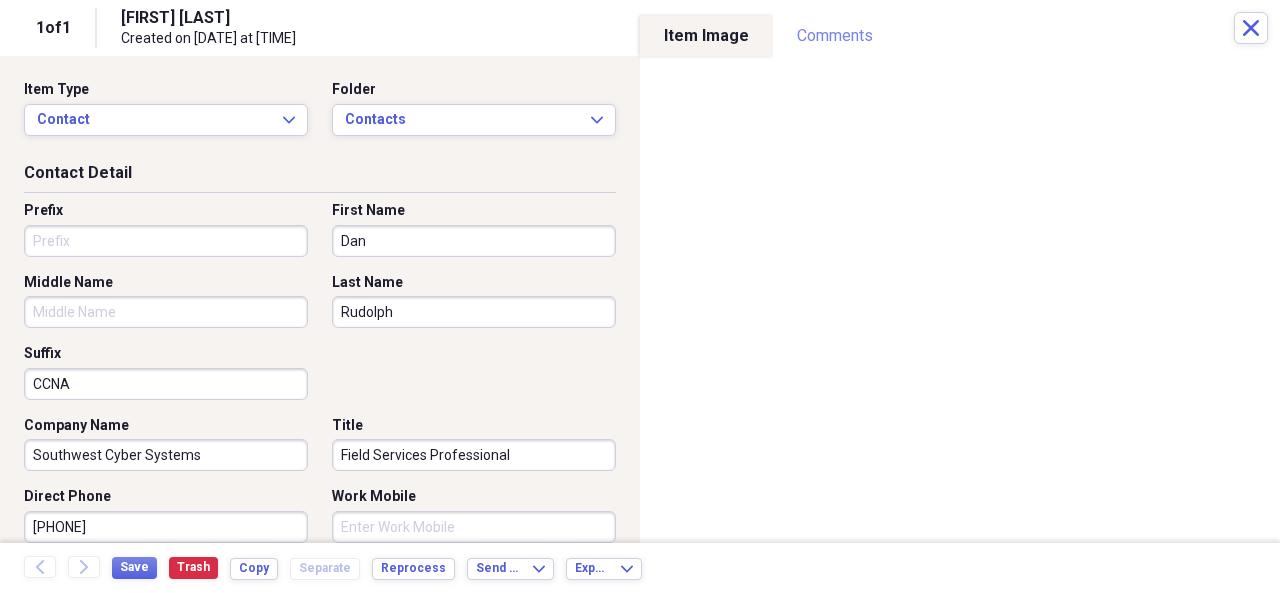 click on "Comments" at bounding box center (835, 36) 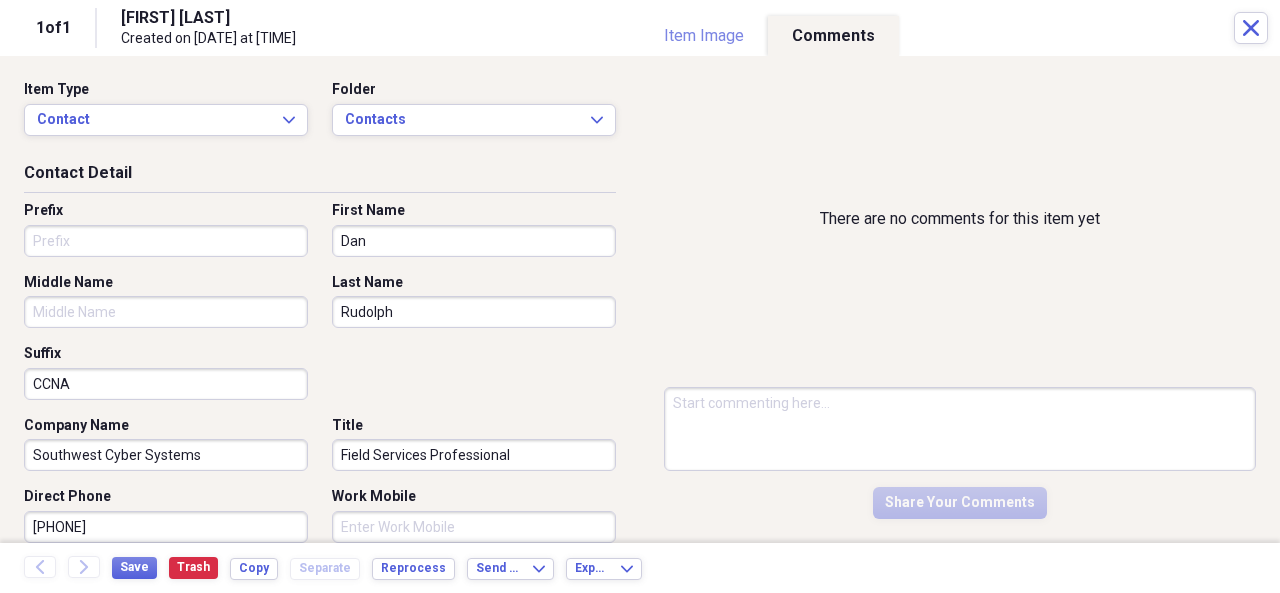 click on "Item Image" at bounding box center [704, 36] 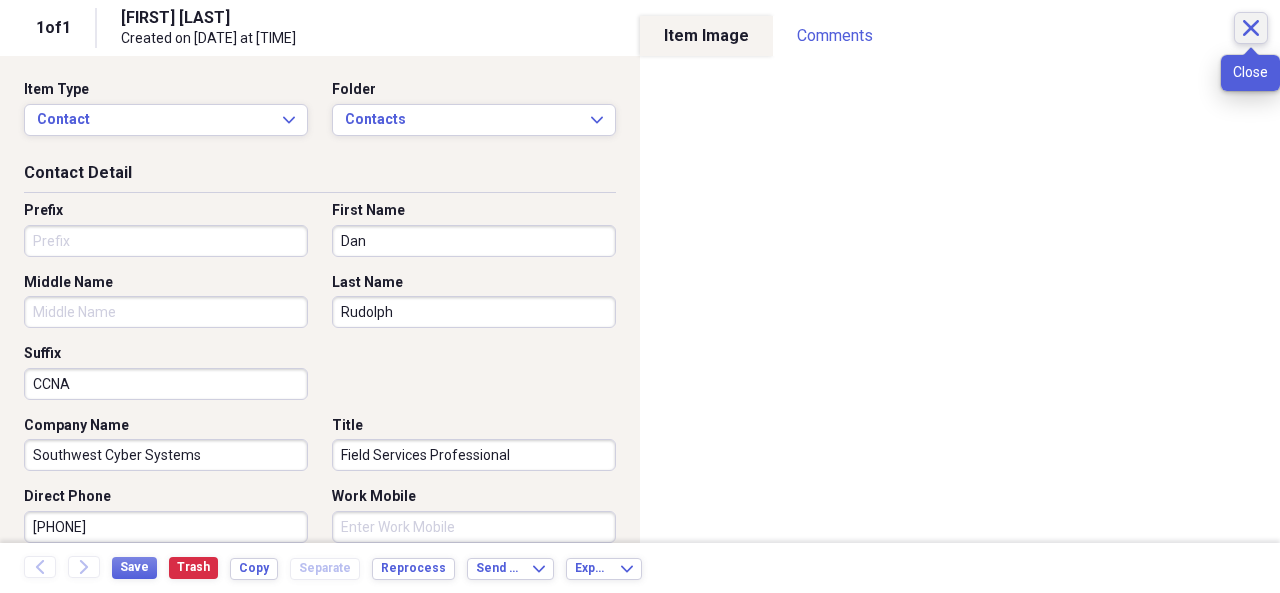 click on "Close" 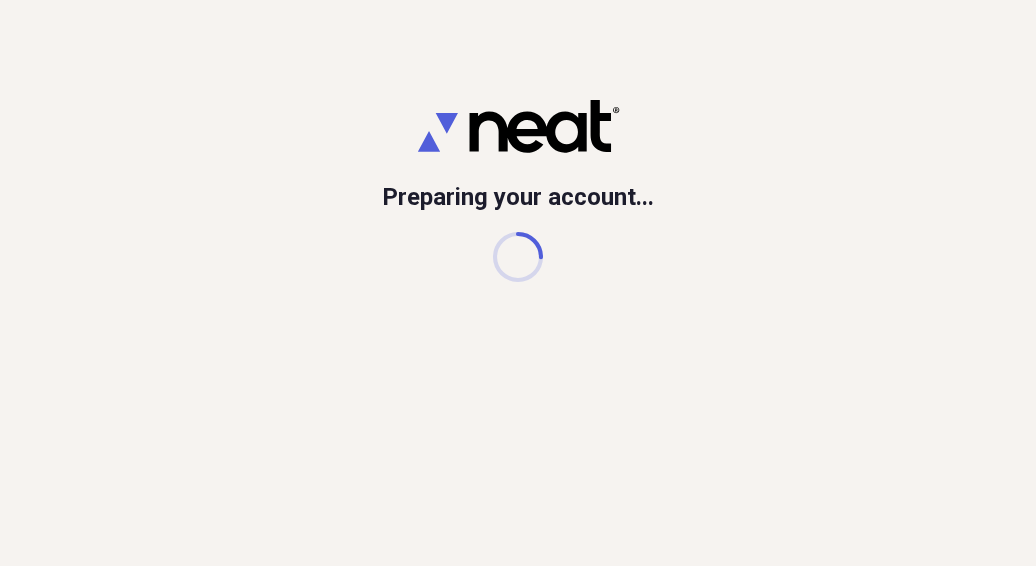 scroll, scrollTop: 0, scrollLeft: 0, axis: both 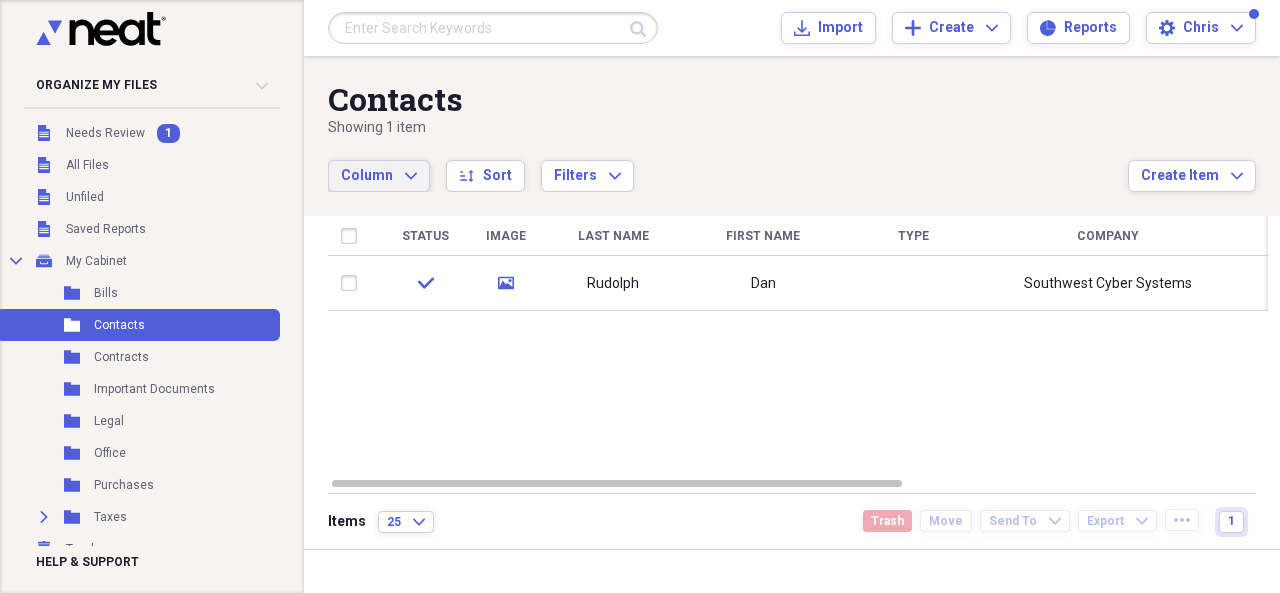 click on "Column Expand" at bounding box center (379, 176) 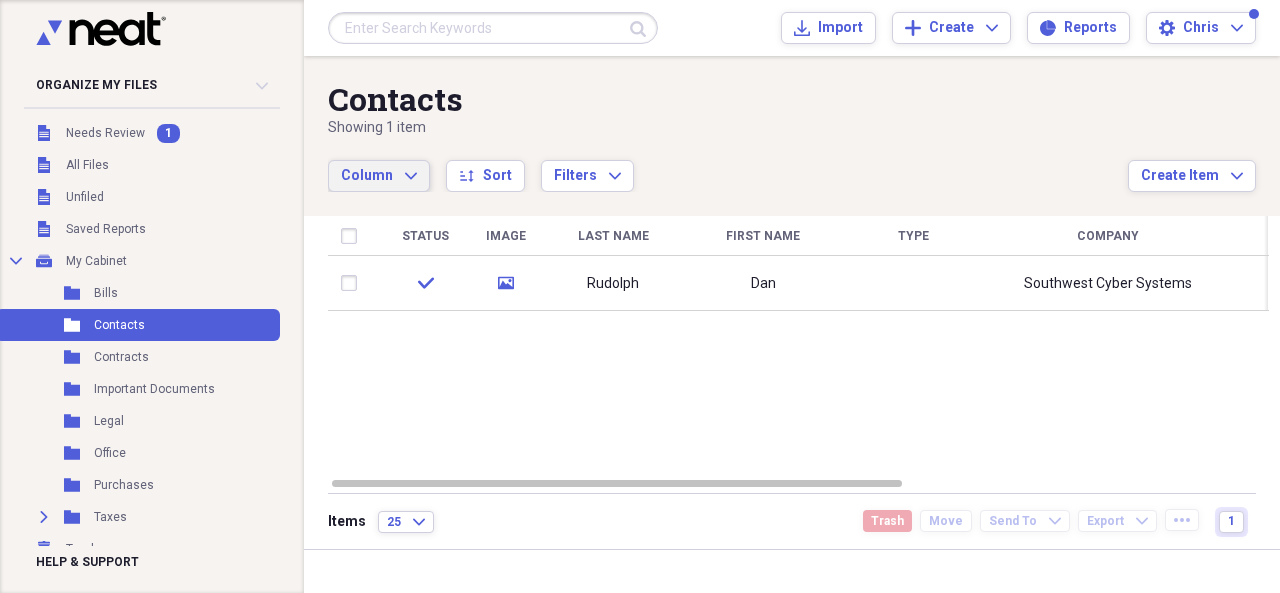 click on "Filters  Expand" at bounding box center (587, 165) 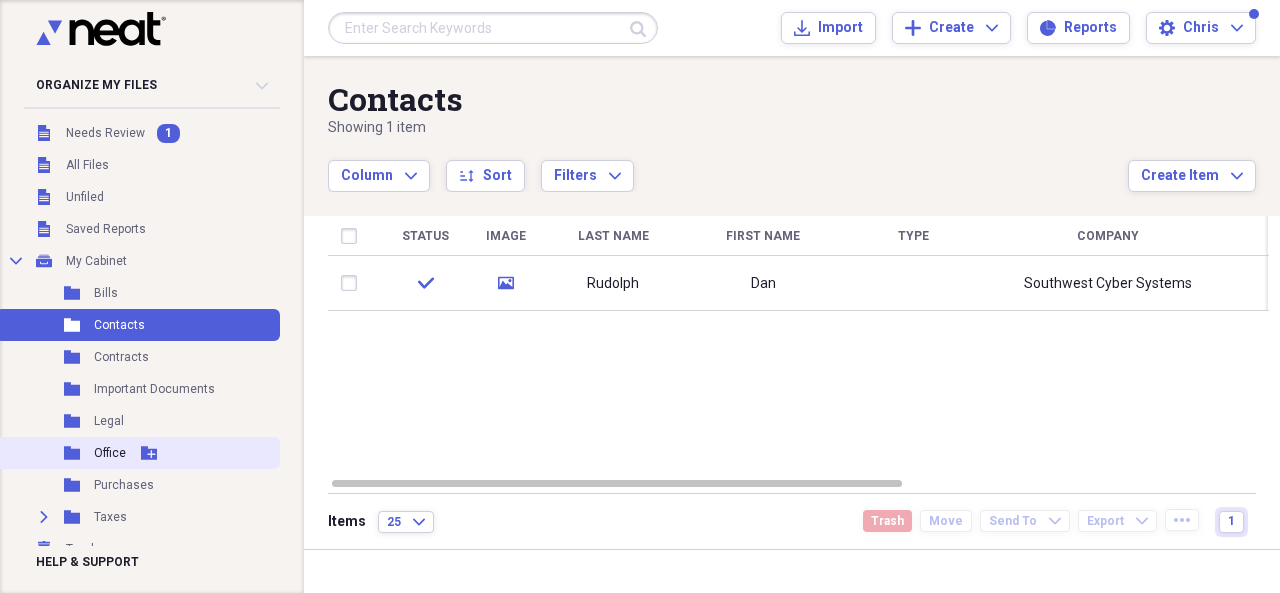 click on "Folder Office Add Folder" at bounding box center [138, 453] 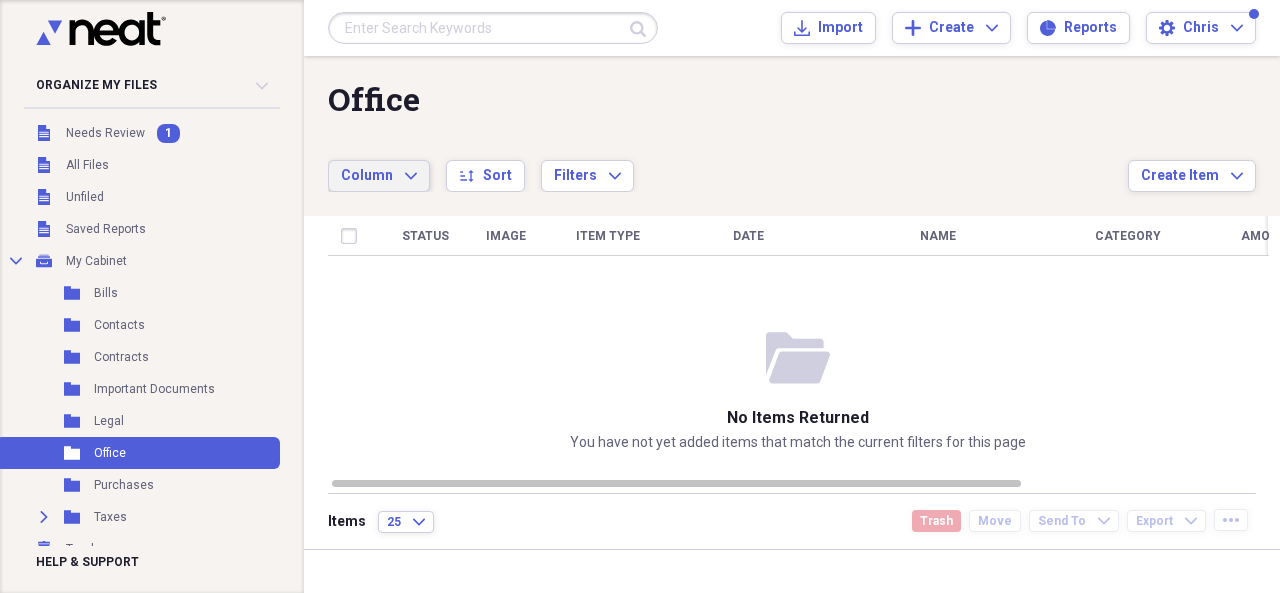 click on "Column Expand" at bounding box center [379, 176] 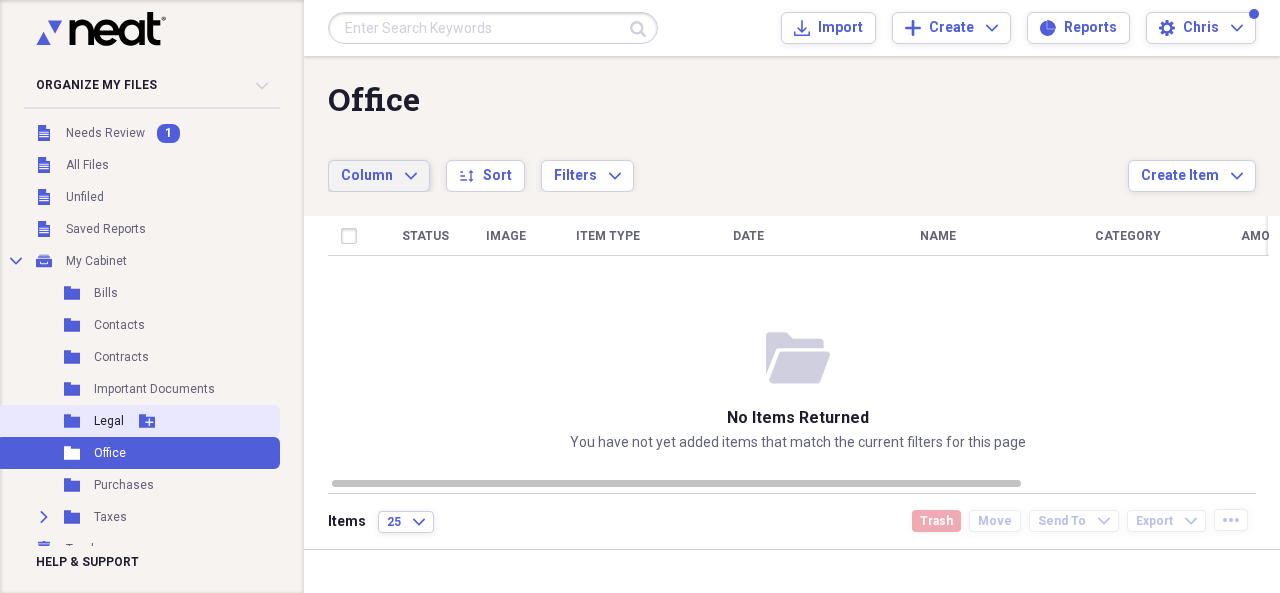 click on "Folder Legal Add Folder" at bounding box center [138, 421] 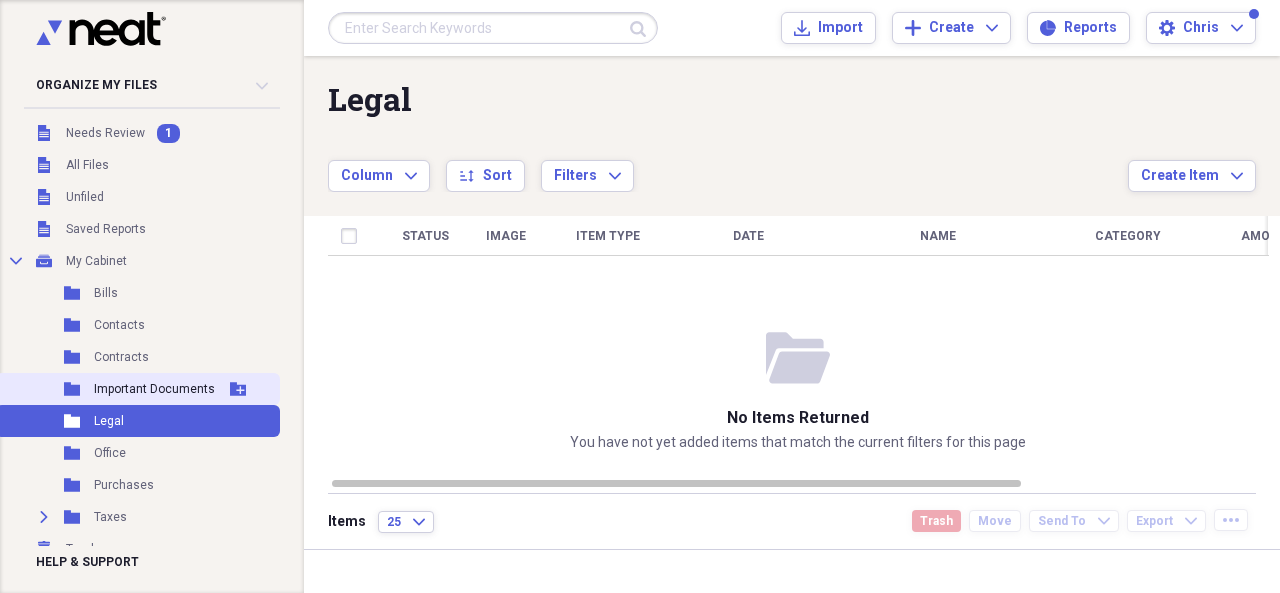 click on "Important Documents" at bounding box center [154, 389] 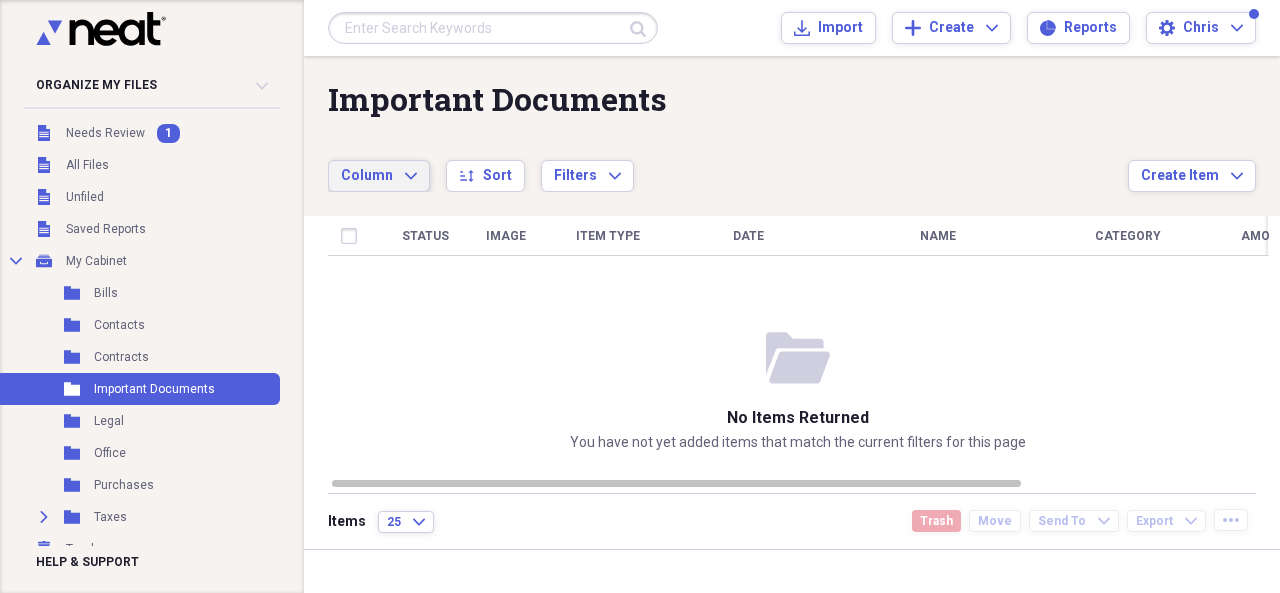 click on "Column Expand" at bounding box center [379, 176] 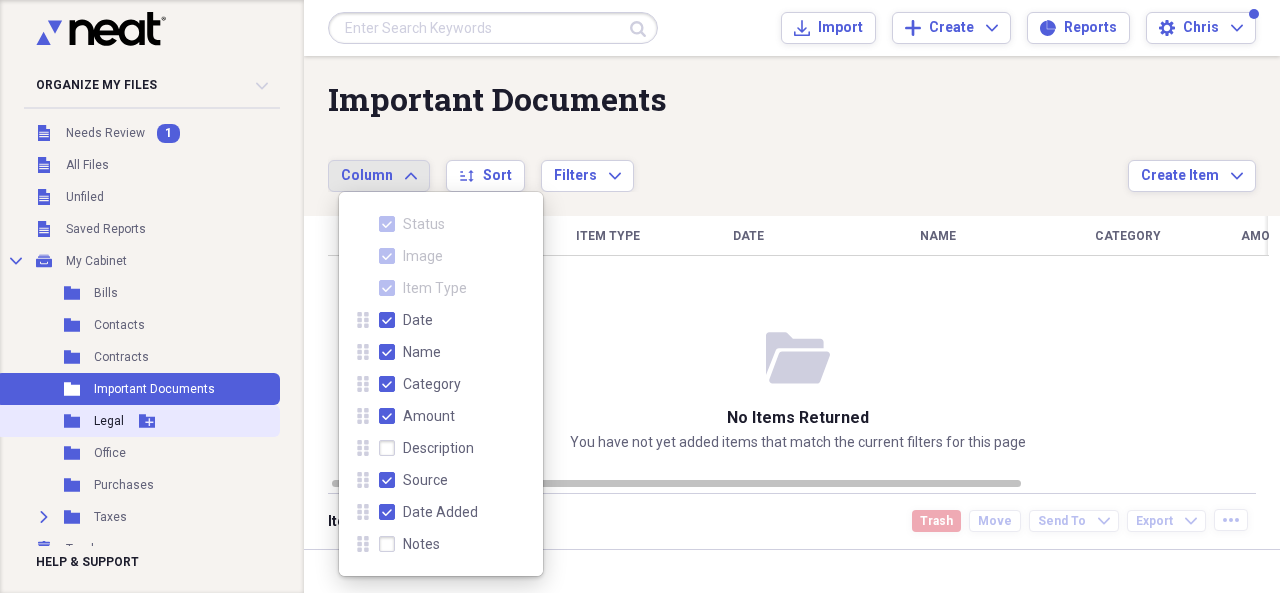 scroll, scrollTop: 17, scrollLeft: 0, axis: vertical 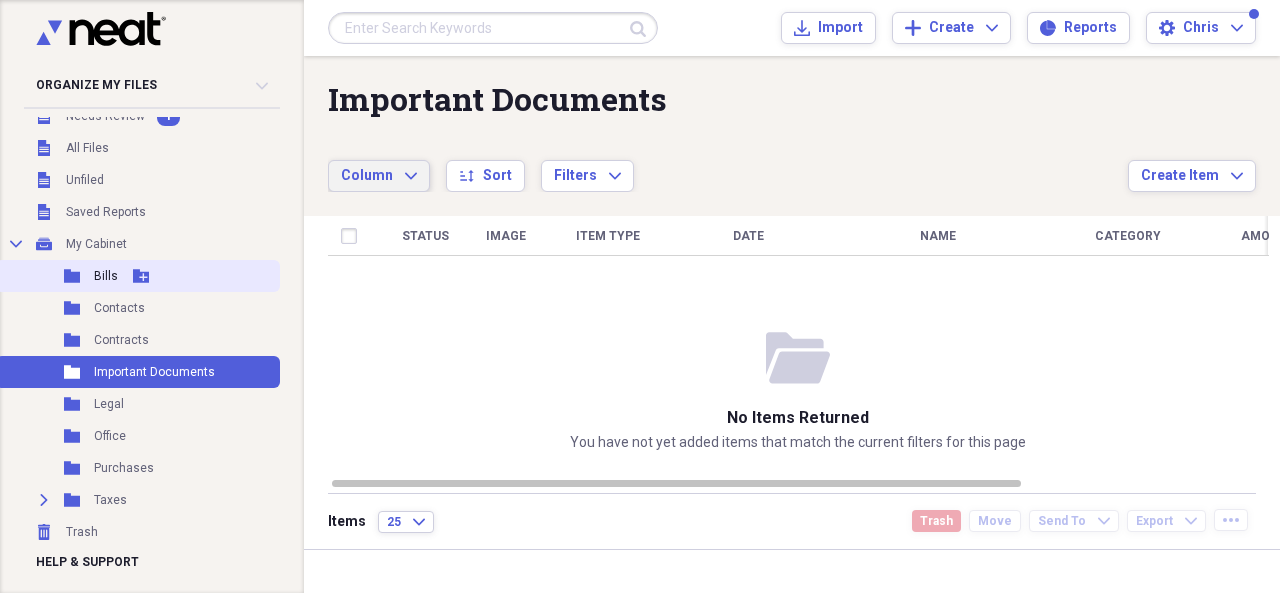 click on "Folder Bills Add Folder" at bounding box center [138, 276] 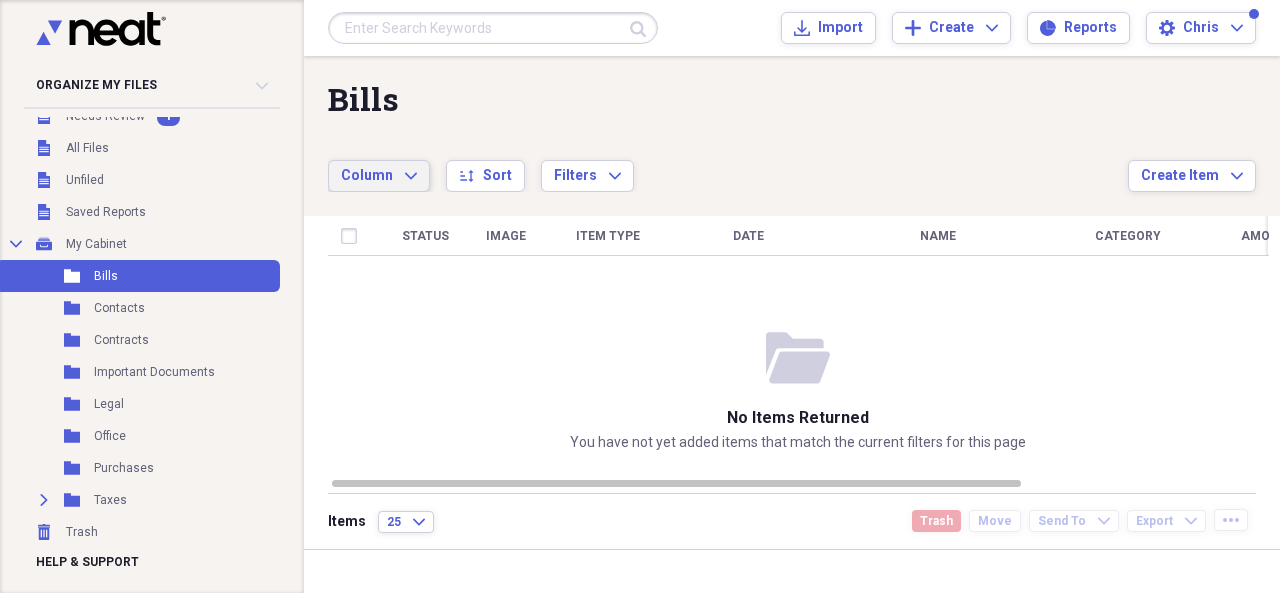 click on "Column Expand" at bounding box center [379, 176] 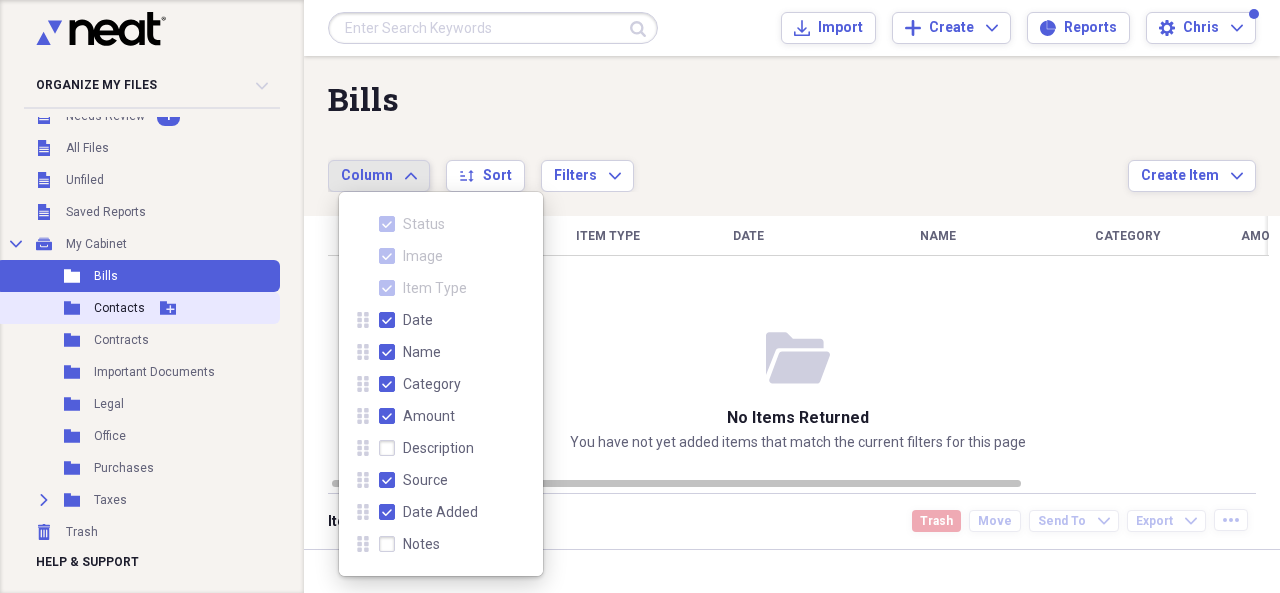 click on "Folder Contacts Add Folder" at bounding box center (138, 308) 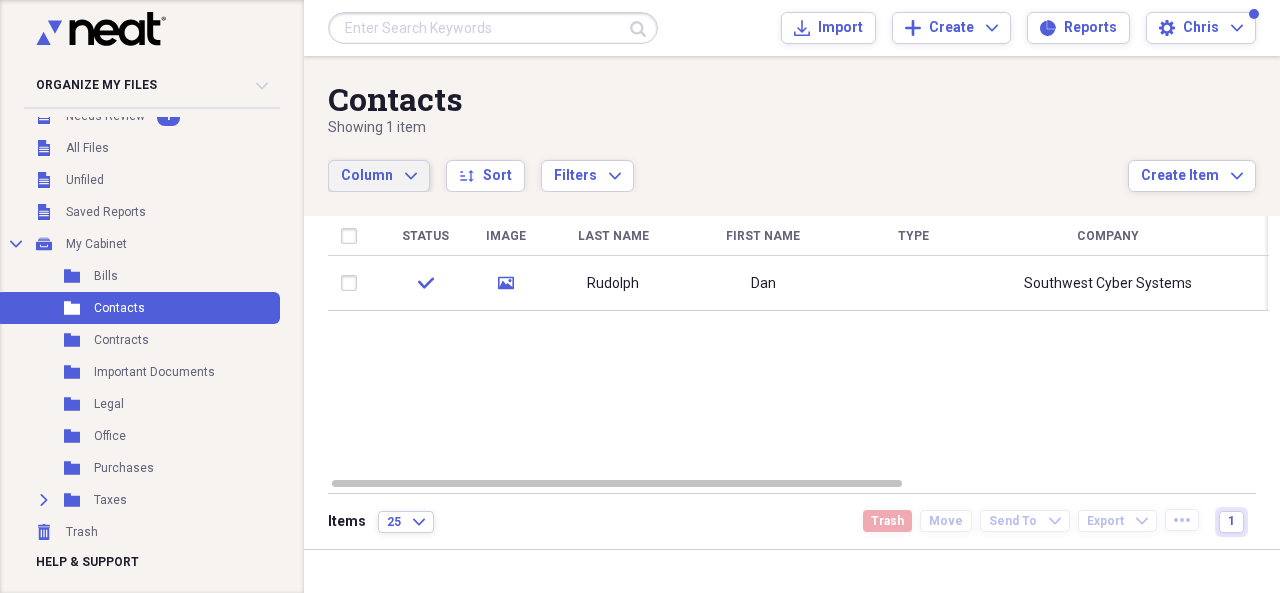 click on "Column" at bounding box center [367, 175] 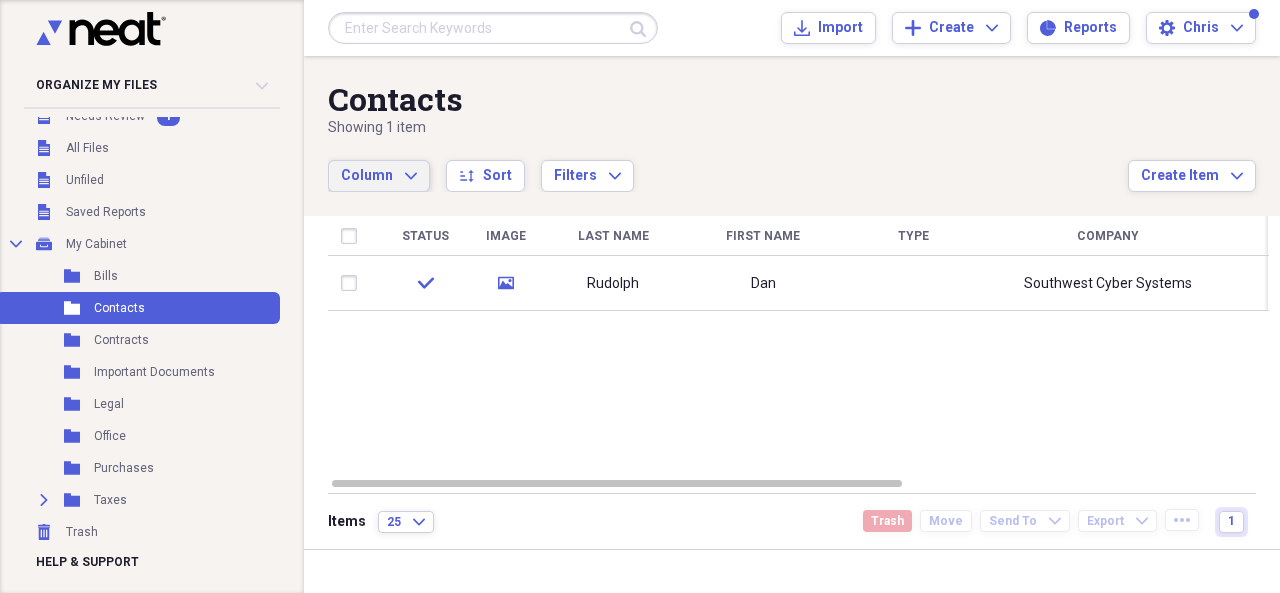 click on "Contacts" at bounding box center (728, 99) 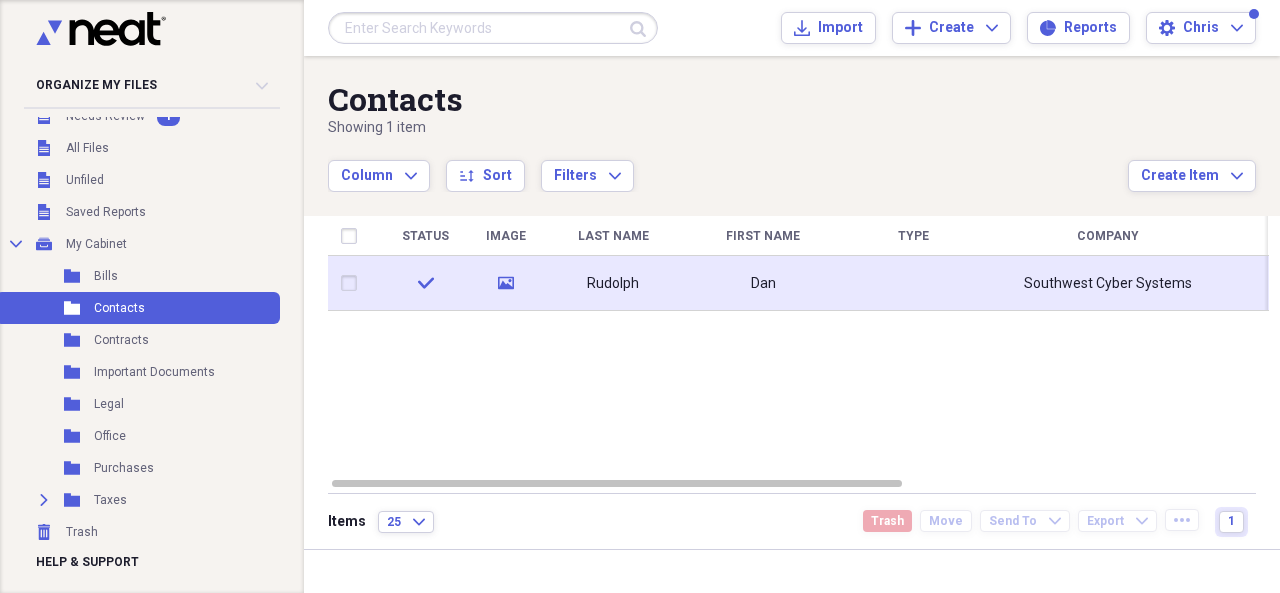 click on "Dan" at bounding box center [763, 283] 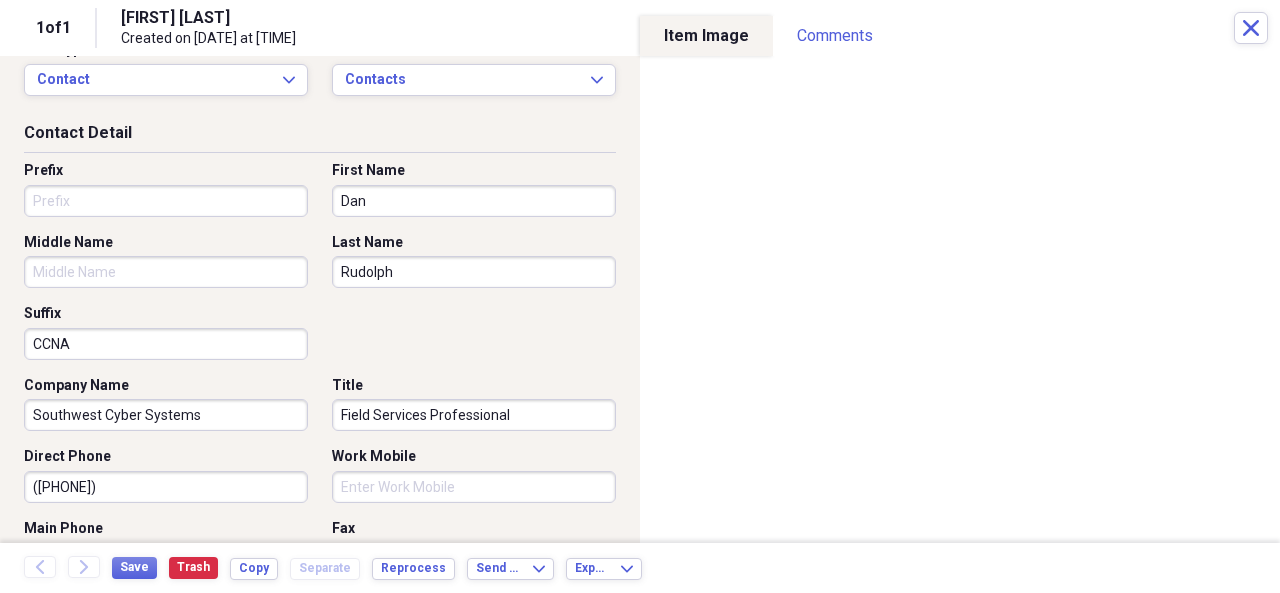scroll, scrollTop: 0, scrollLeft: 0, axis: both 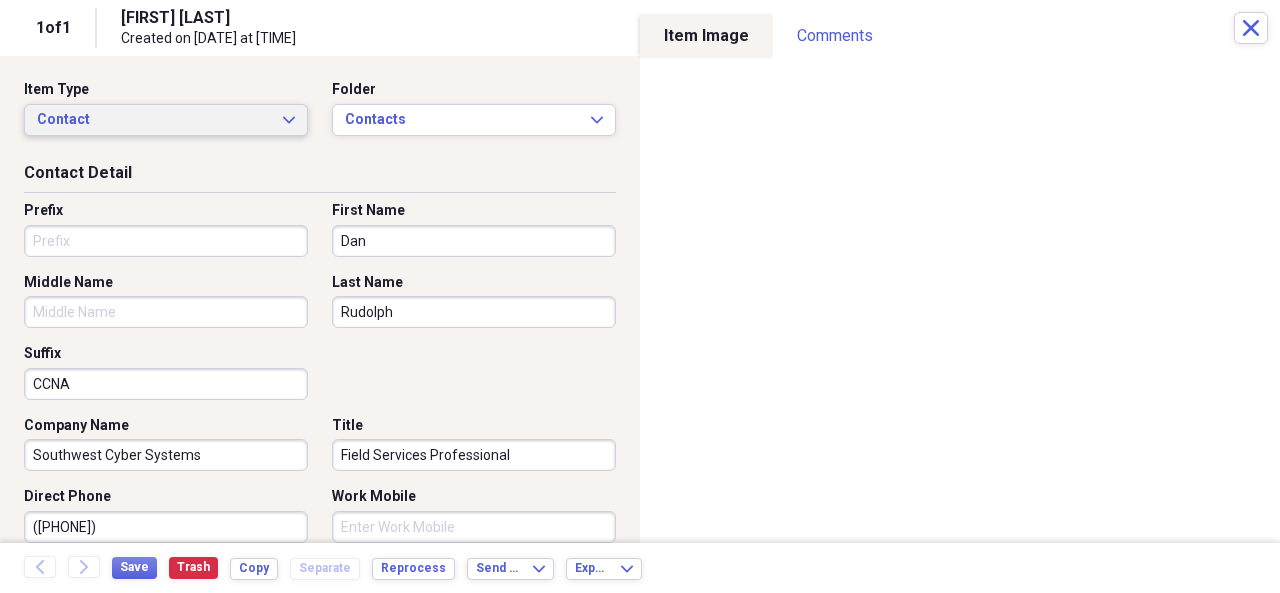 click on "Contact Expand" at bounding box center [166, 120] 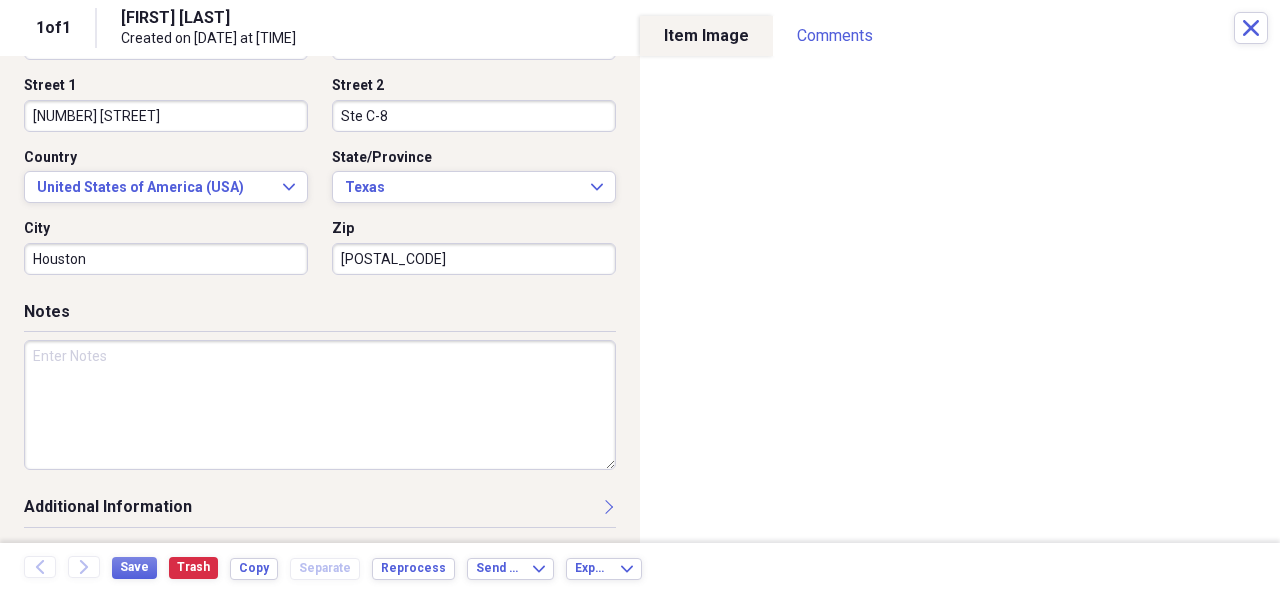scroll, scrollTop: 0, scrollLeft: 0, axis: both 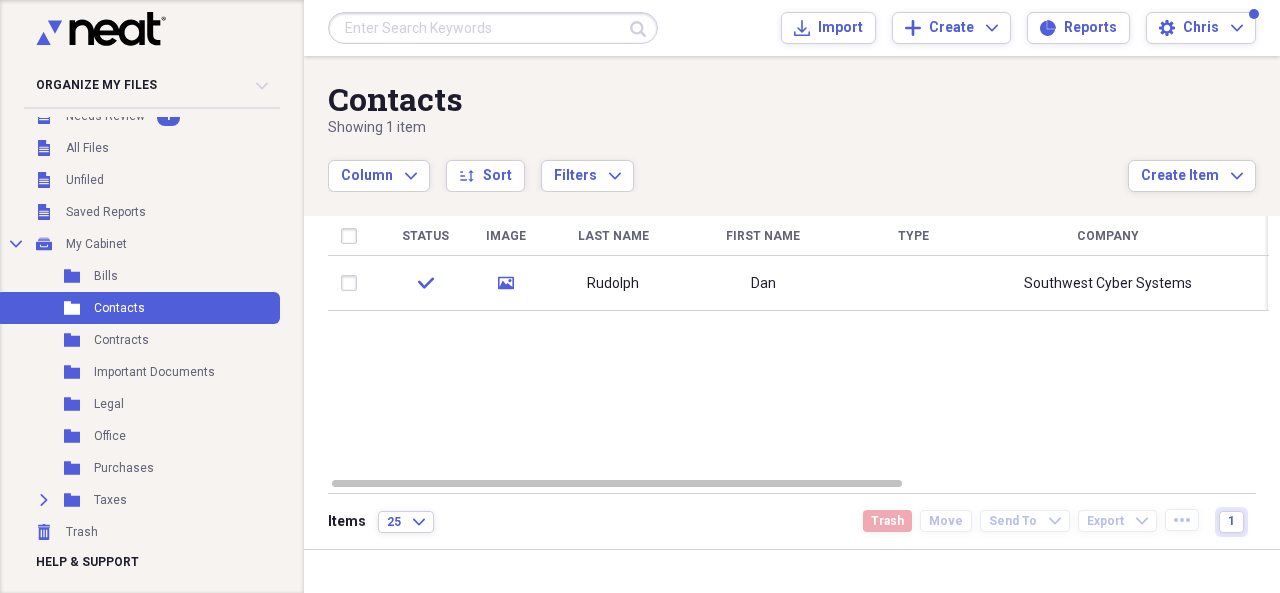 click on "Column Expand sort Sort Filters  Expand" at bounding box center [728, 165] 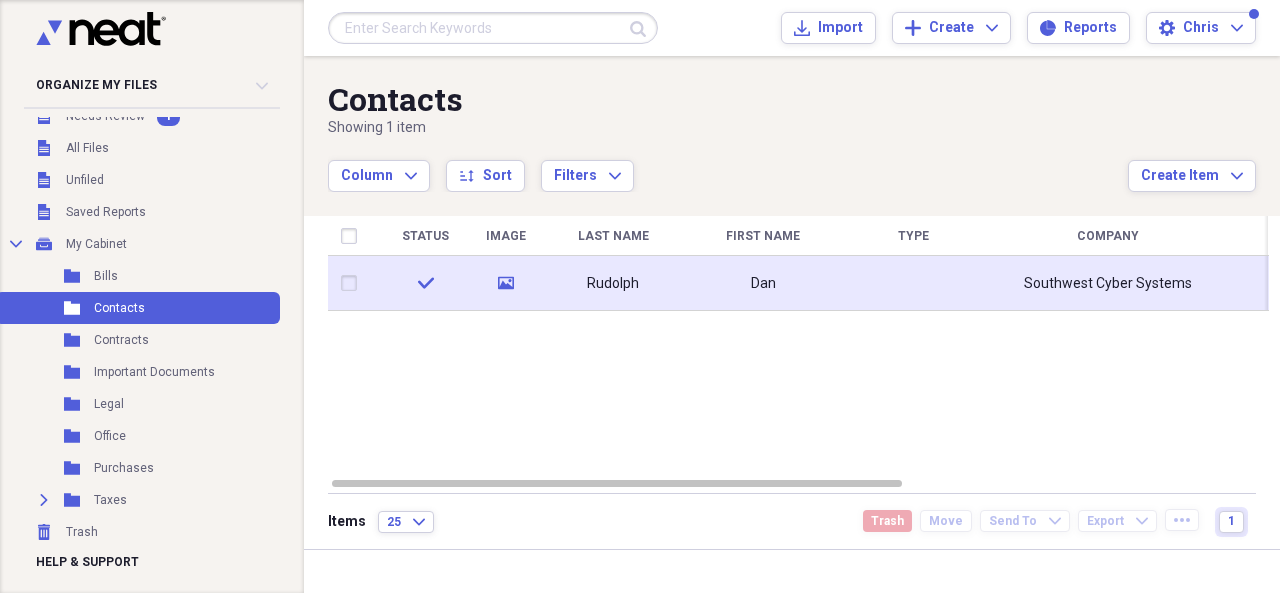 click on "Rudolph" at bounding box center [613, 284] 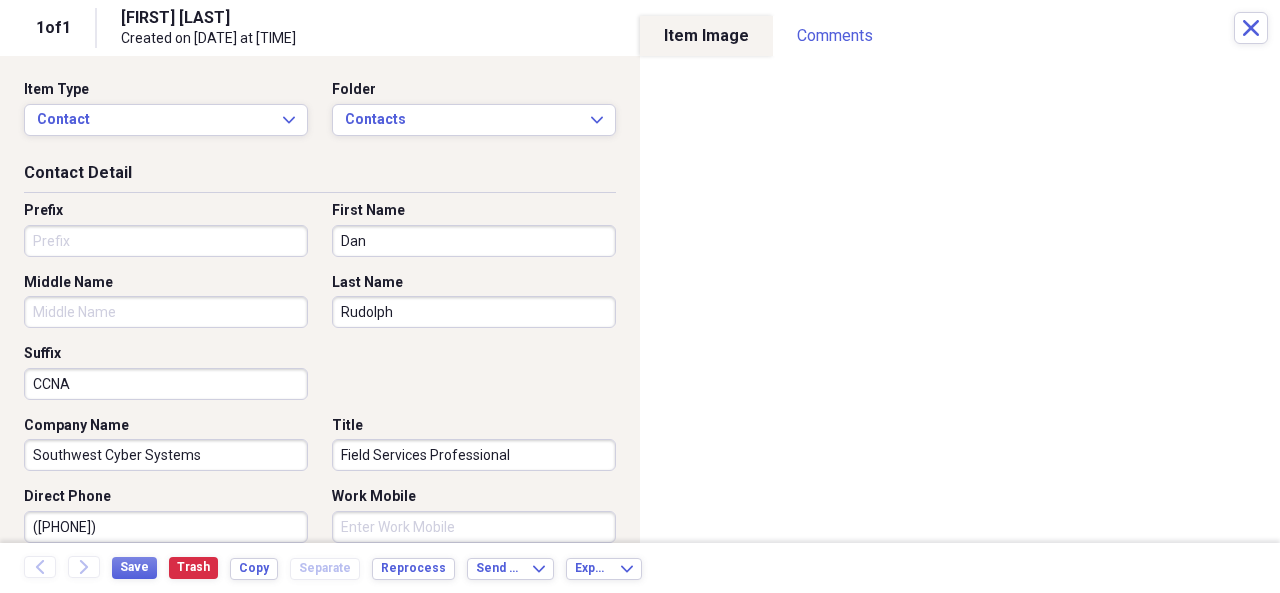 click on "Organize My Files 1 Collapse Unfiled Needs Review 1 Unfiled All Files Unfiled Unfiled Unfiled Saved Reports Collapse My Cabinet My Cabinet Add Folder Folder Bills Add Folder Folder Contacts Add Folder Folder Contracts Add Folder Folder Important Documents Add Folder Folder Legal Add Folder Folder Office Add Folder Folder Purchases Add Folder Expand Folder Taxes Add Folder Trash Trash Help & Support Submit Import Import Add Create Expand Reports Reports Settings Chris Expand Contacts Showing 1 item Column Expand sort Sort Filters  Expand Create Item Expand Status Image Last Name First Name Type Company Work Phone Home Phone Work Mobile Source check media Rudolph Dan Southwest Cyber Systems (281) 854-1477 Scan Items 25 Expand Trash Move Send To Expand Export Expand more 1 1  of  1 Dan Rudolph Created on 08/04/2025 at 10:30 am Close Item Type Contact Expand Folder Contacts Expand Contact Detail Prefix First Name Dan Middle Name Last Name Rudolph Suffix CCNA Company Name Southwest Cyber Systems Title Direct Phone" at bounding box center (640, 296) 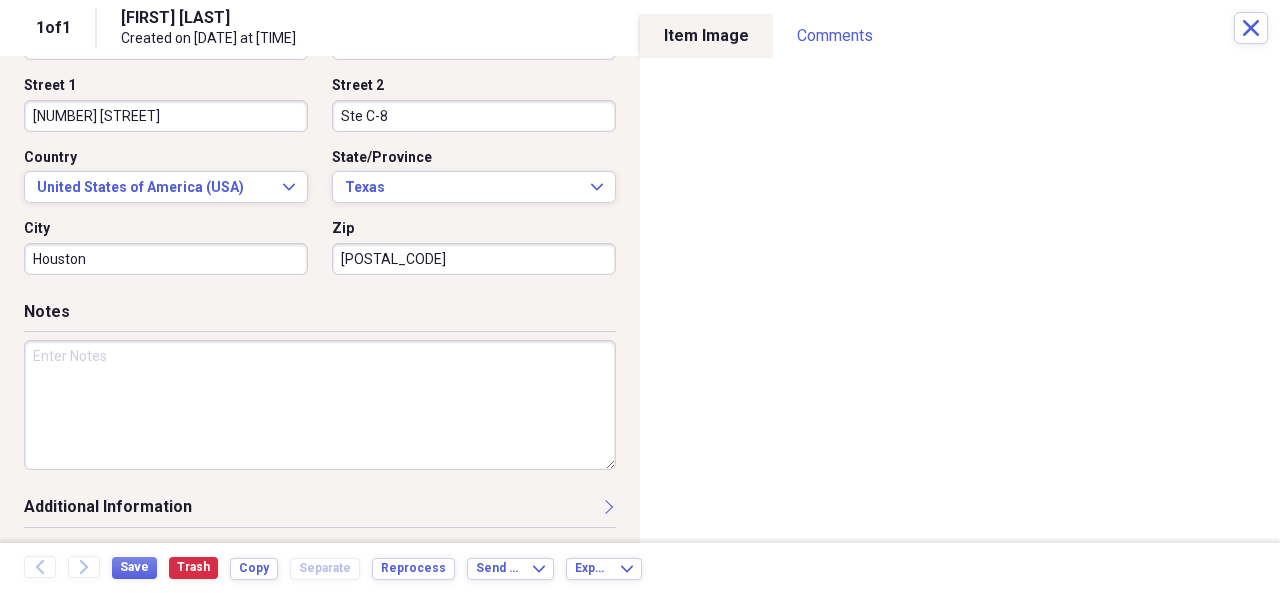 scroll, scrollTop: 0, scrollLeft: 0, axis: both 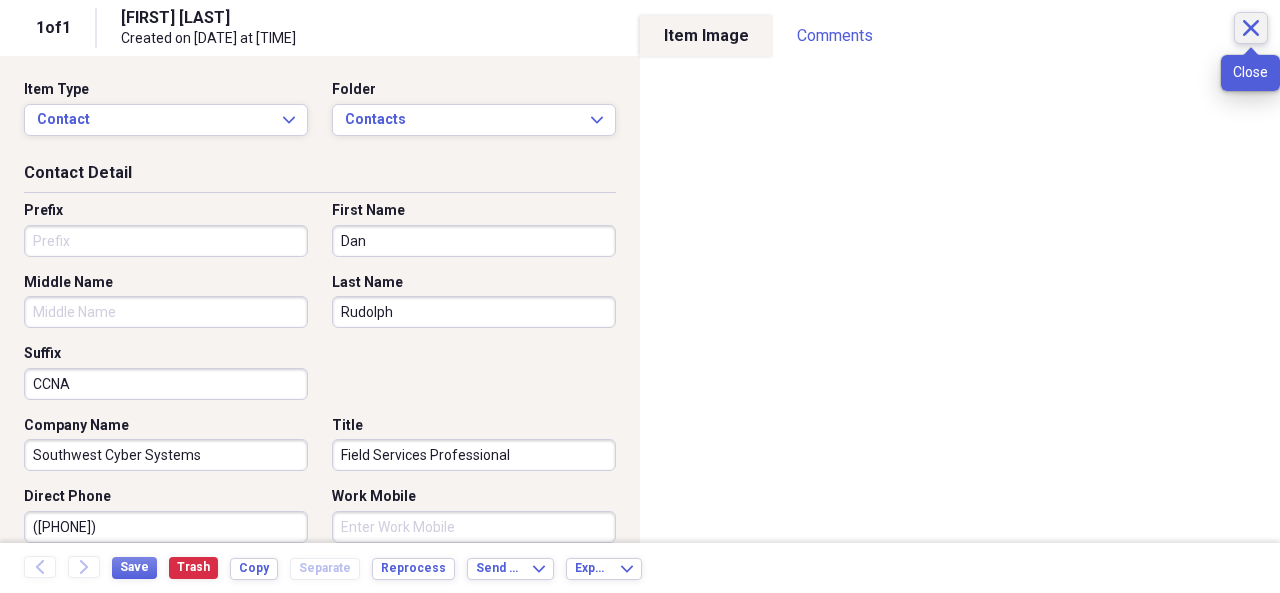 click on "Close" at bounding box center (1251, 28) 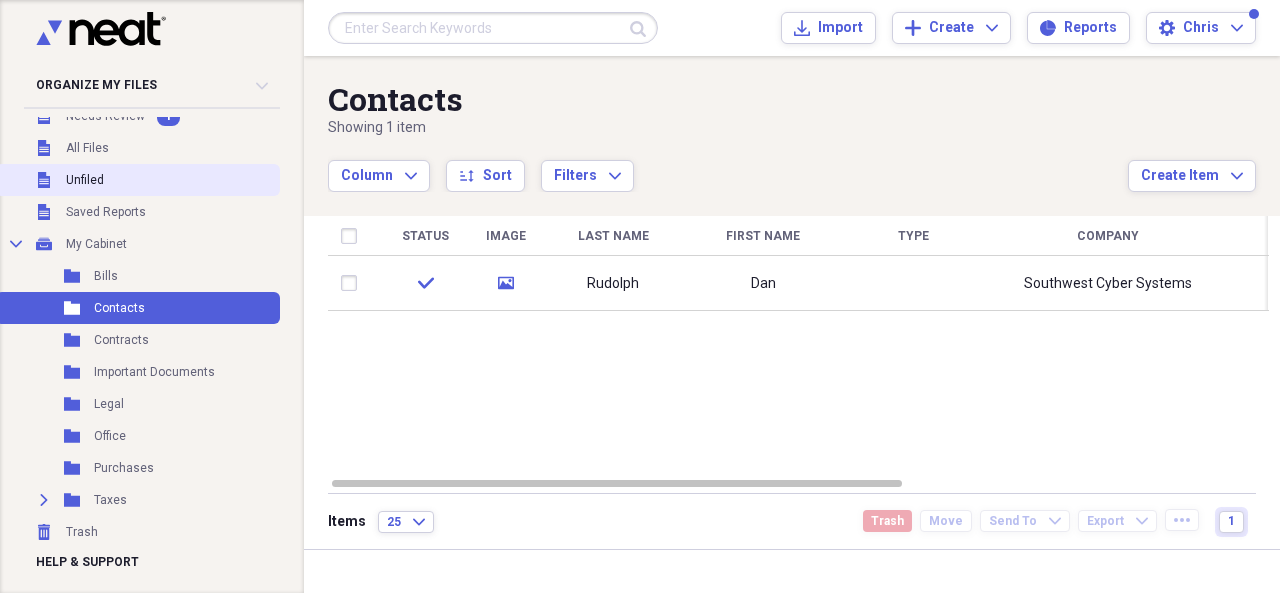 scroll, scrollTop: 0, scrollLeft: 0, axis: both 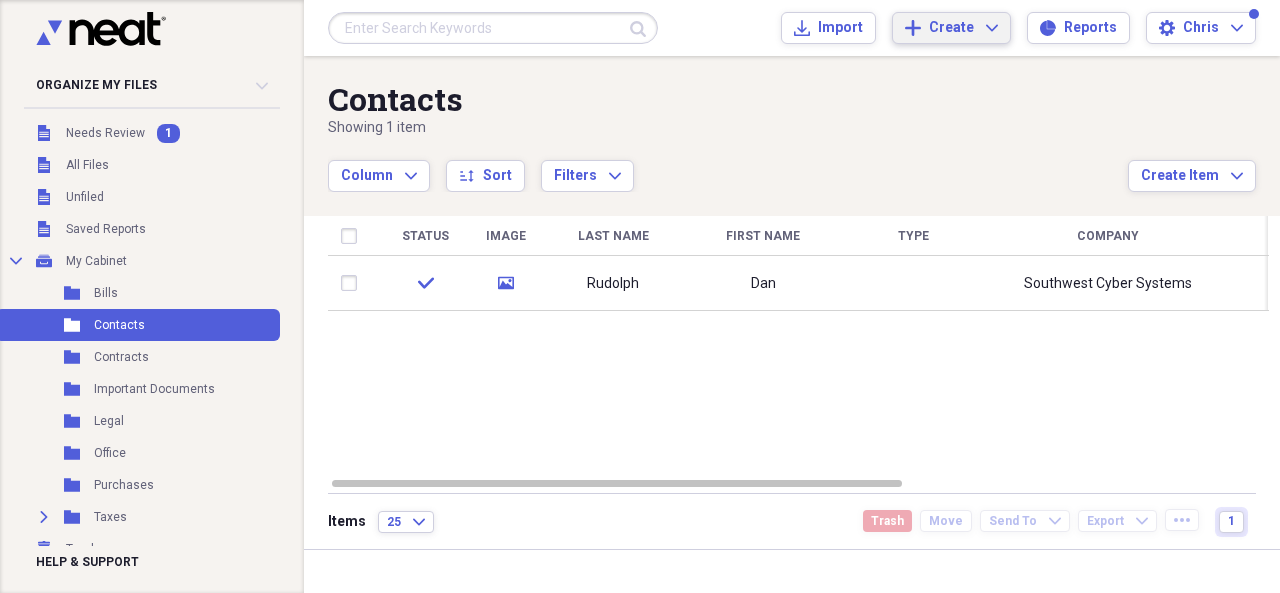 click on "Expand" 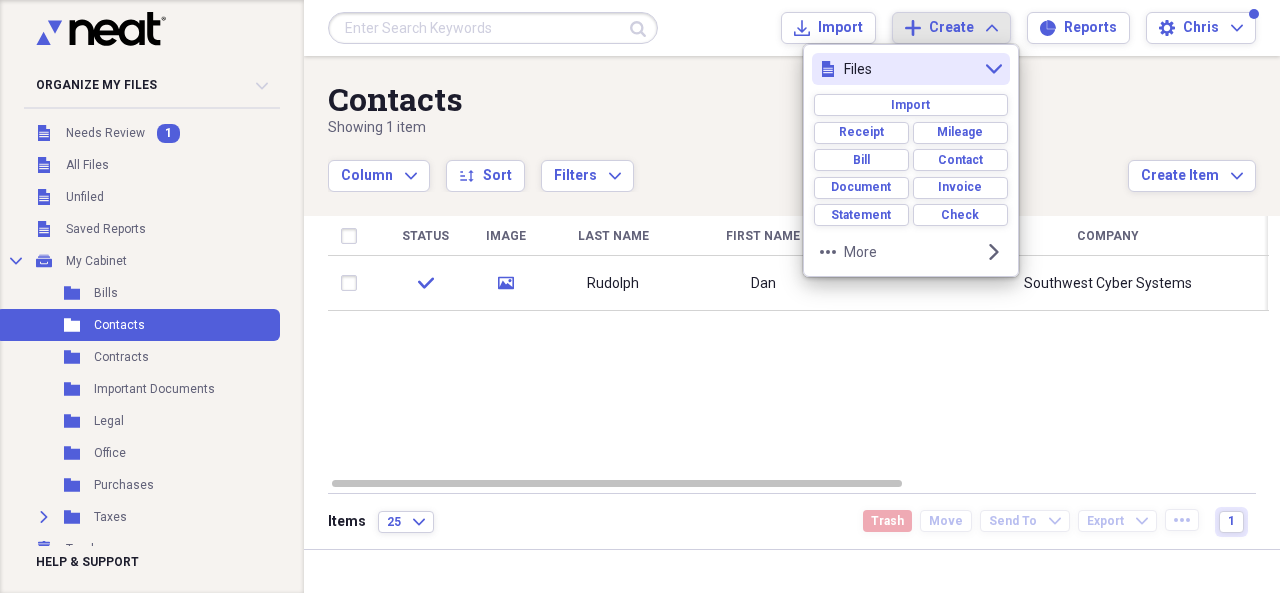 click on "Expand" 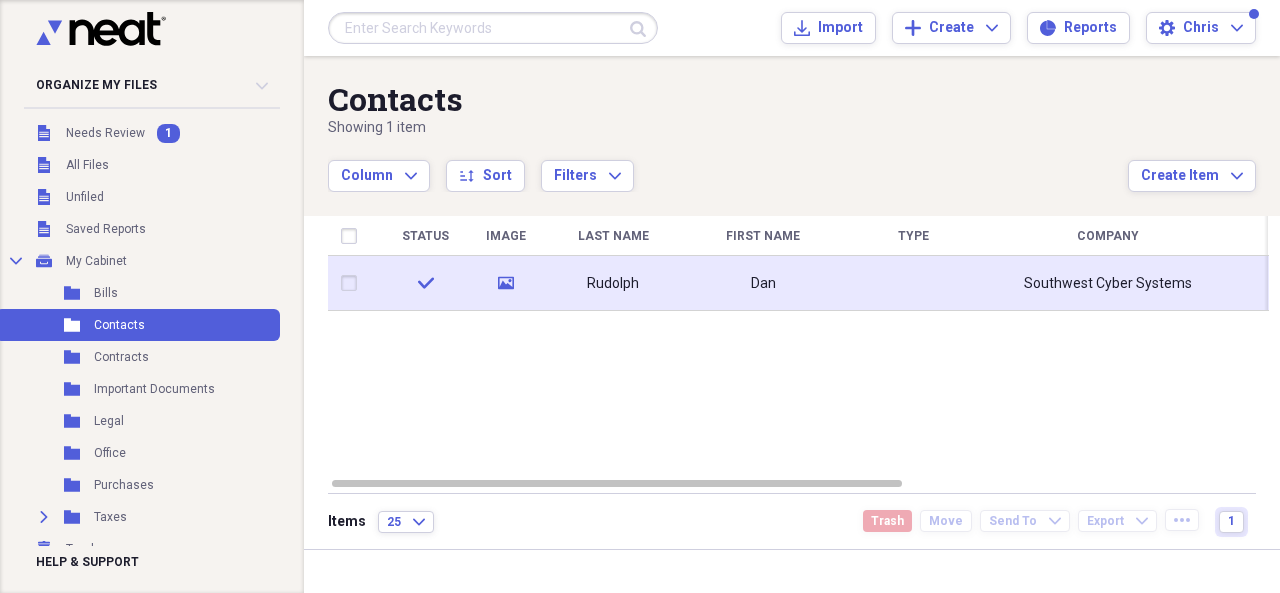click at bounding box center [353, 283] 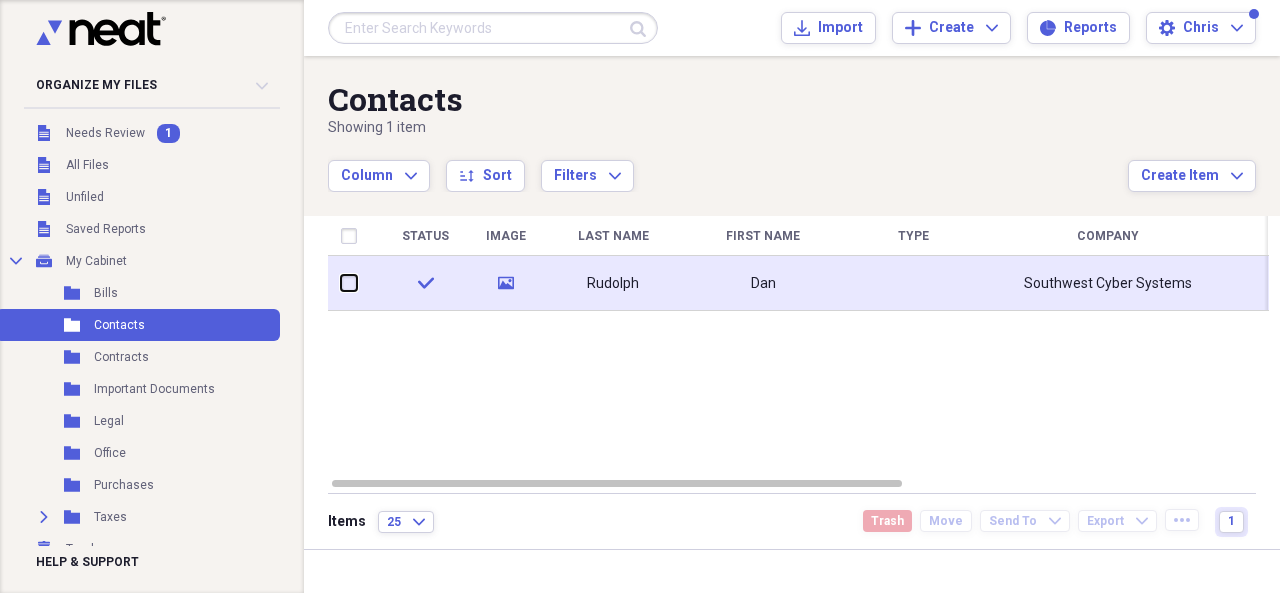 click at bounding box center (341, 283) 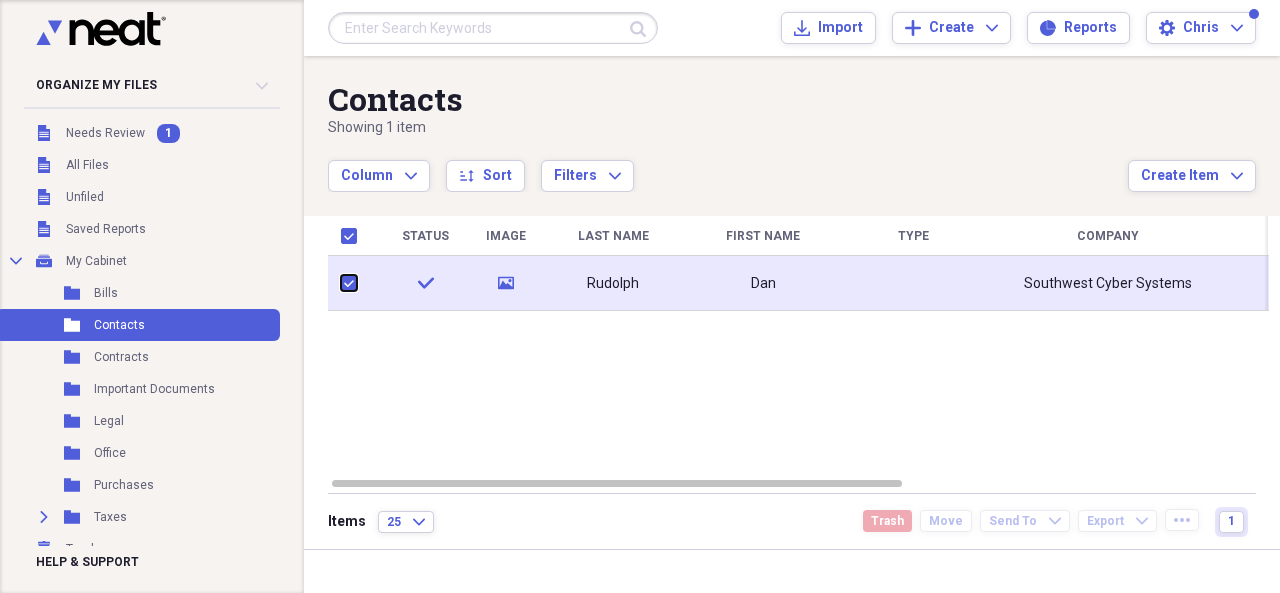 checkbox on "true" 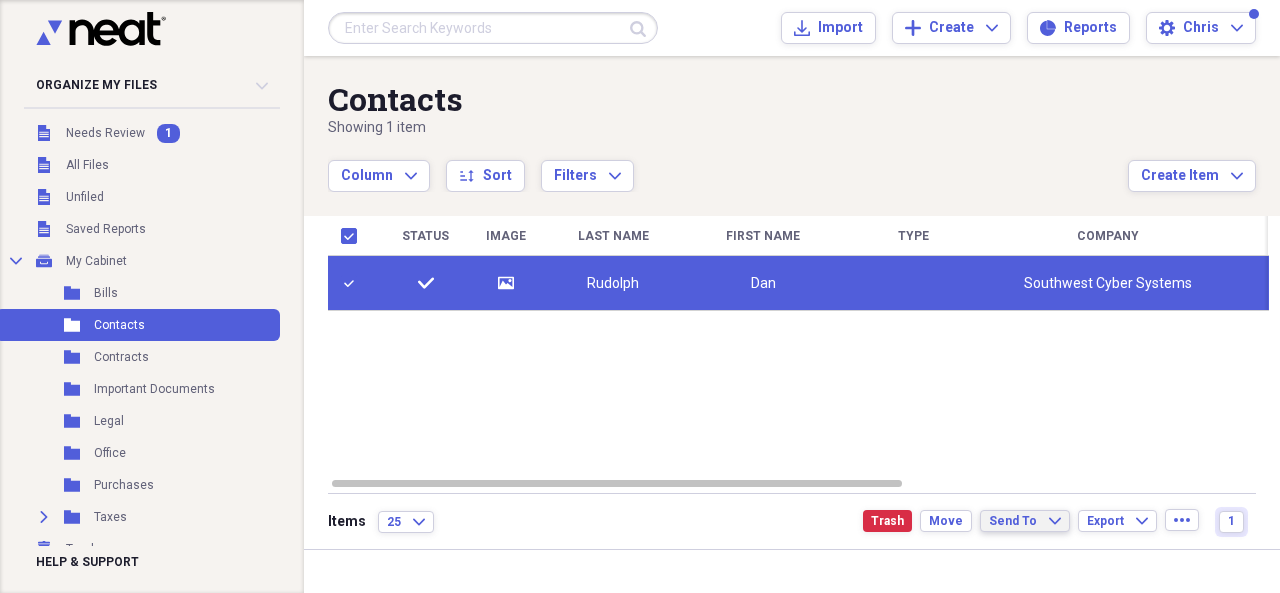 click on "Send To Expand" at bounding box center [1025, 521] 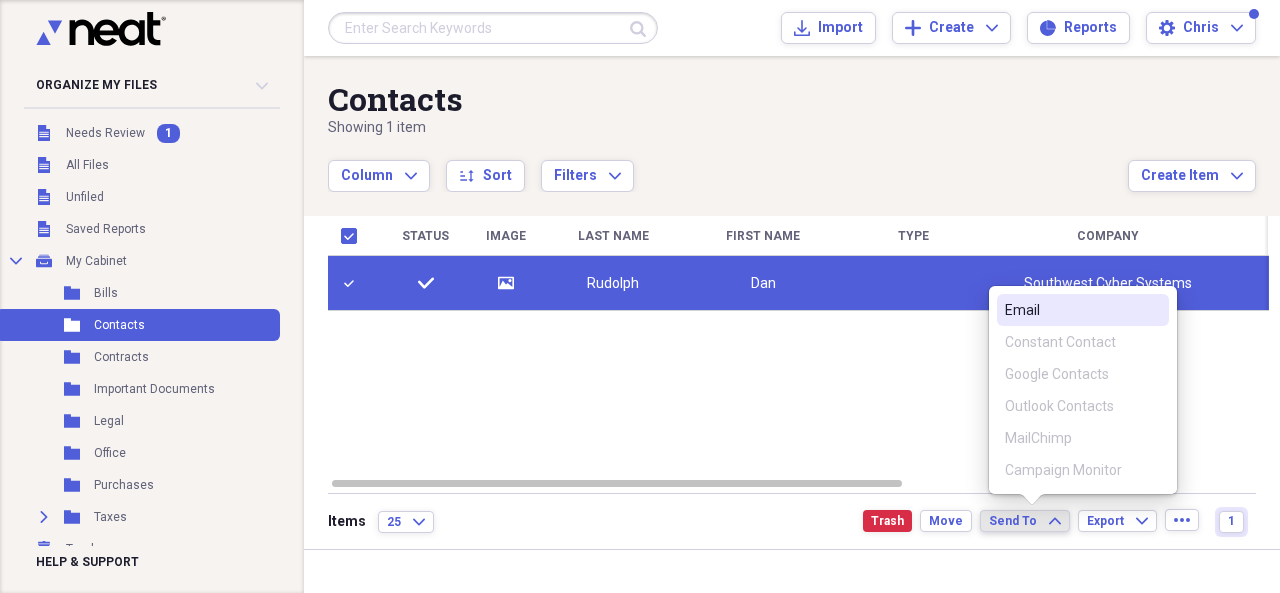 click on "Send To Expand" at bounding box center [1025, 521] 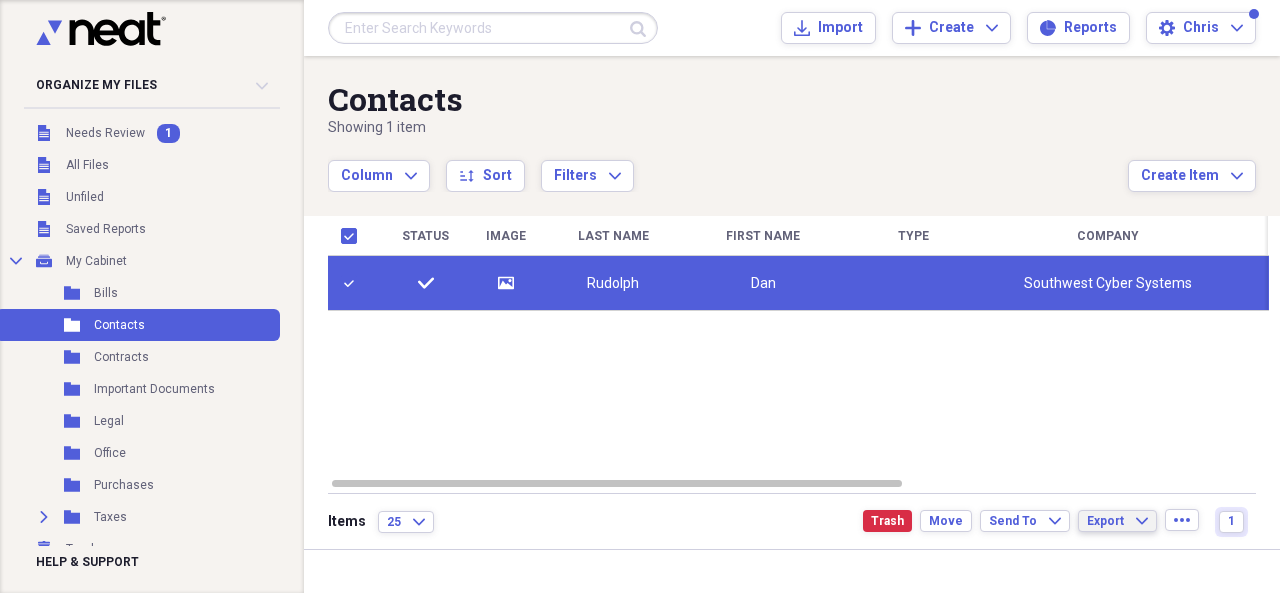 click on "Export Expand" at bounding box center (1117, 521) 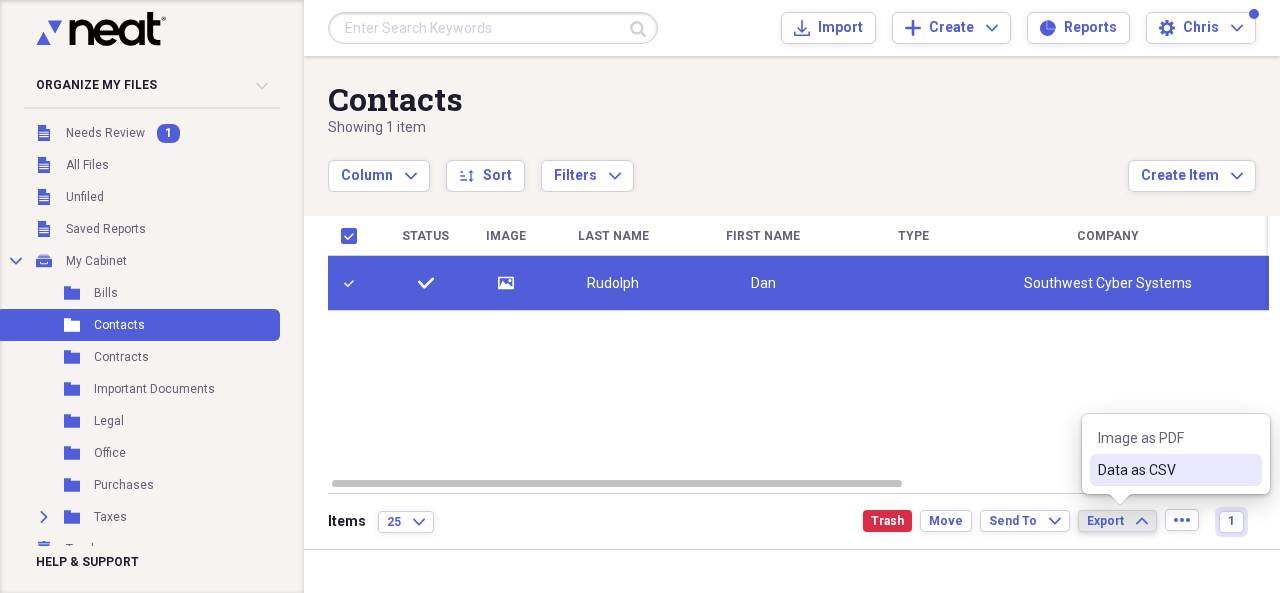 click on "Data as CSV" at bounding box center (1164, 470) 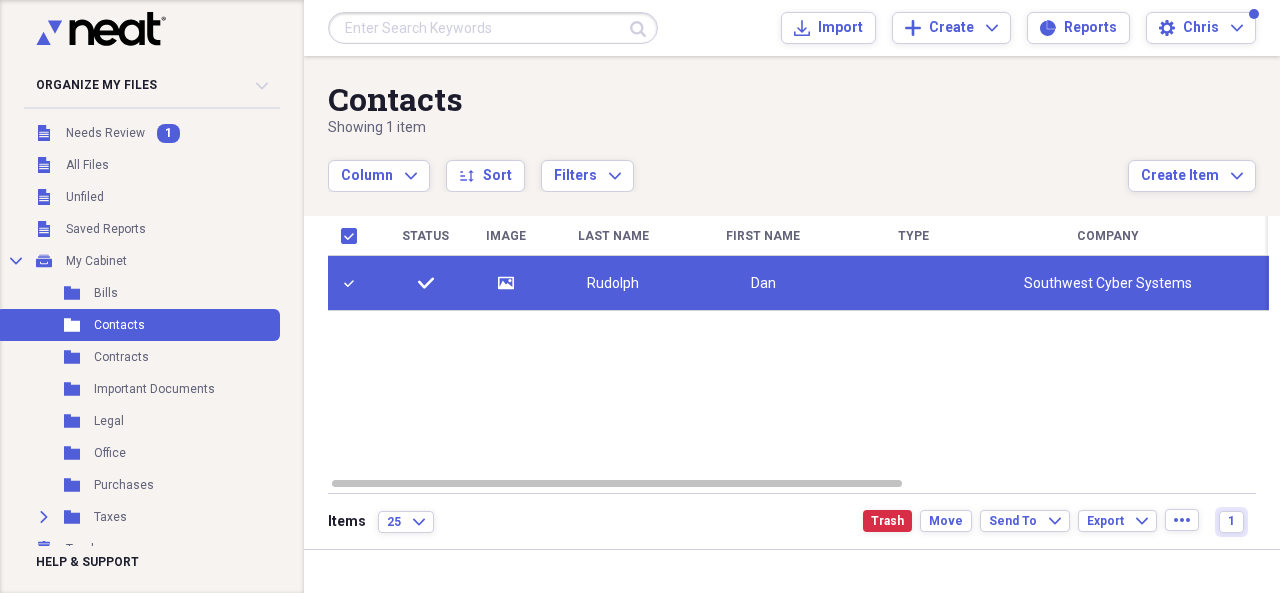 click at bounding box center (353, 283) 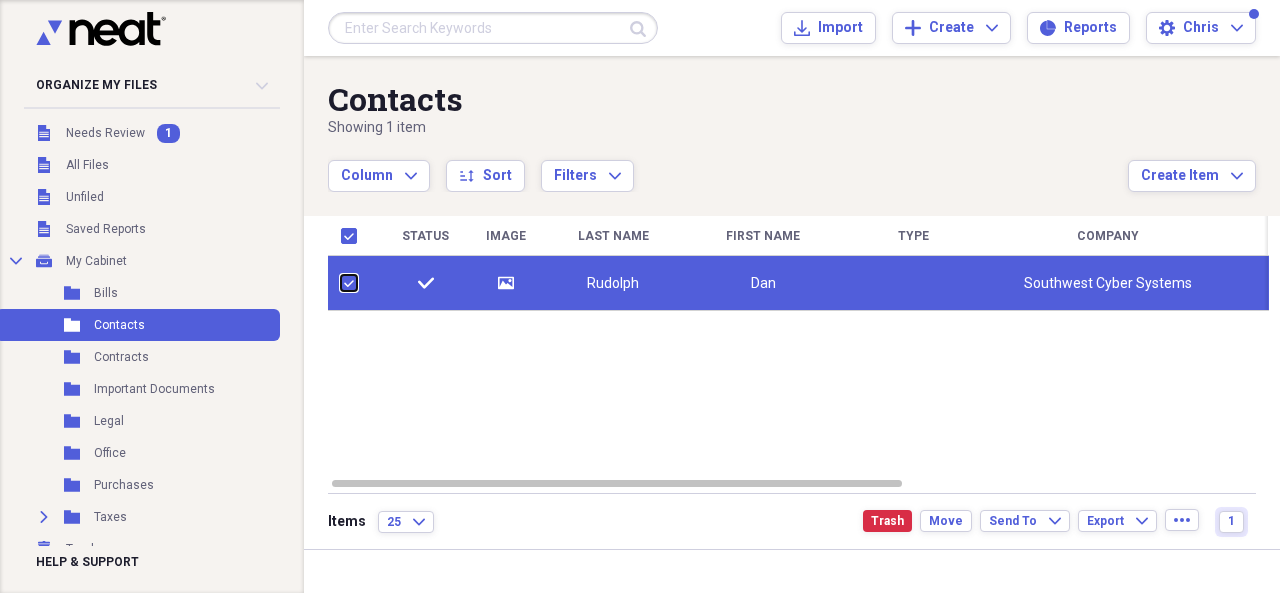 click at bounding box center [341, 283] 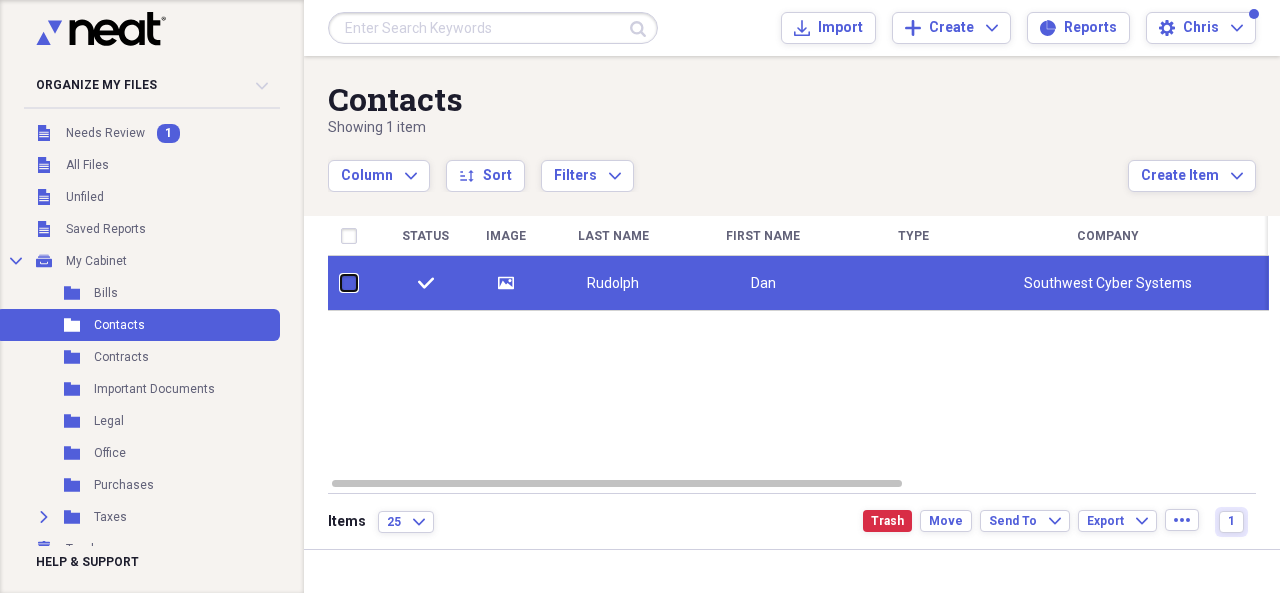 checkbox on "false" 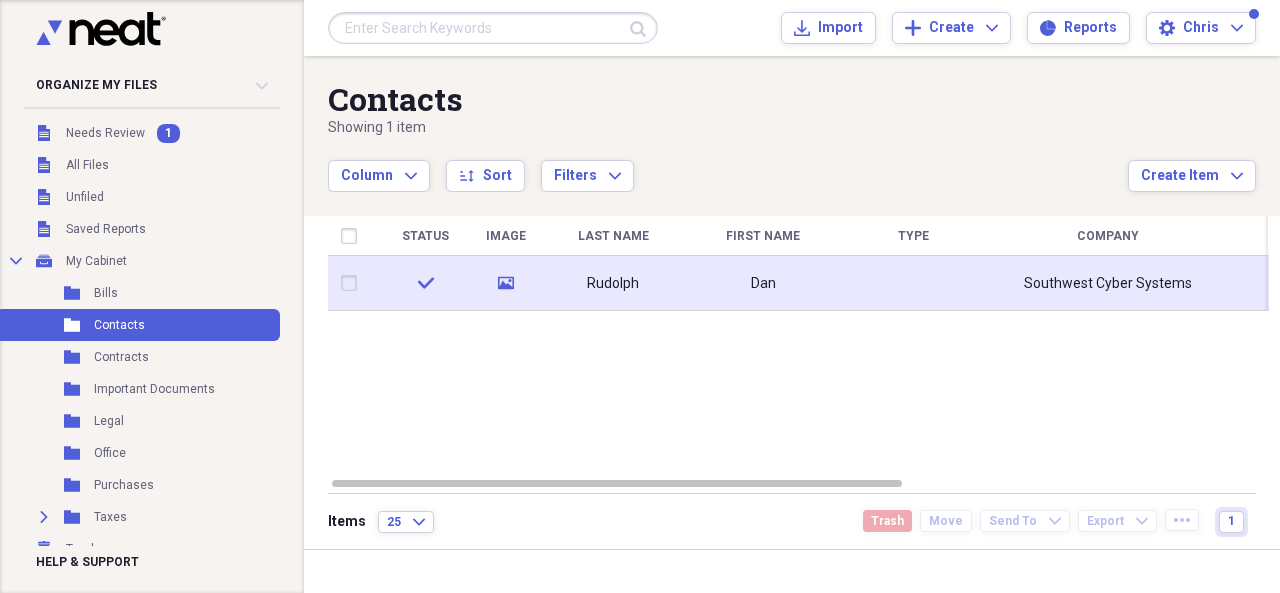 click on "Rudolph" at bounding box center [613, 283] 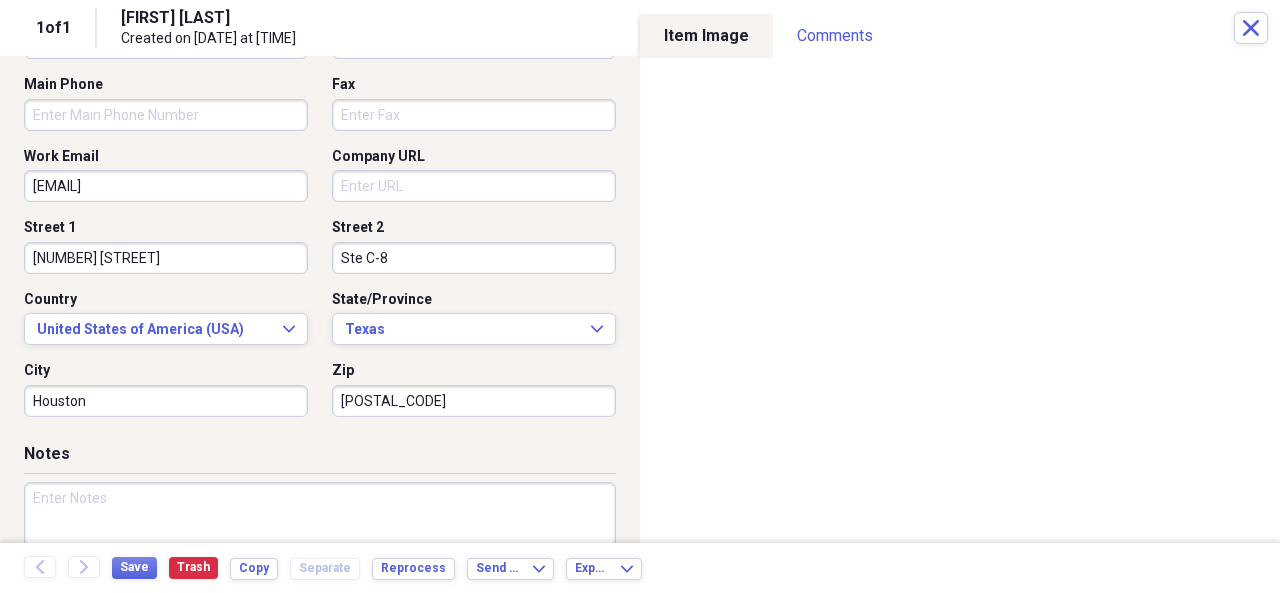 scroll, scrollTop: 488, scrollLeft: 0, axis: vertical 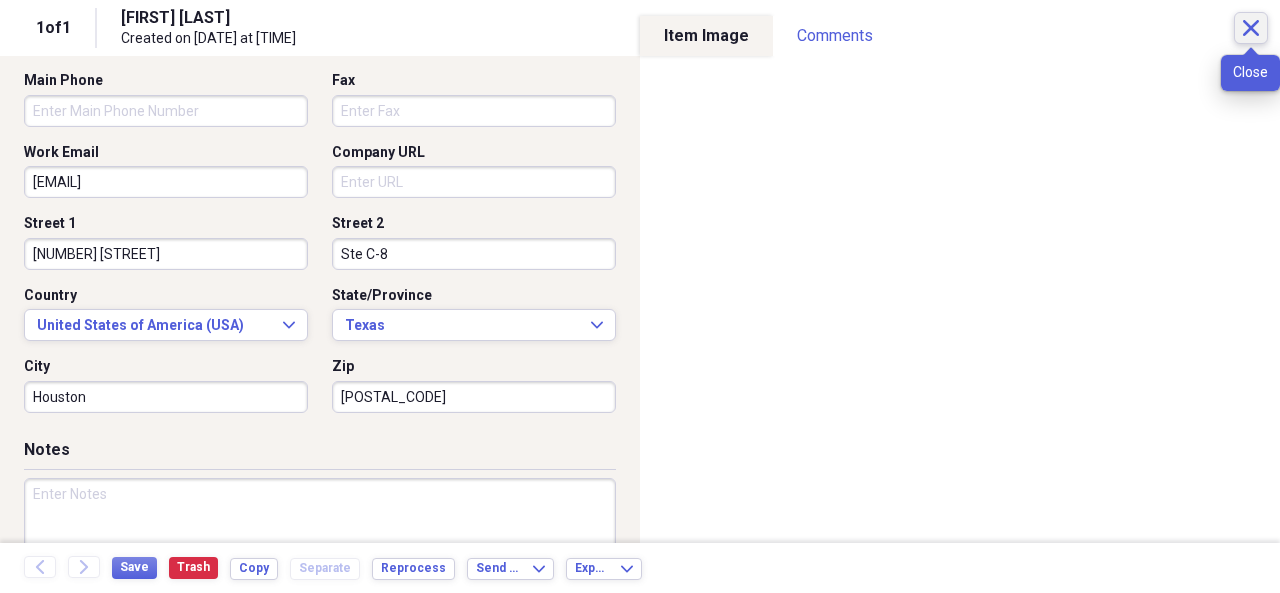 click on "Close" at bounding box center [1251, 28] 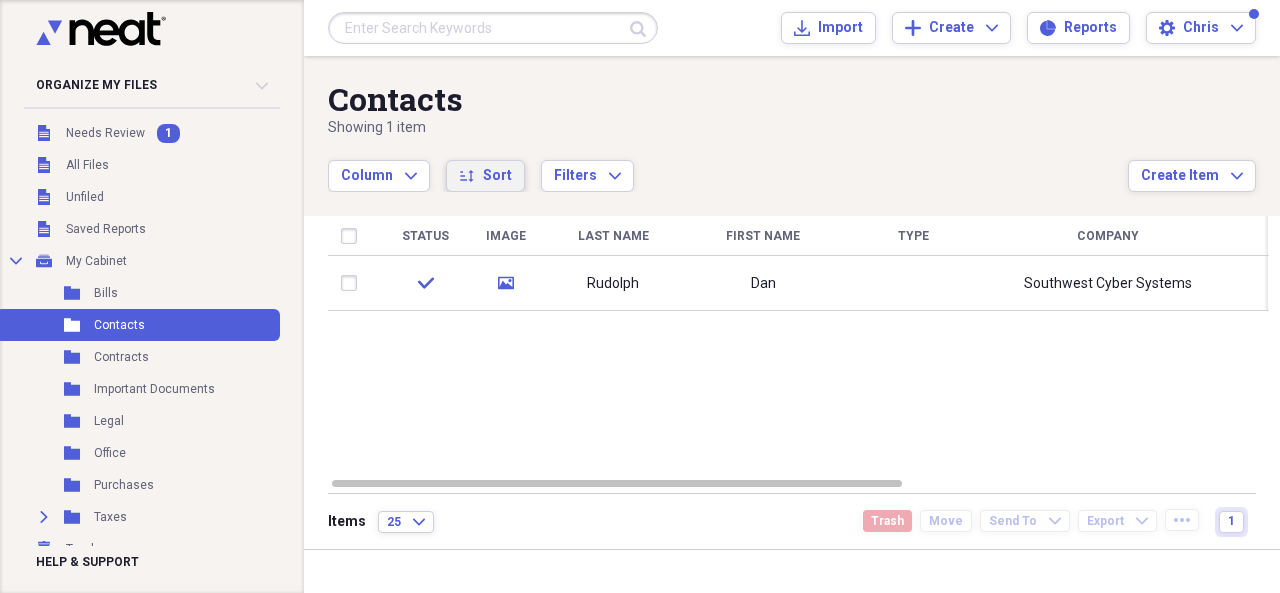 click on "Sort" at bounding box center (497, 176) 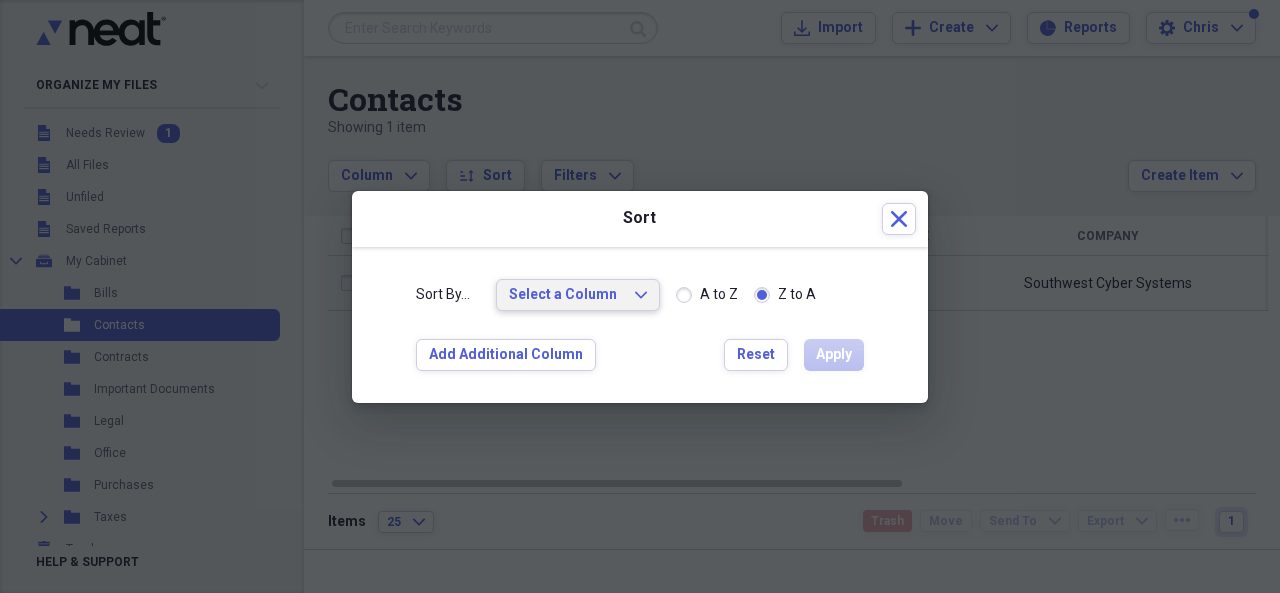 click on "Select a Column" at bounding box center [566, 295] 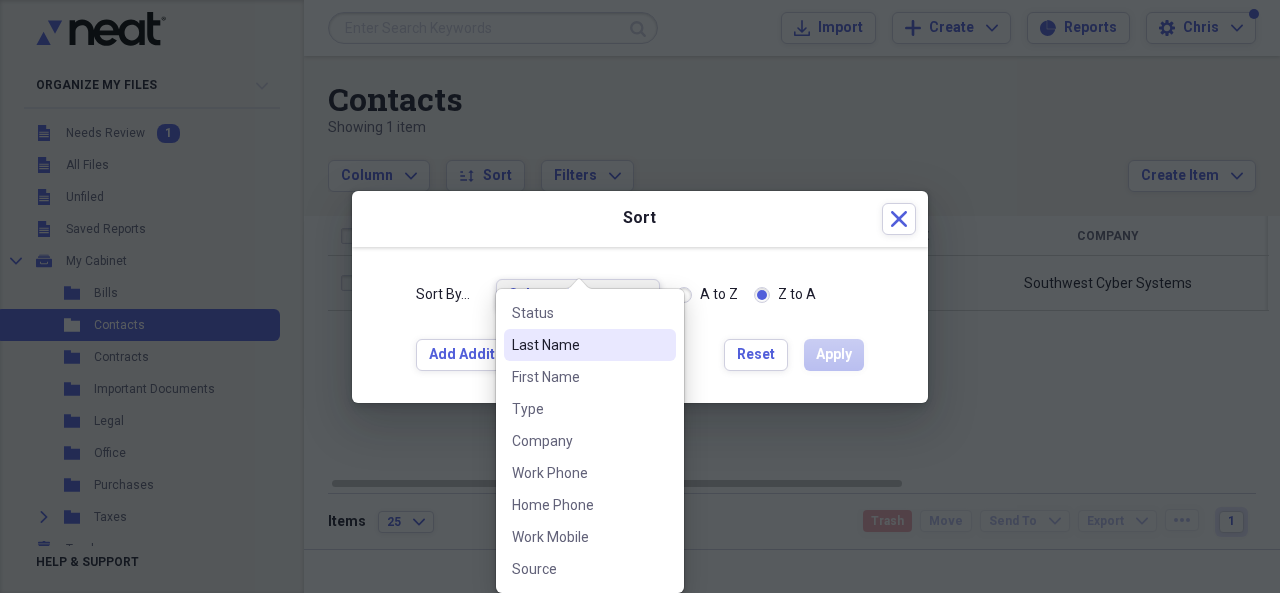 click on "Sort By... Select a Column Expand A to Z Z to A Add Additional Column Reset Apply" at bounding box center (640, 325) 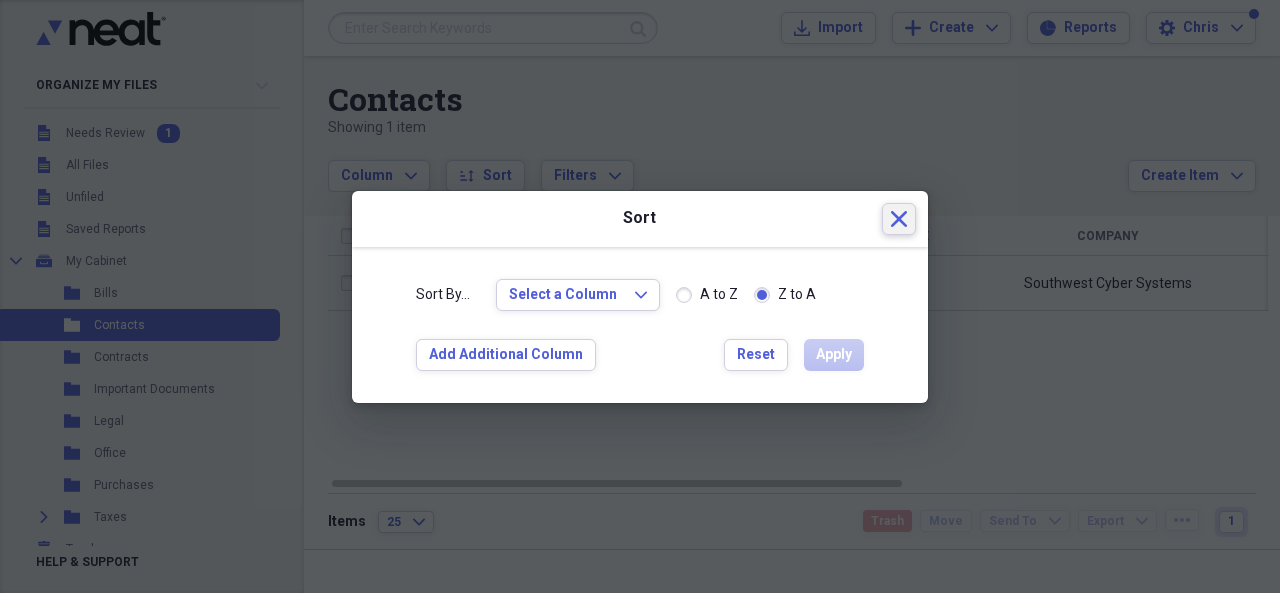 click on "Close" at bounding box center [899, 219] 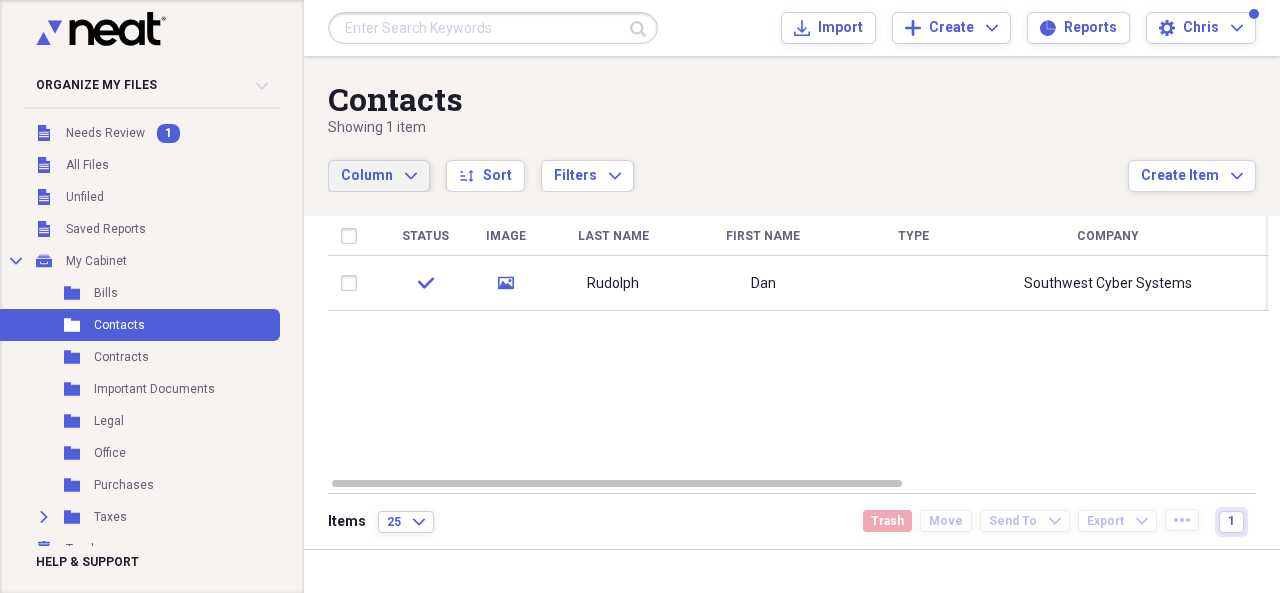 click on "Column Expand" at bounding box center (379, 176) 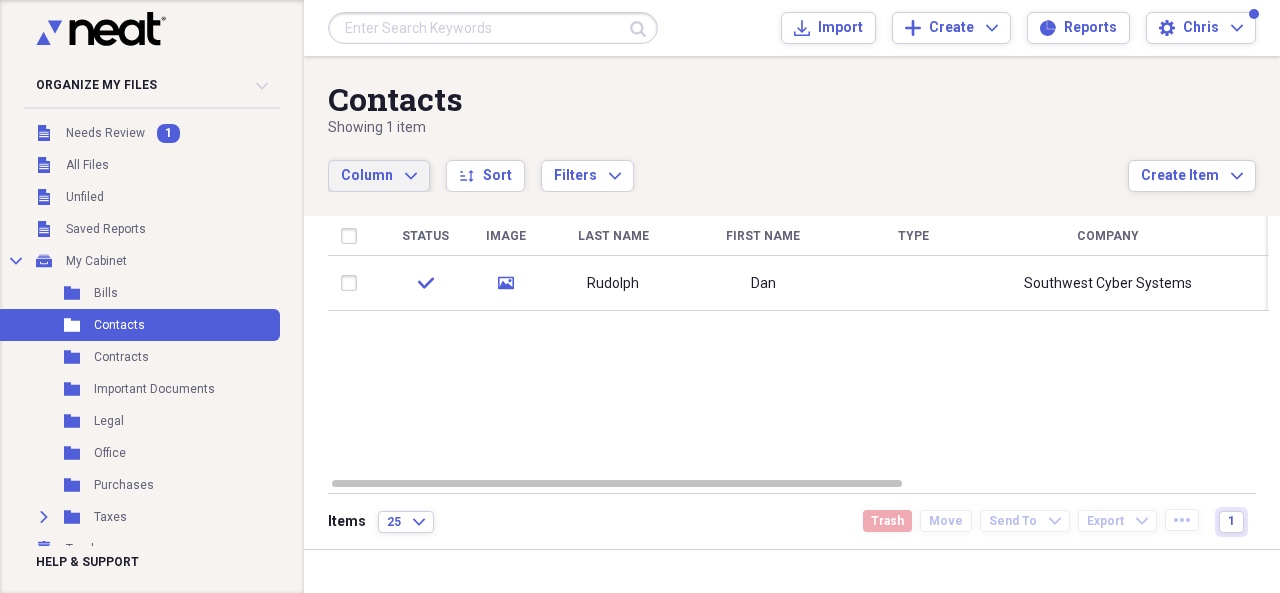 click on "Contacts Showing 1 item Column Expand sort Sort Filters  Expand Create Item Expand Status Image Last Name First Name Type Company Work Phone Home Phone Work Mobile Source check media Rudolph Dan Southwest Cyber Systems (281) 854-1477 Scan Items 25 Expand Trash Move Send To Expand Export Expand more 1" at bounding box center (792, 302) 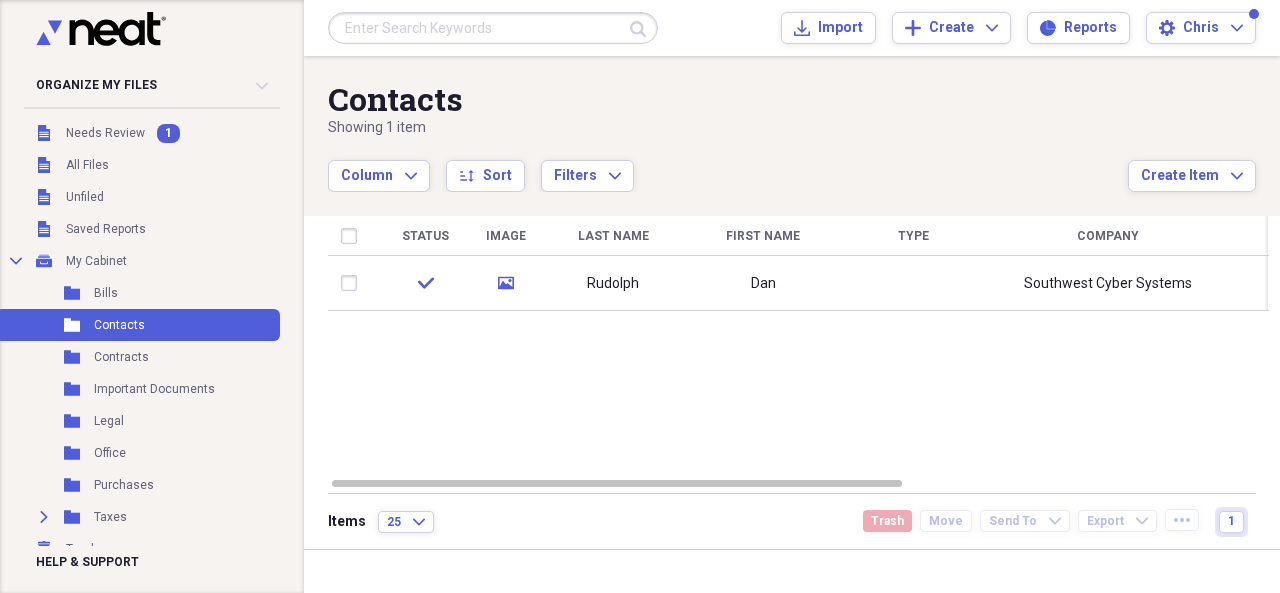 click 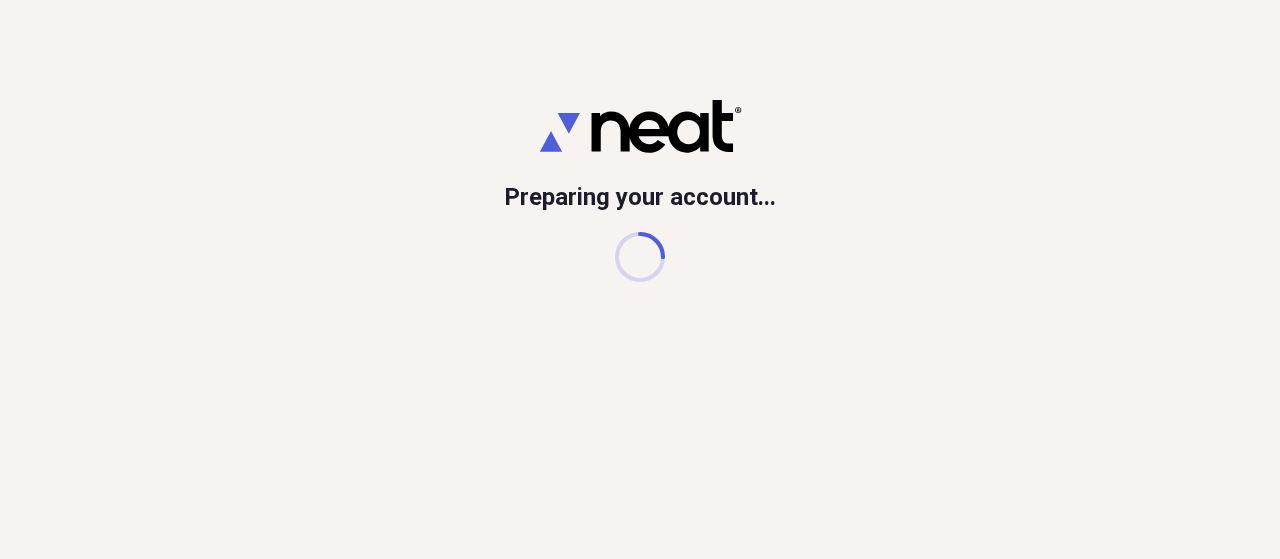 scroll, scrollTop: 0, scrollLeft: 0, axis: both 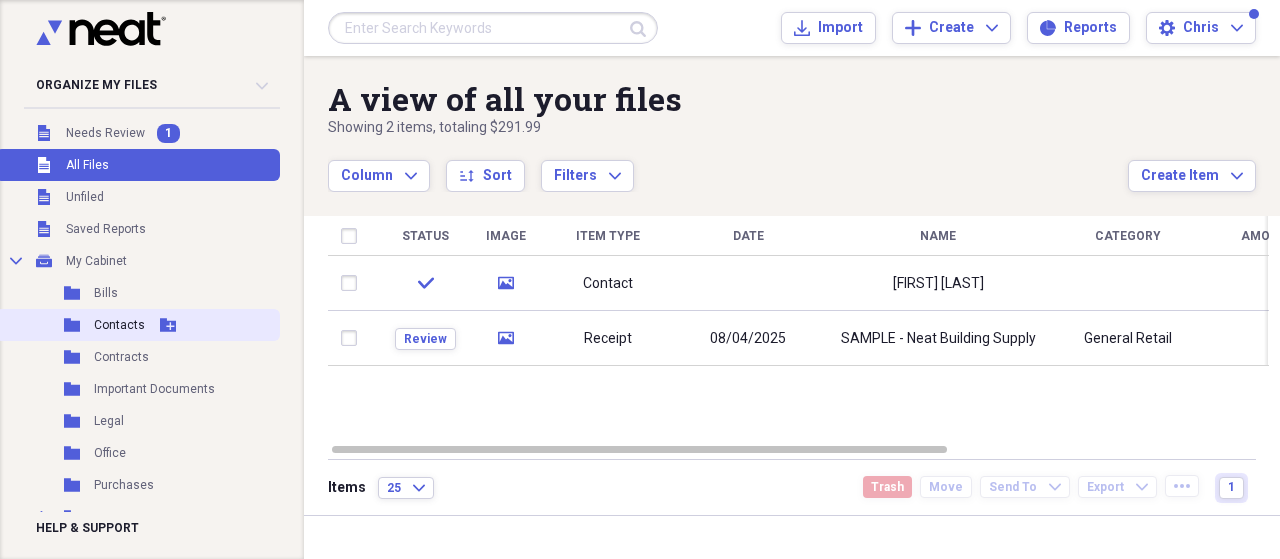 click on "Contacts" at bounding box center [119, 325] 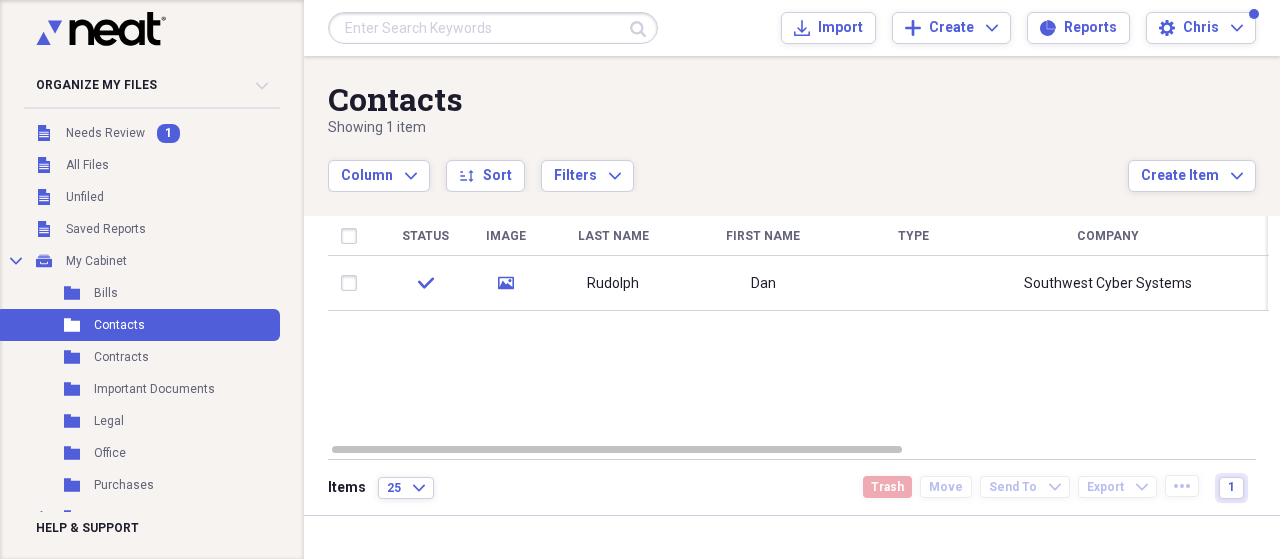 click at bounding box center [101, 40] 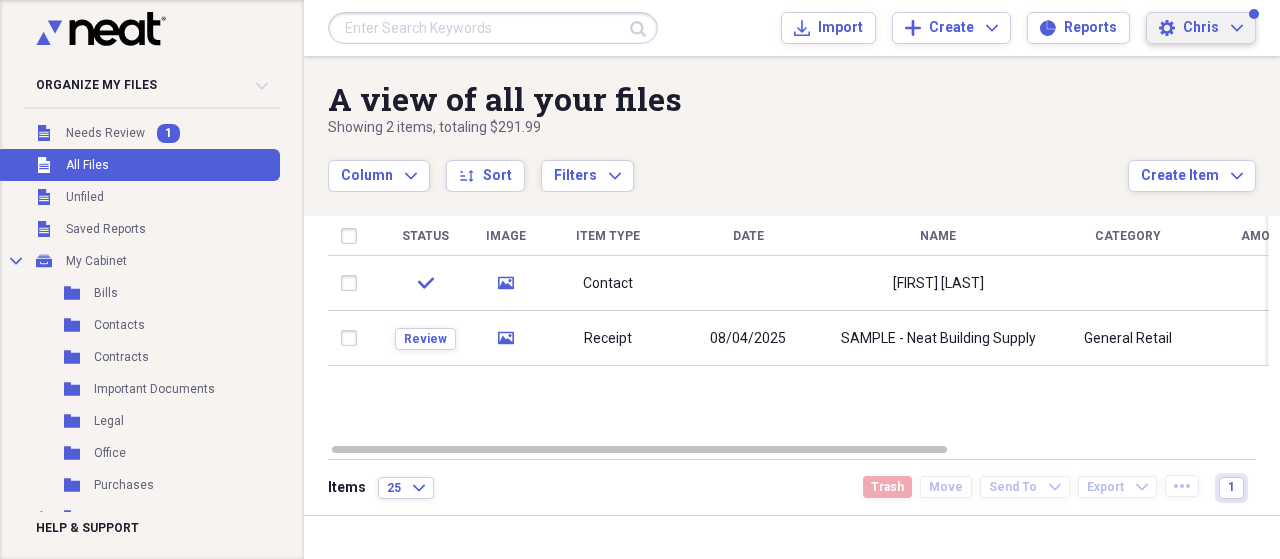 click on "[FIRST] [LAST]" at bounding box center [1213, 28] 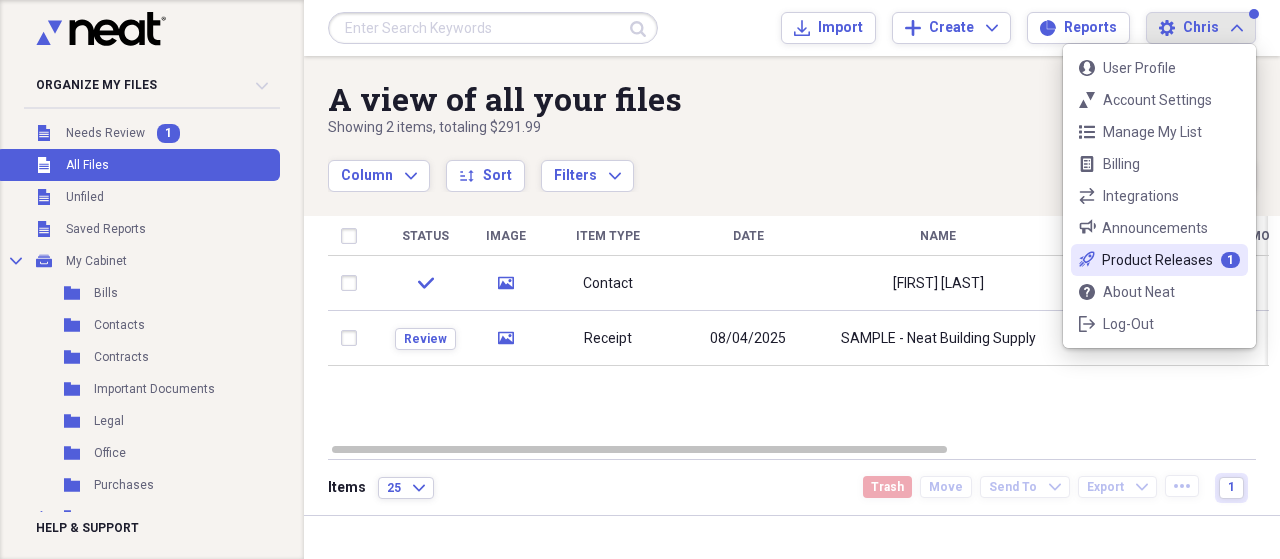 click on "Product Releases" at bounding box center (1157, 260) 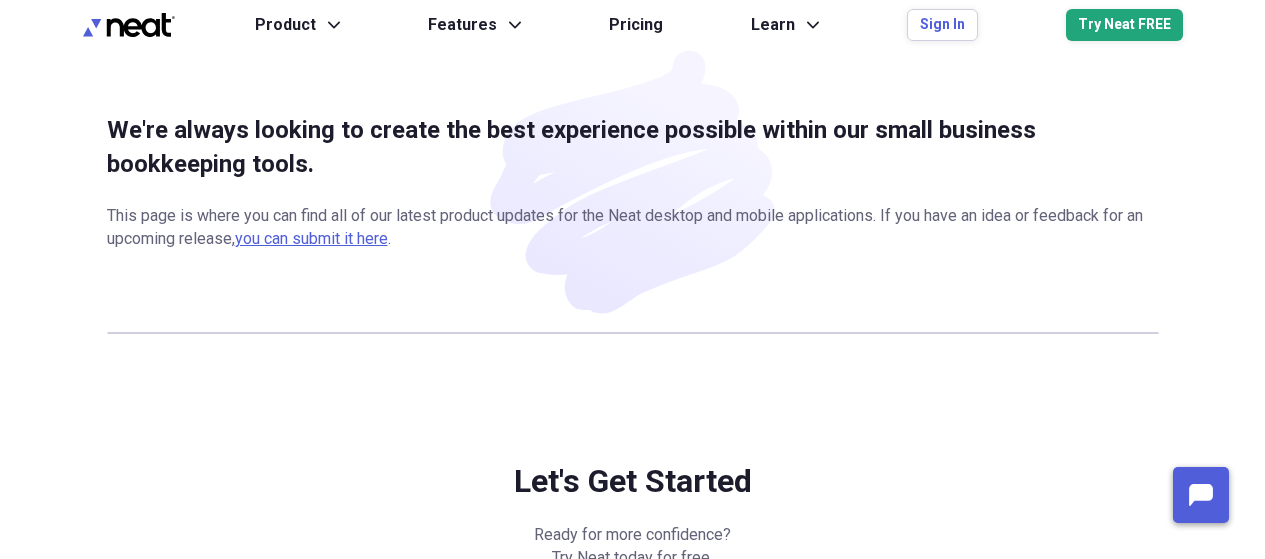 scroll, scrollTop: 0, scrollLeft: 0, axis: both 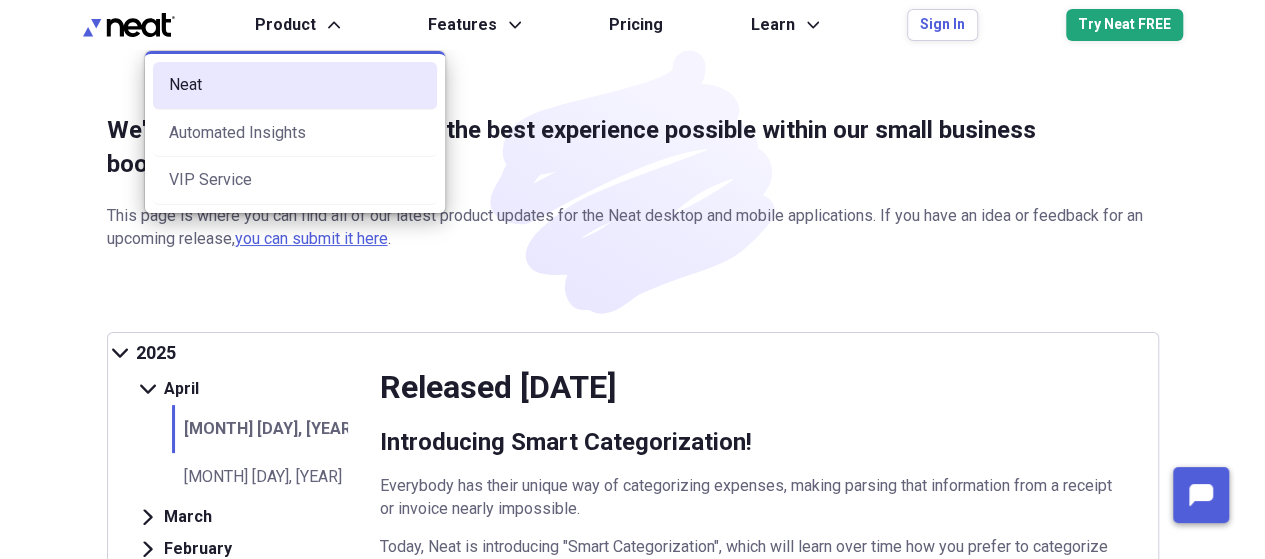click on "Neat" at bounding box center [295, 85] 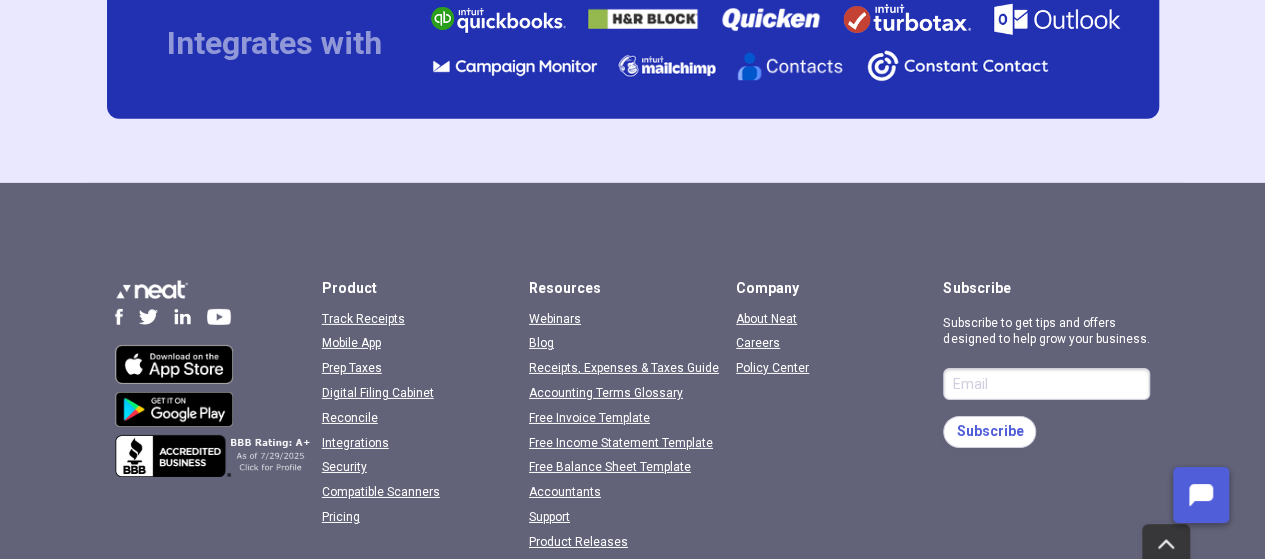 scroll, scrollTop: 6980, scrollLeft: 0, axis: vertical 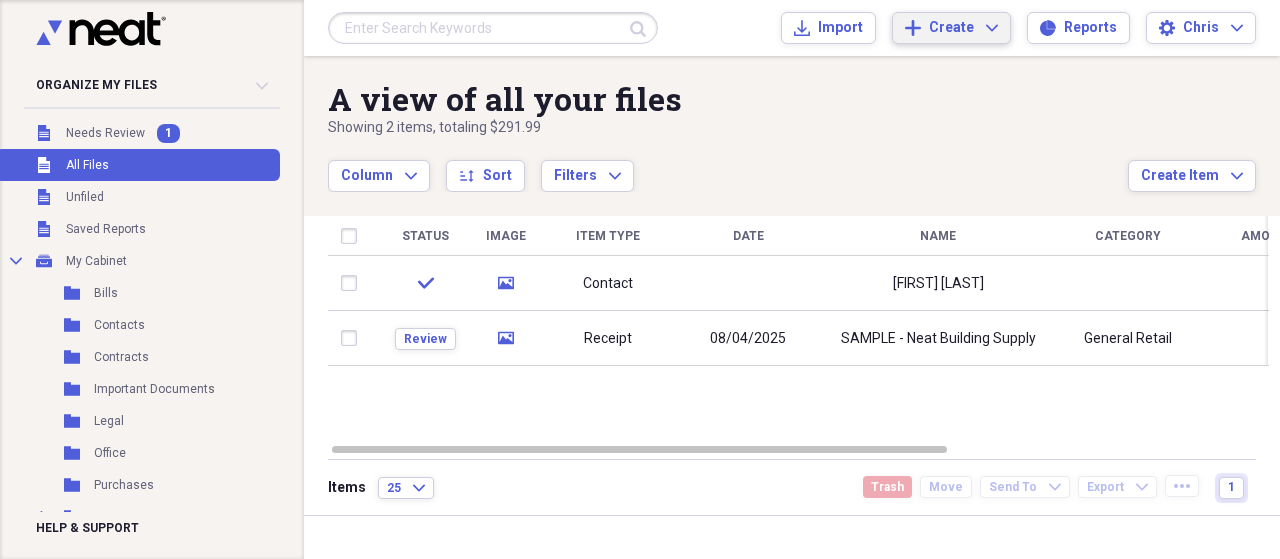 click on "Add Create Expand" at bounding box center (951, 28) 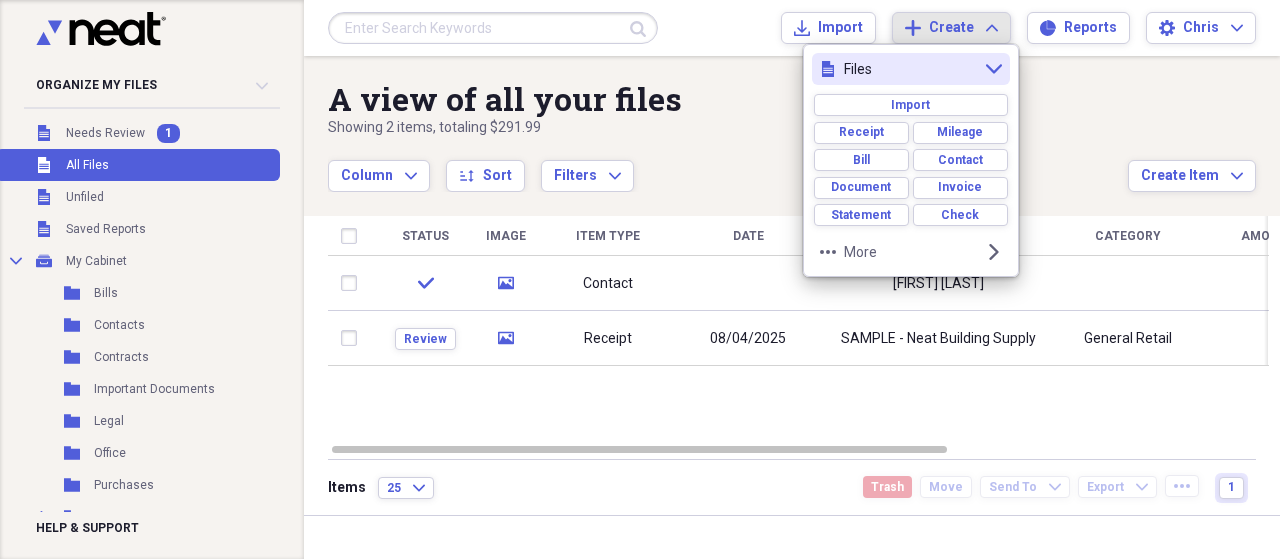 click on "Create Expand" at bounding box center [963, 28] 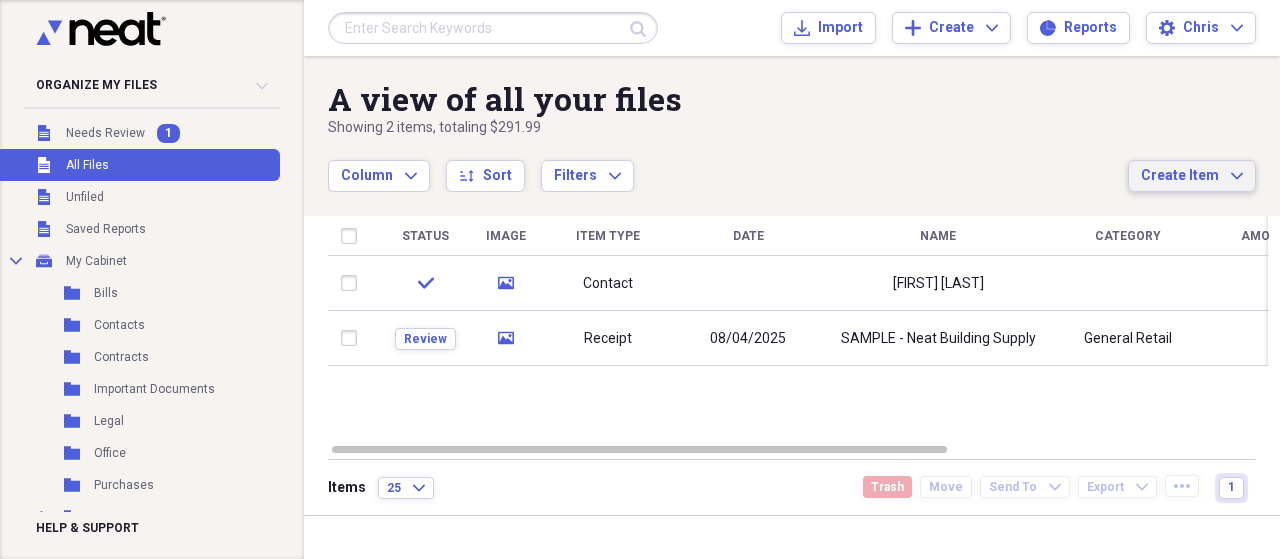 click on "Create Item" at bounding box center [1180, 176] 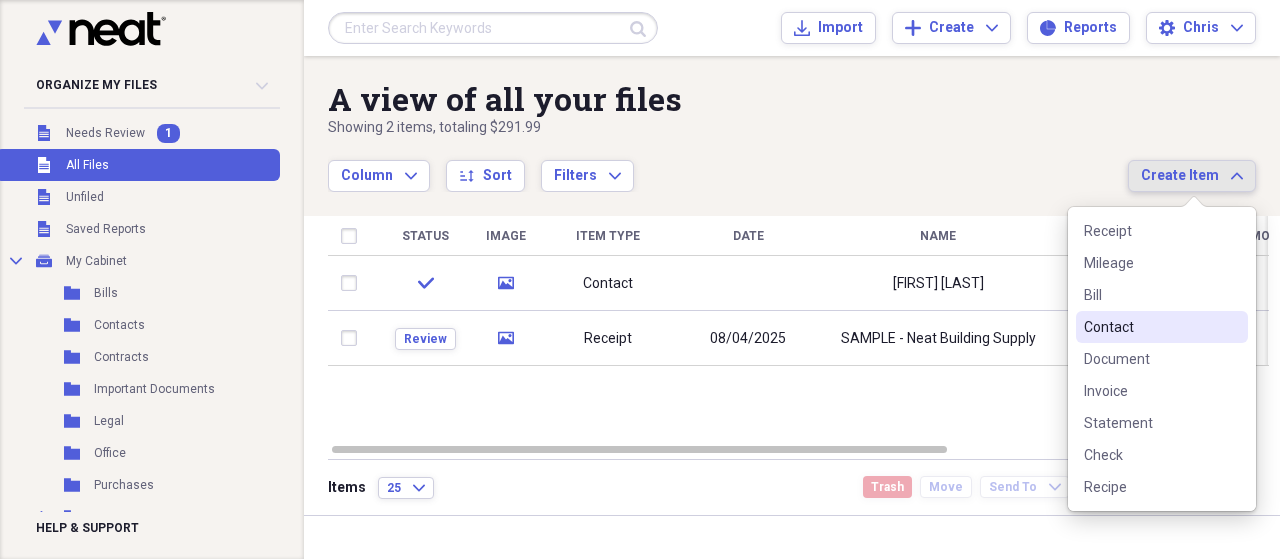 click on "Contact" at bounding box center (1150, 327) 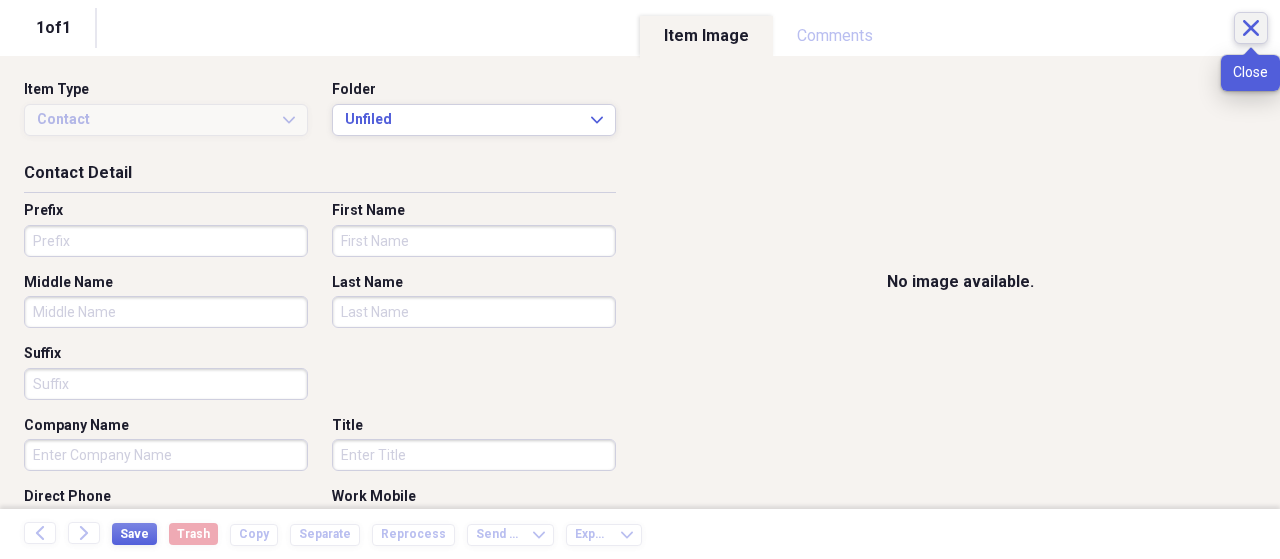 click on "Close" 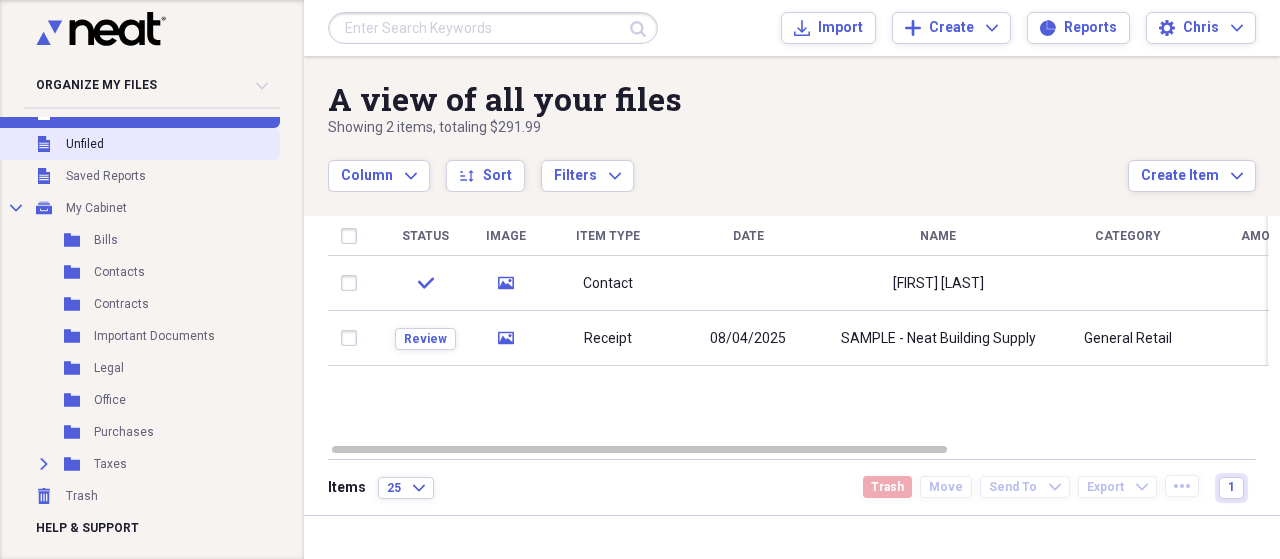 scroll, scrollTop: 0, scrollLeft: 0, axis: both 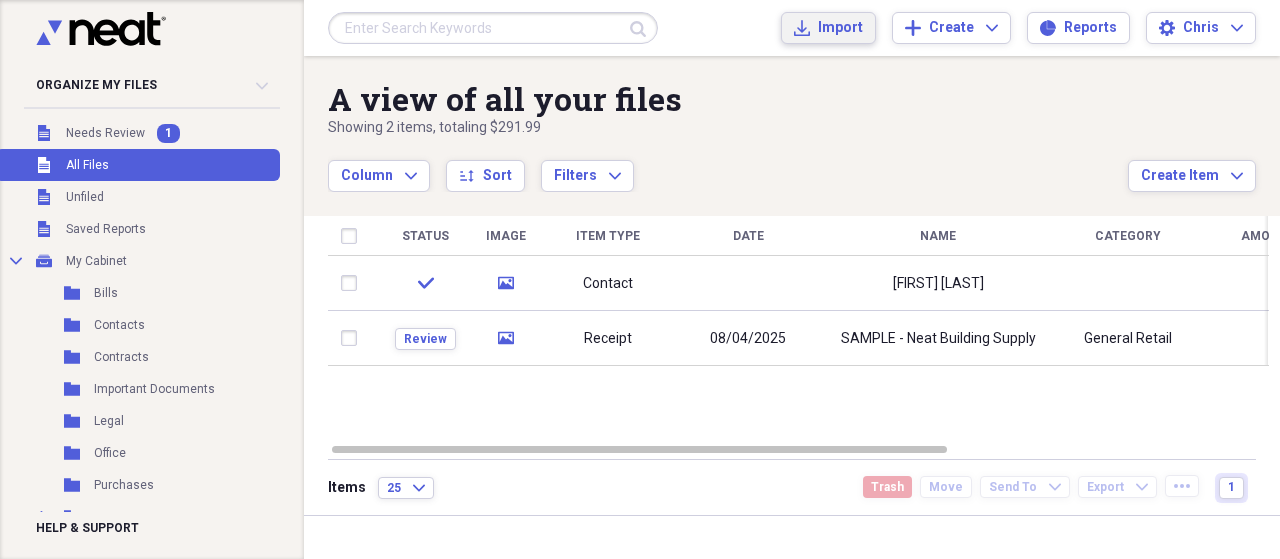 click 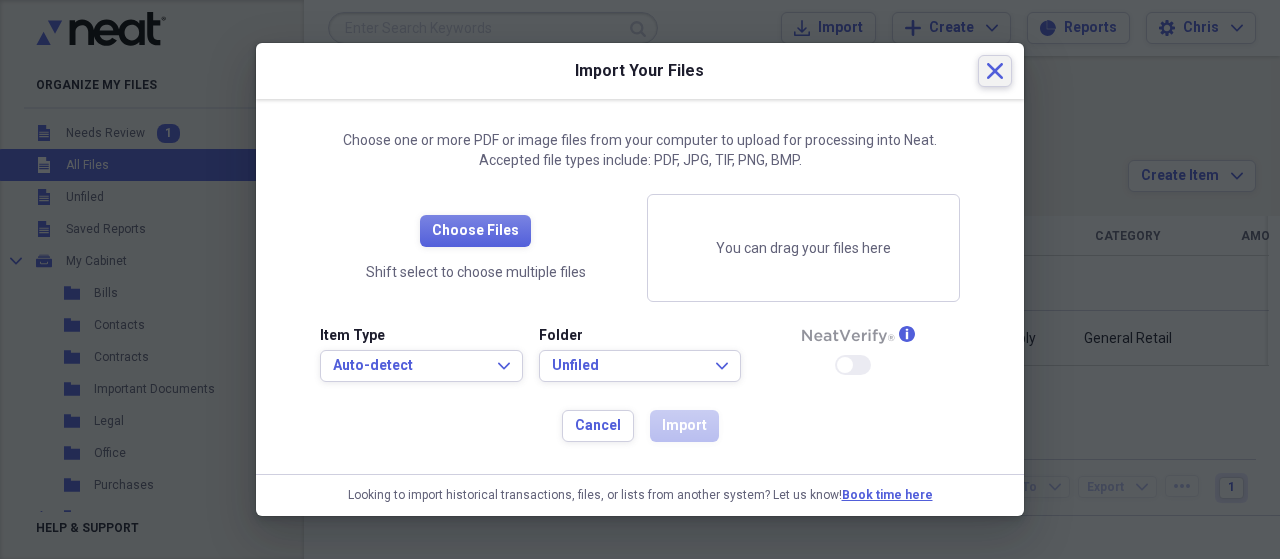 click on "Close" 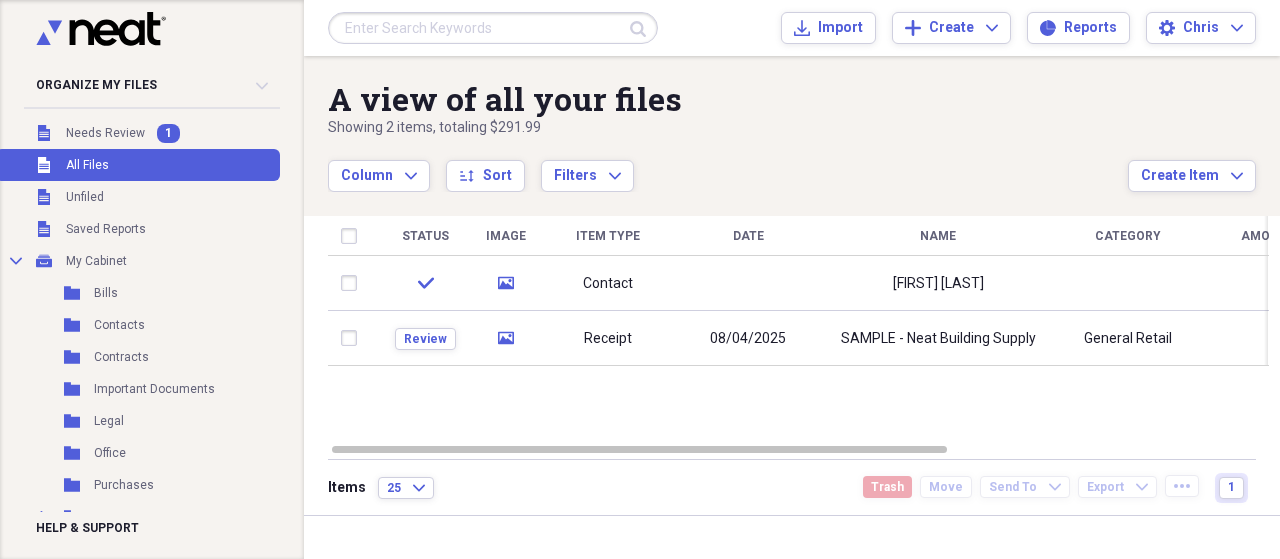 click 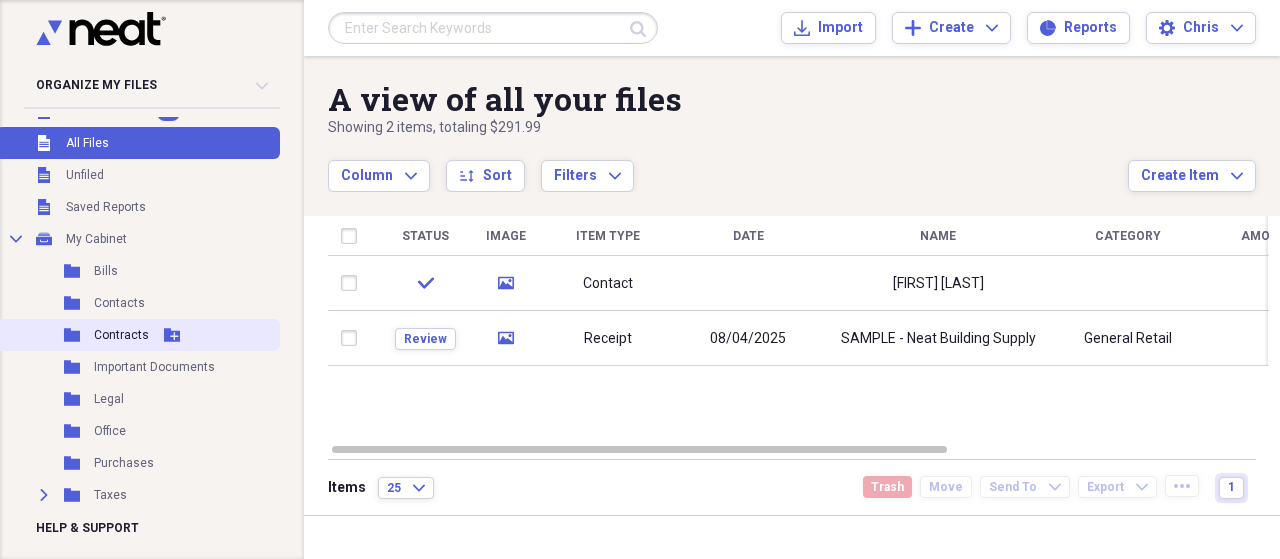 scroll, scrollTop: 0, scrollLeft: 0, axis: both 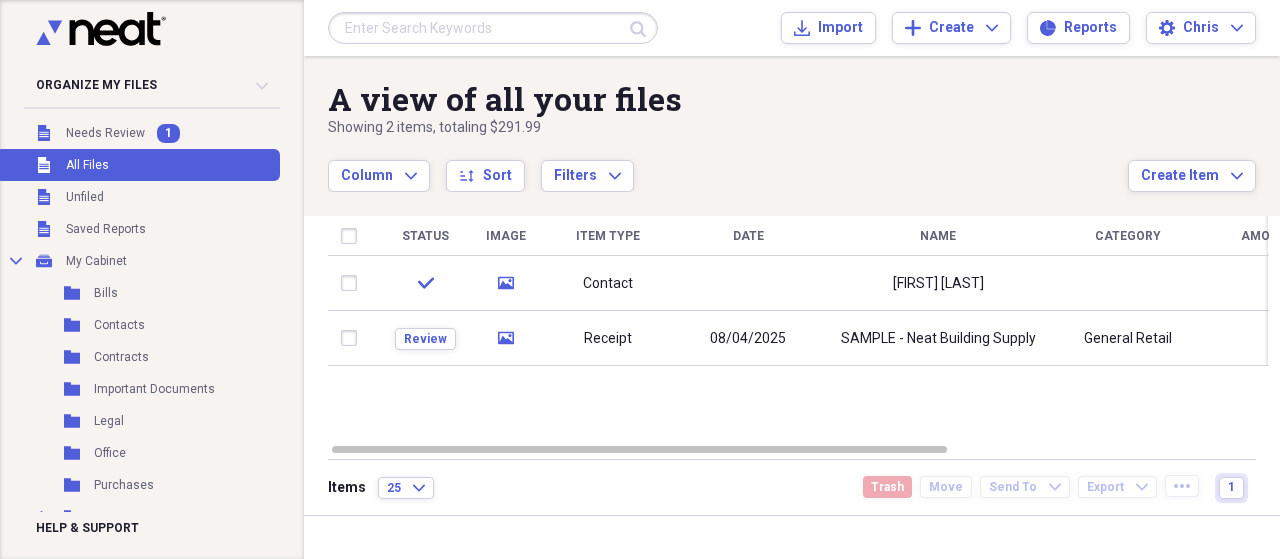 click at bounding box center [146, 32] 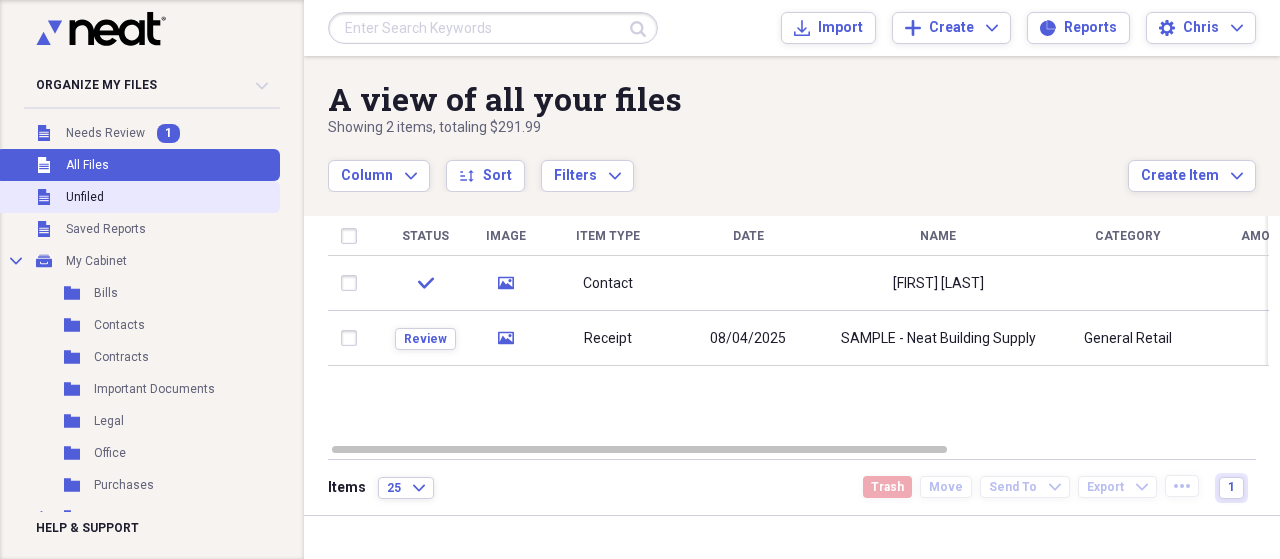 click on "Unfiled" at bounding box center (85, 197) 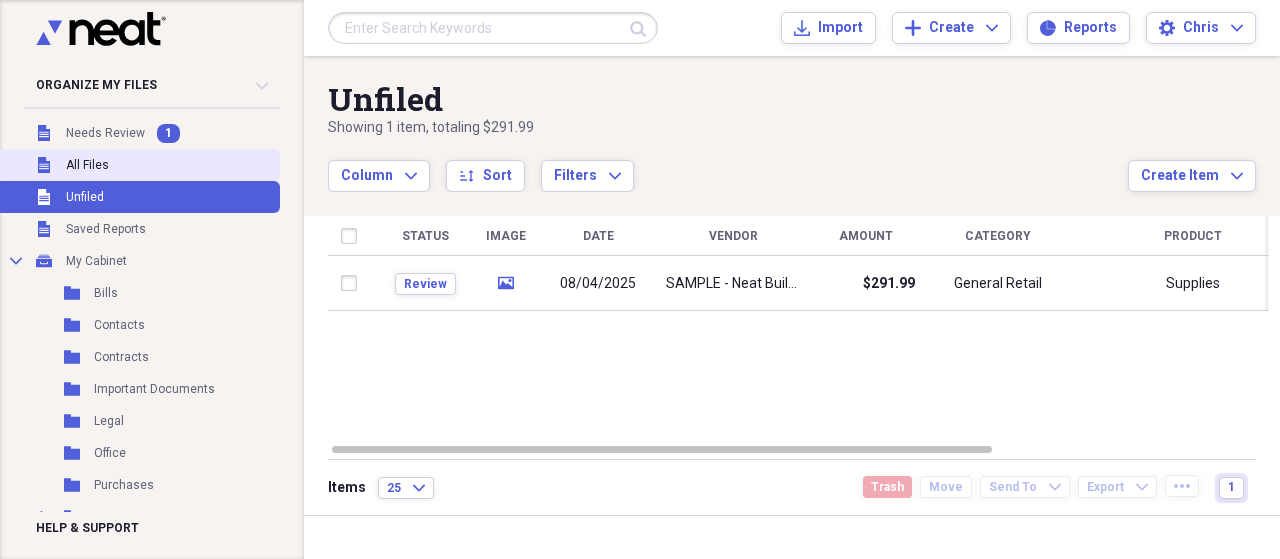 click on "All Files" at bounding box center [87, 165] 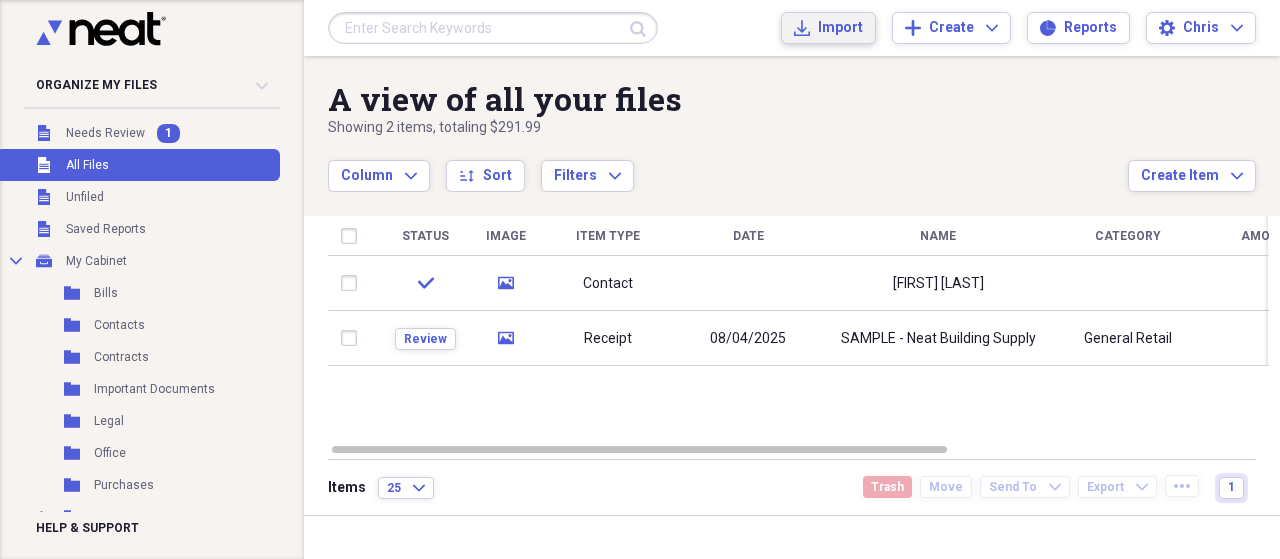 click on "Import" at bounding box center [840, 28] 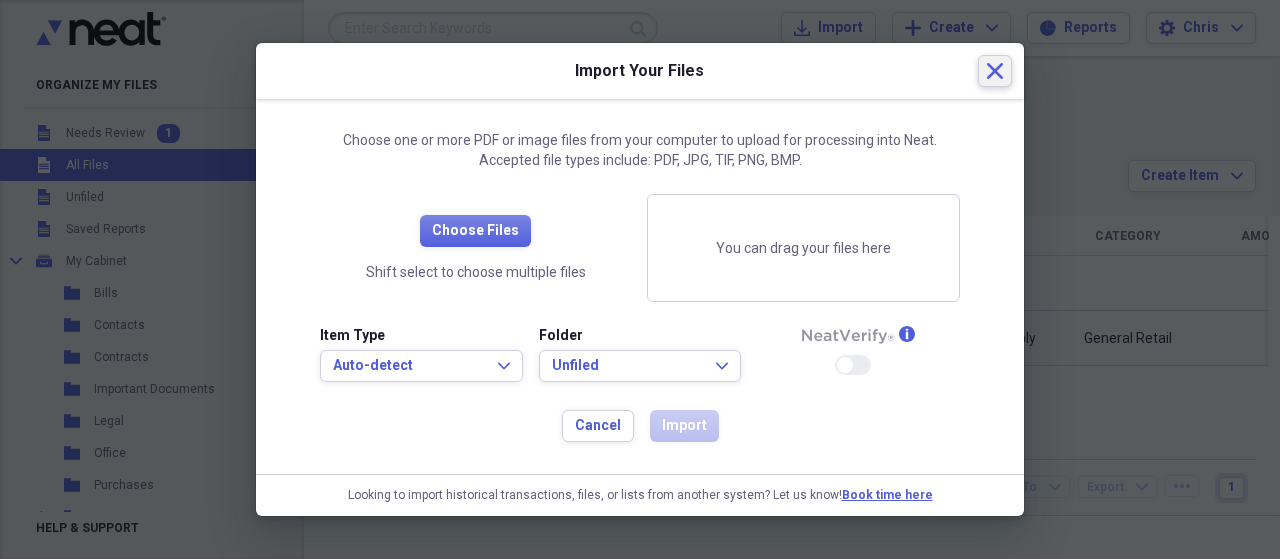 click on "Close" 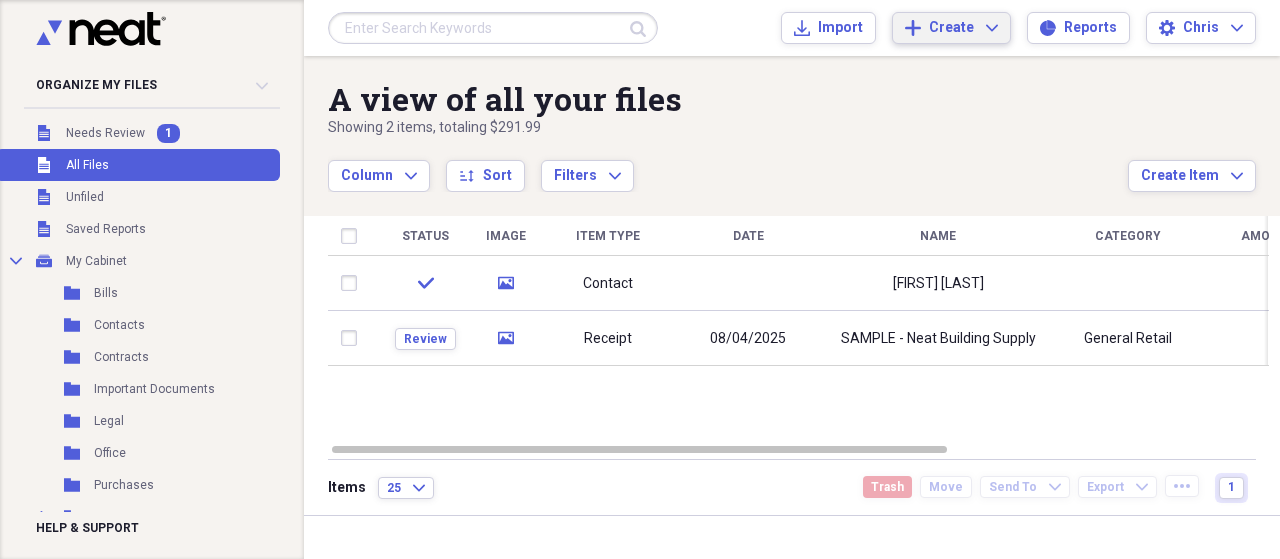 click on "Add Create Expand" at bounding box center [951, 28] 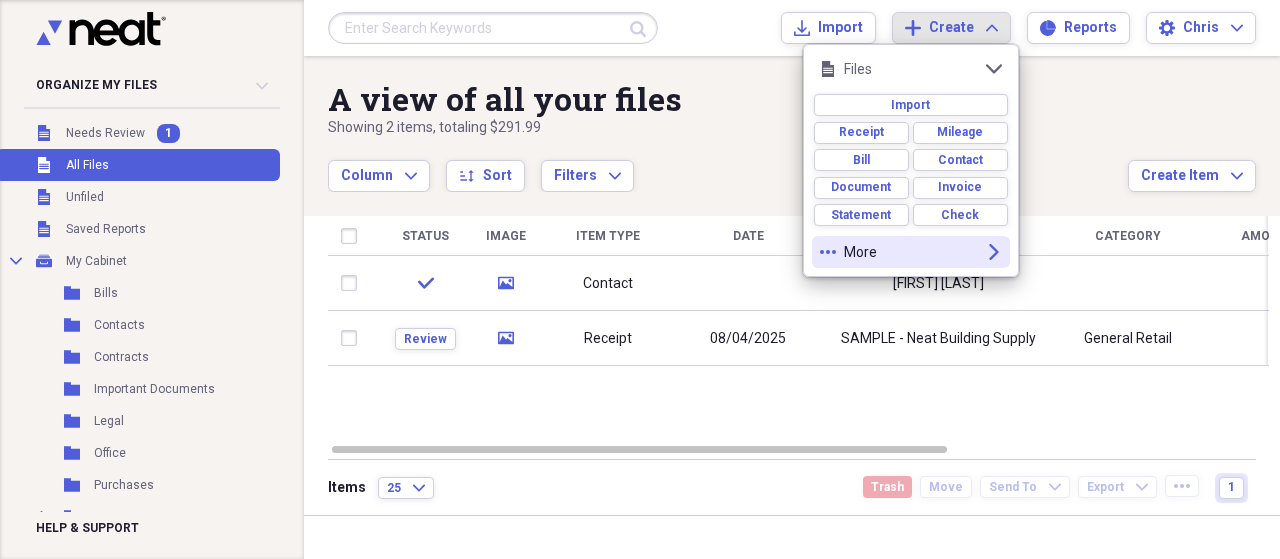 click on "More" at bounding box center (911, 252) 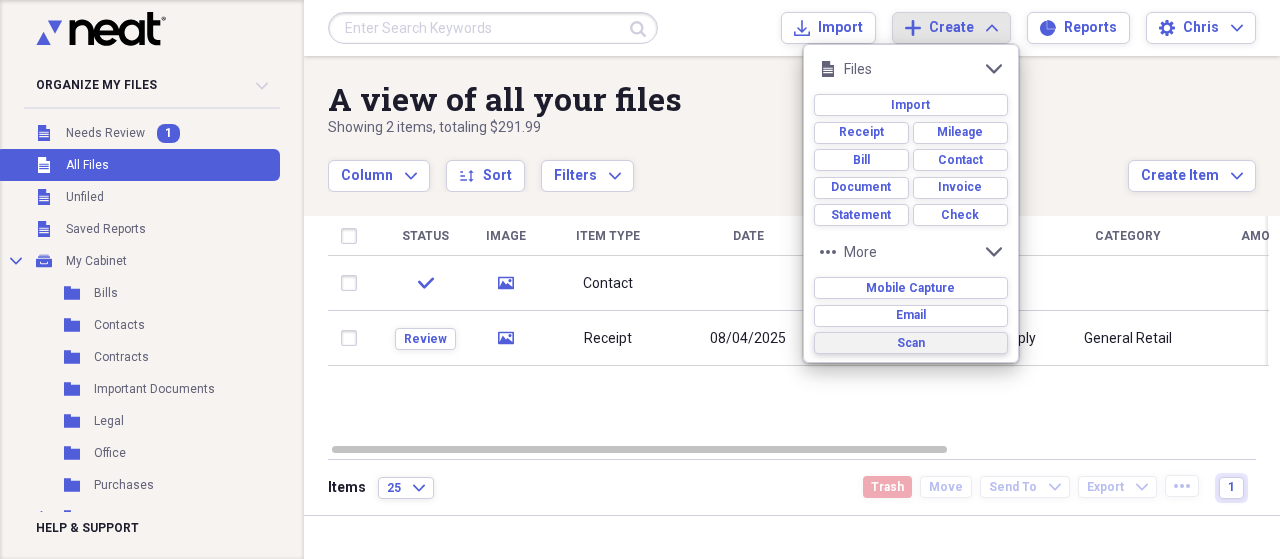click on "Scan" at bounding box center [911, 343] 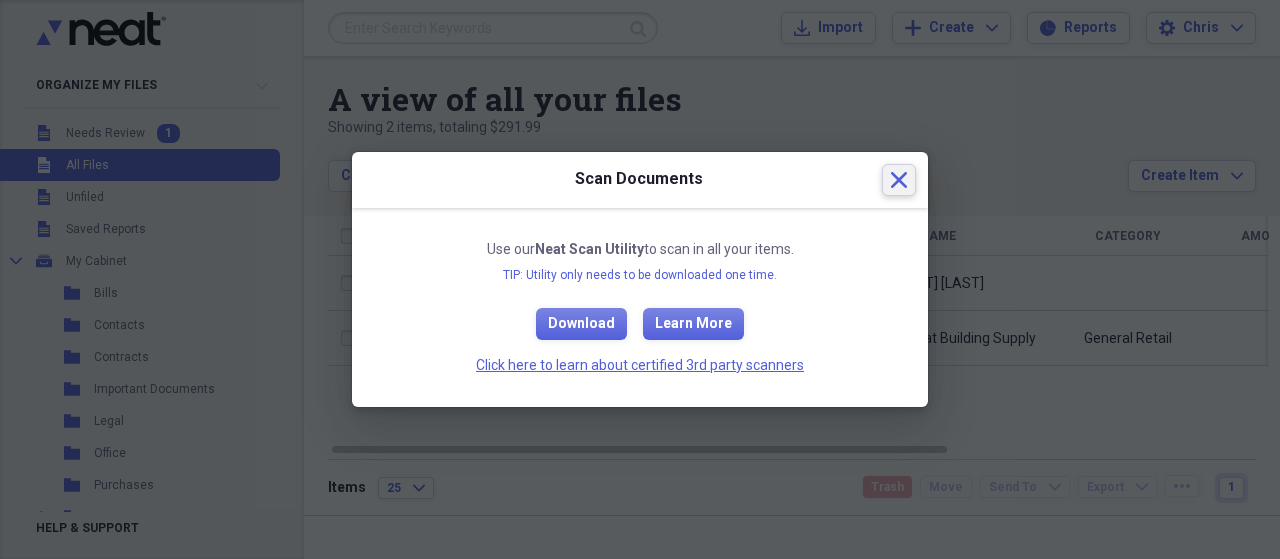 click on "Close" at bounding box center (899, 180) 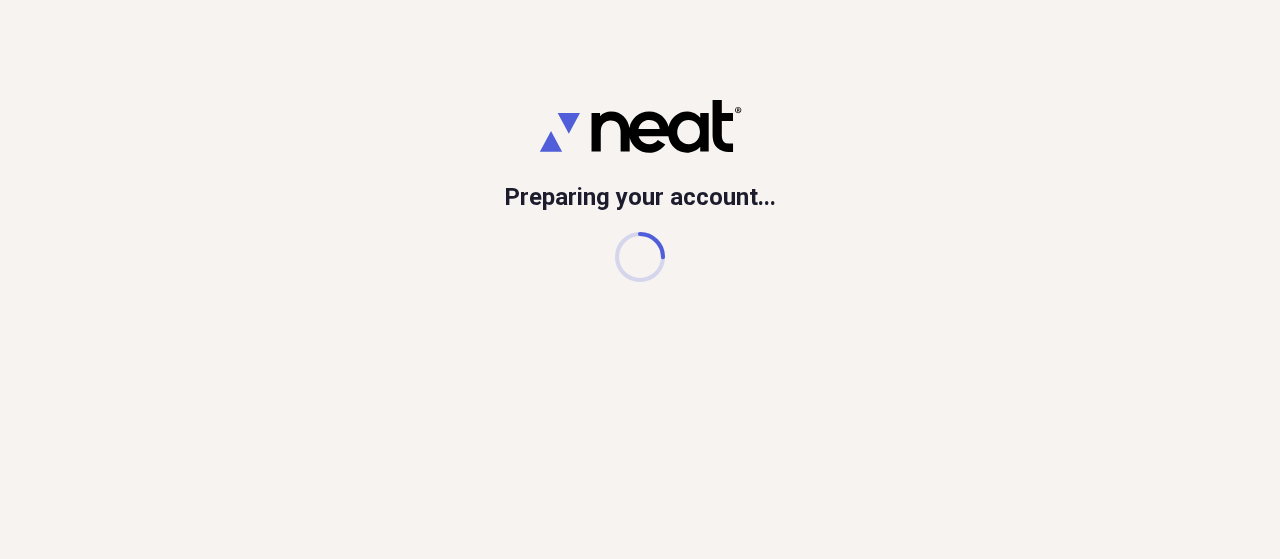 scroll, scrollTop: 0, scrollLeft: 0, axis: both 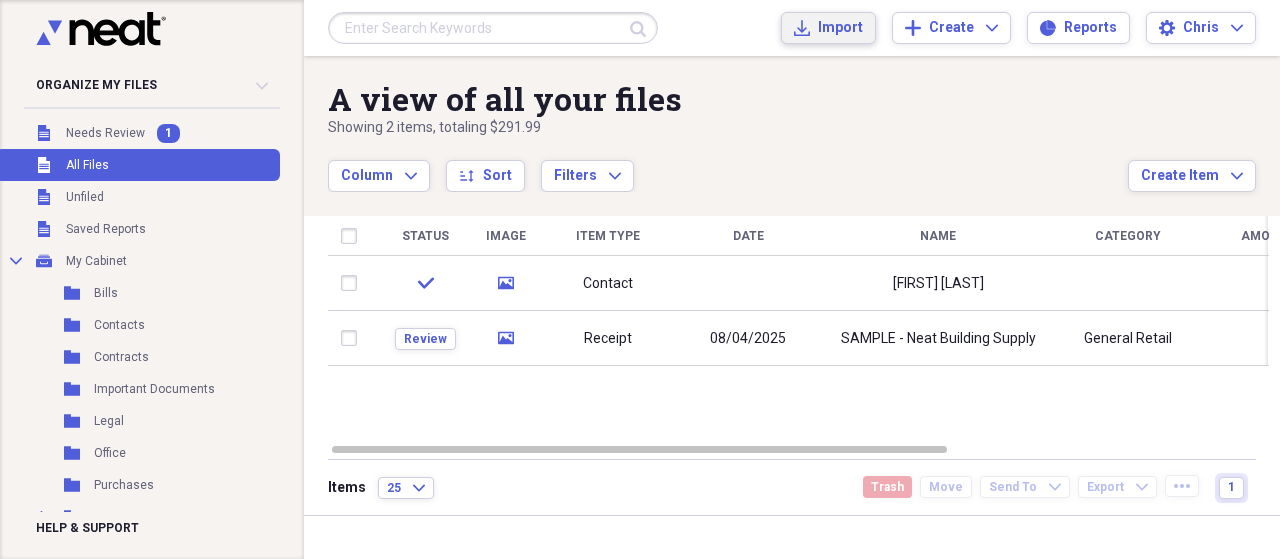 click on "Import Import" at bounding box center [828, 28] 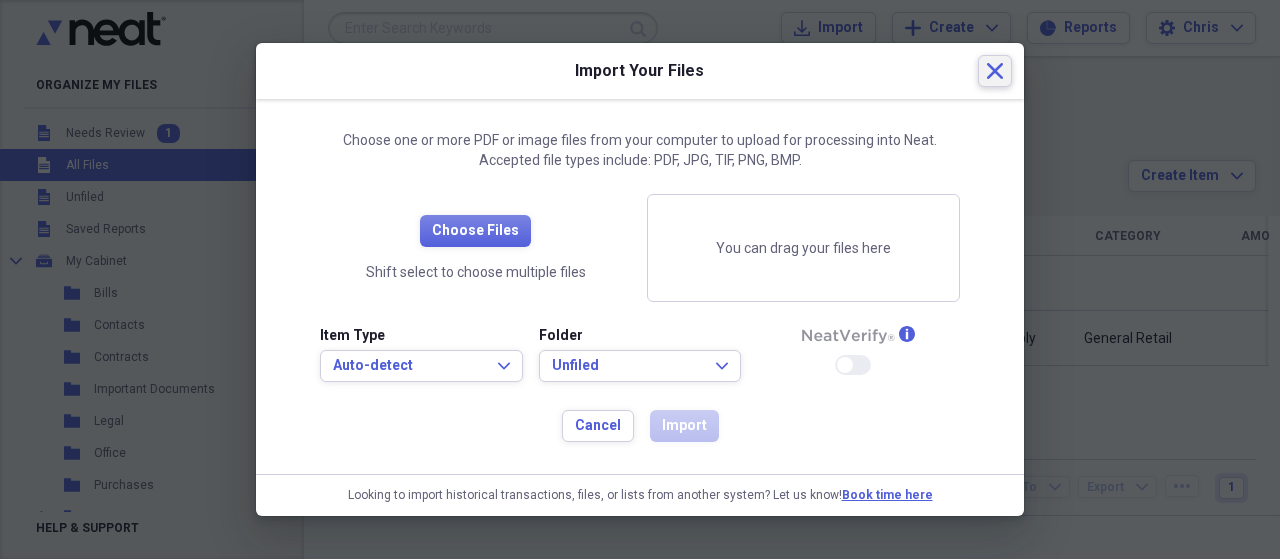 click on "Close" 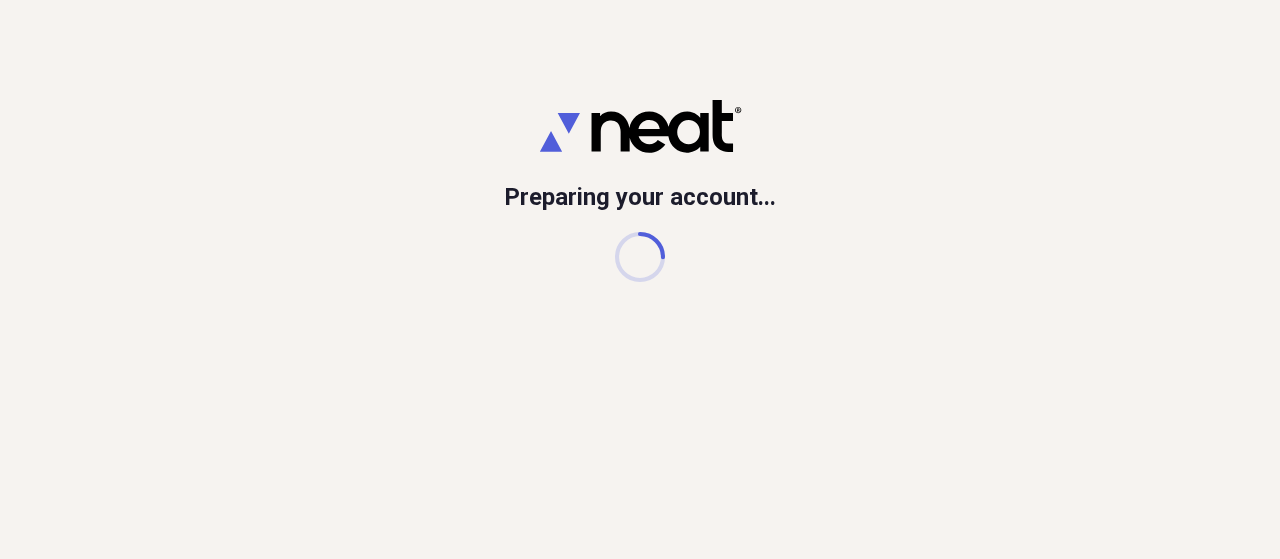 scroll, scrollTop: 0, scrollLeft: 0, axis: both 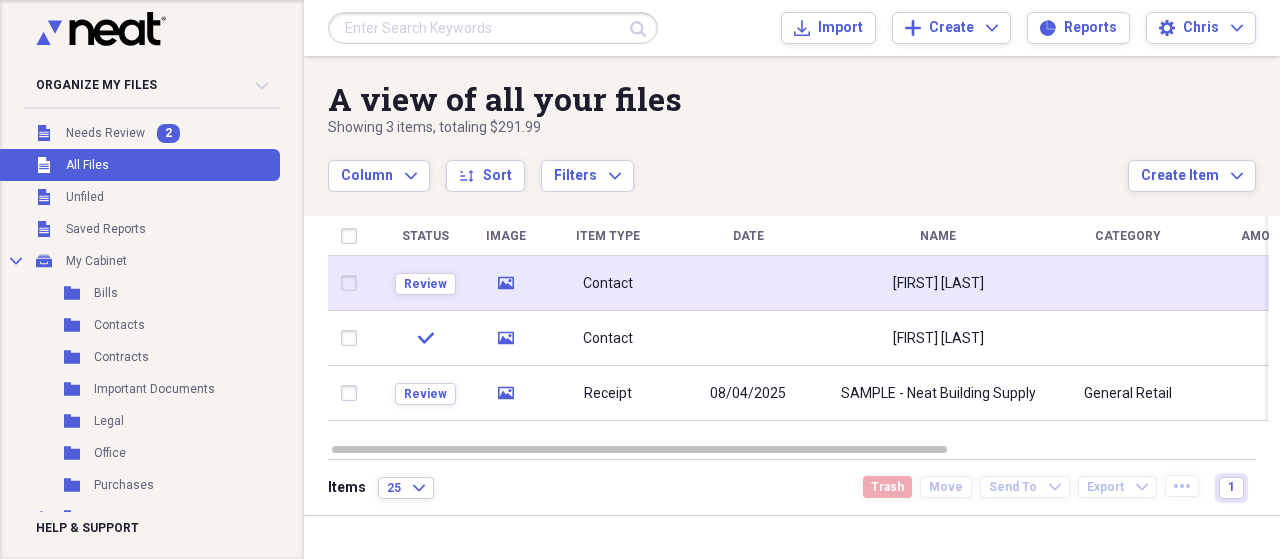 click at bounding box center [748, 283] 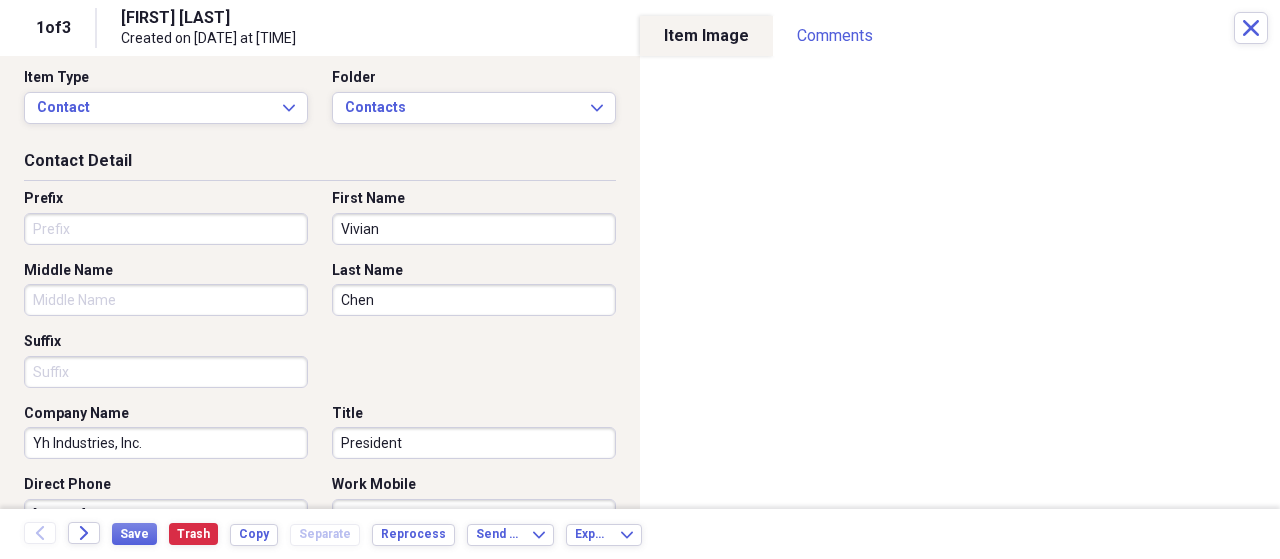 scroll, scrollTop: 0, scrollLeft: 0, axis: both 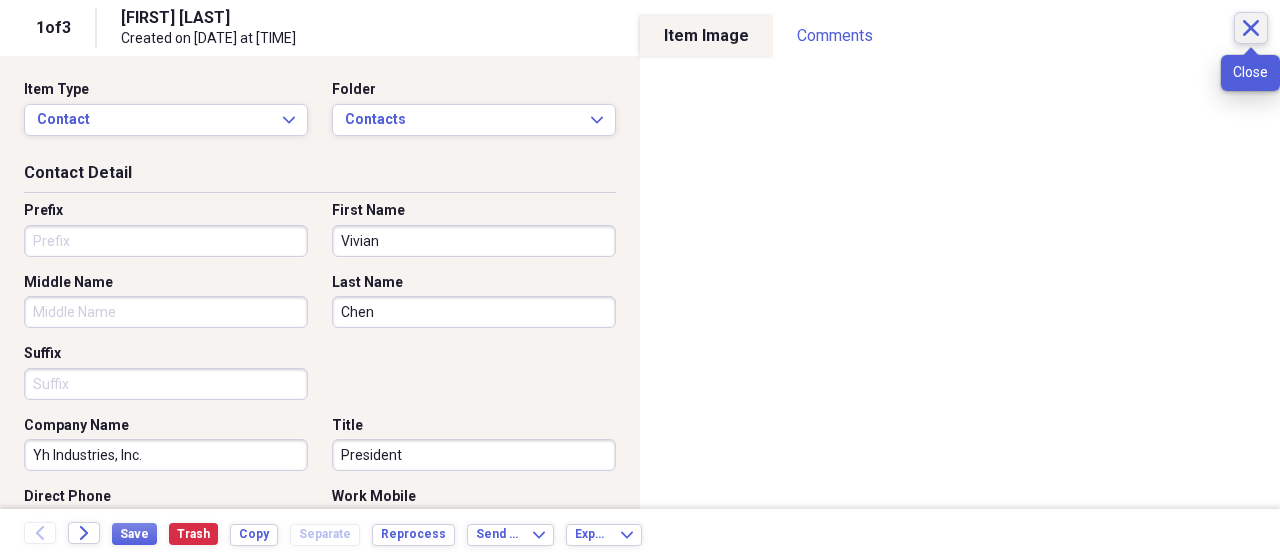 click on "Close" 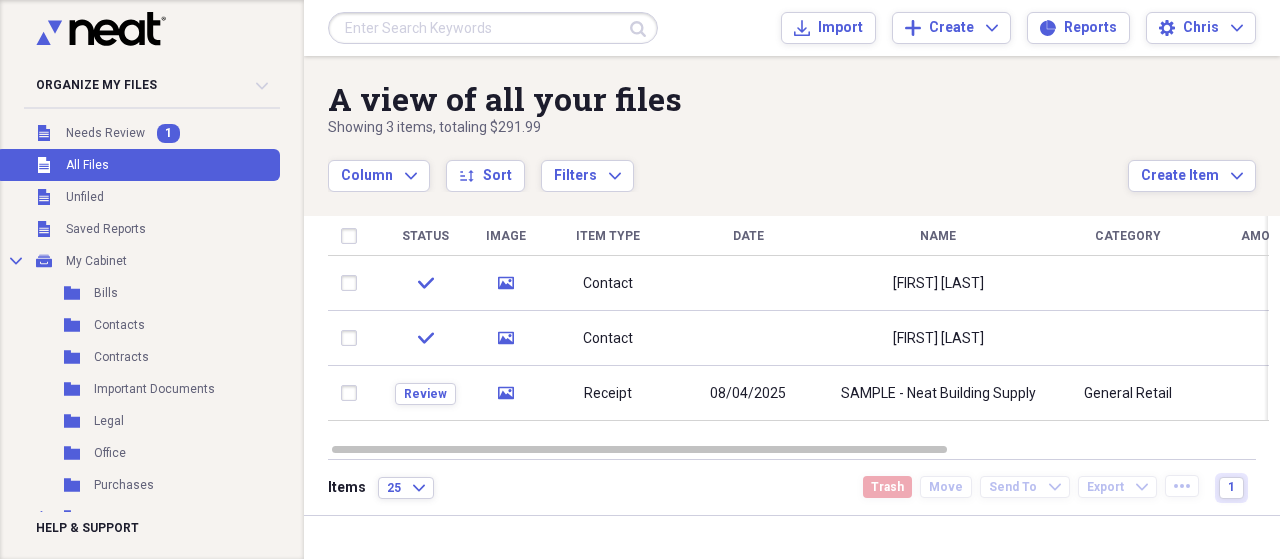 click on "A view of all your files" at bounding box center (728, 99) 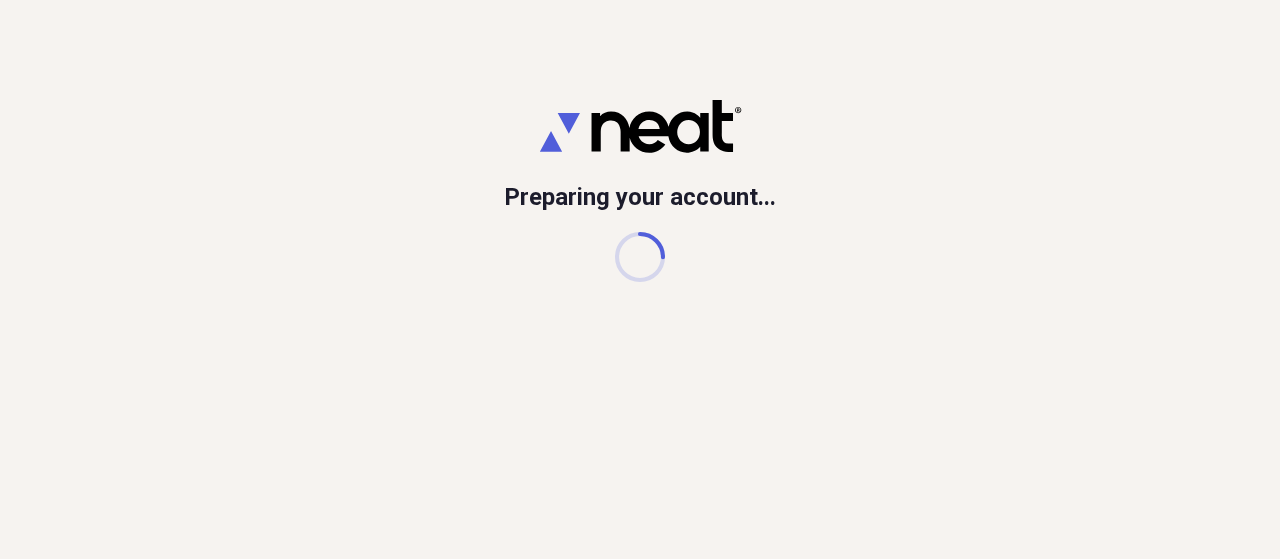 scroll, scrollTop: 0, scrollLeft: 0, axis: both 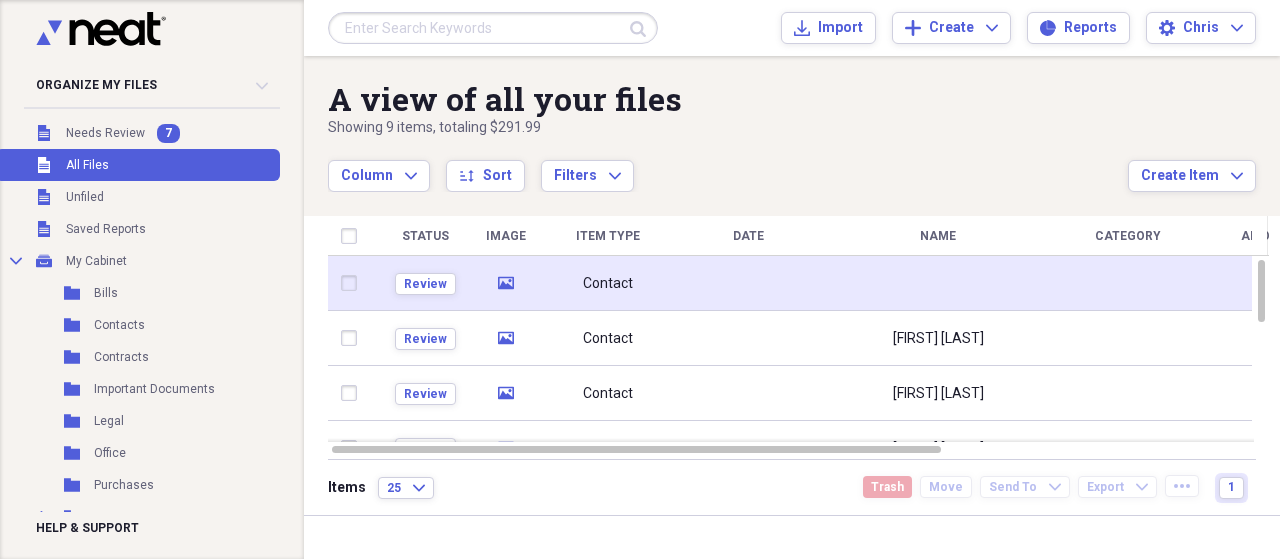 click at bounding box center (748, 283) 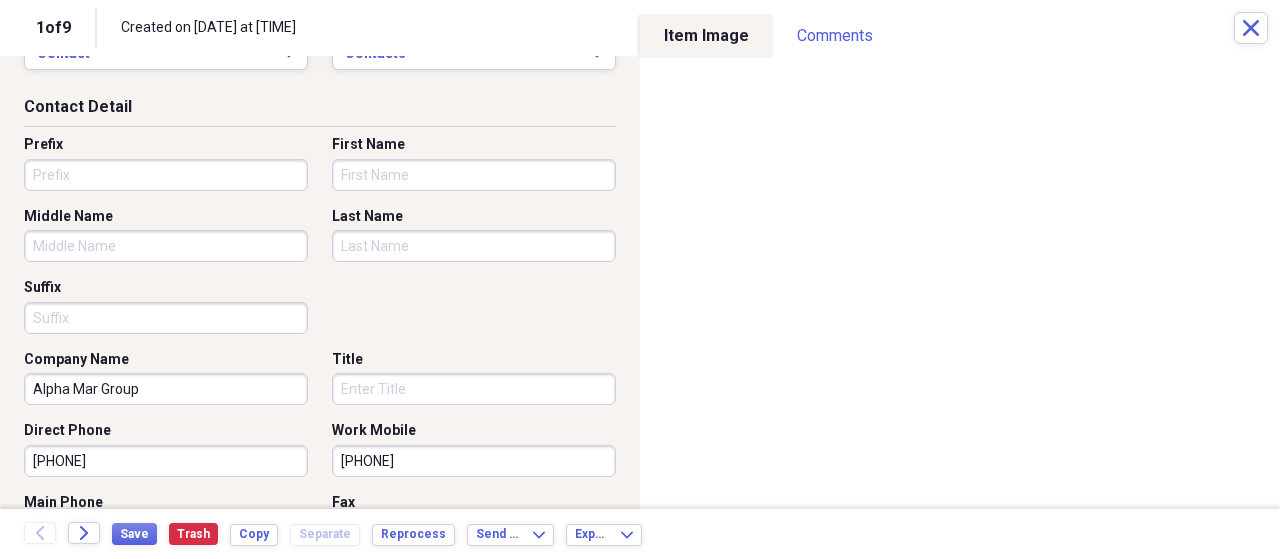 scroll, scrollTop: 0, scrollLeft: 0, axis: both 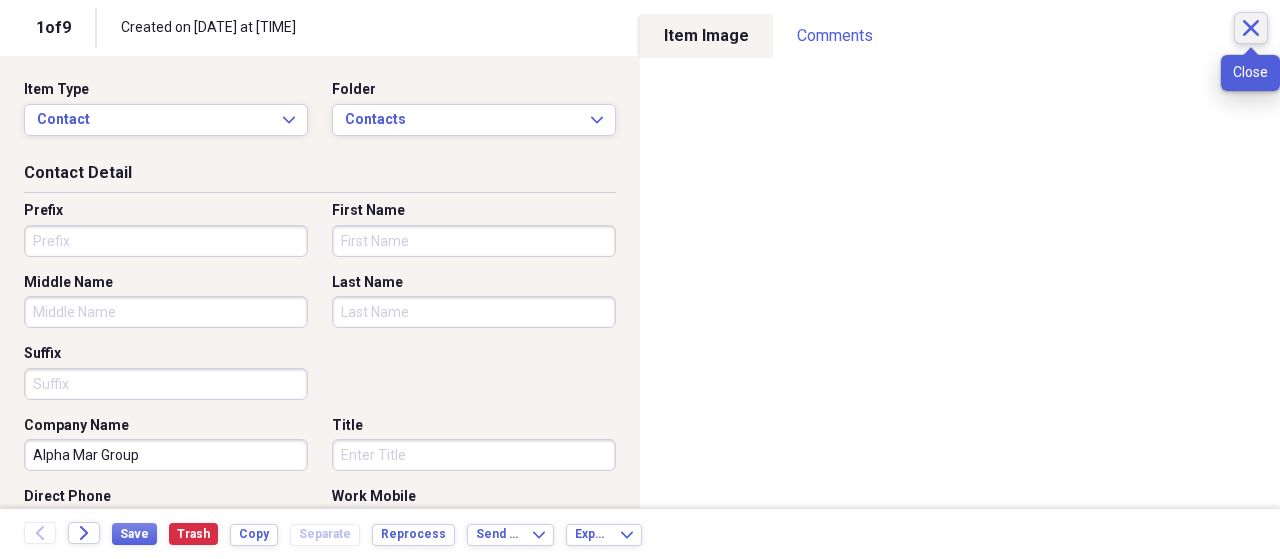 click on "Close" 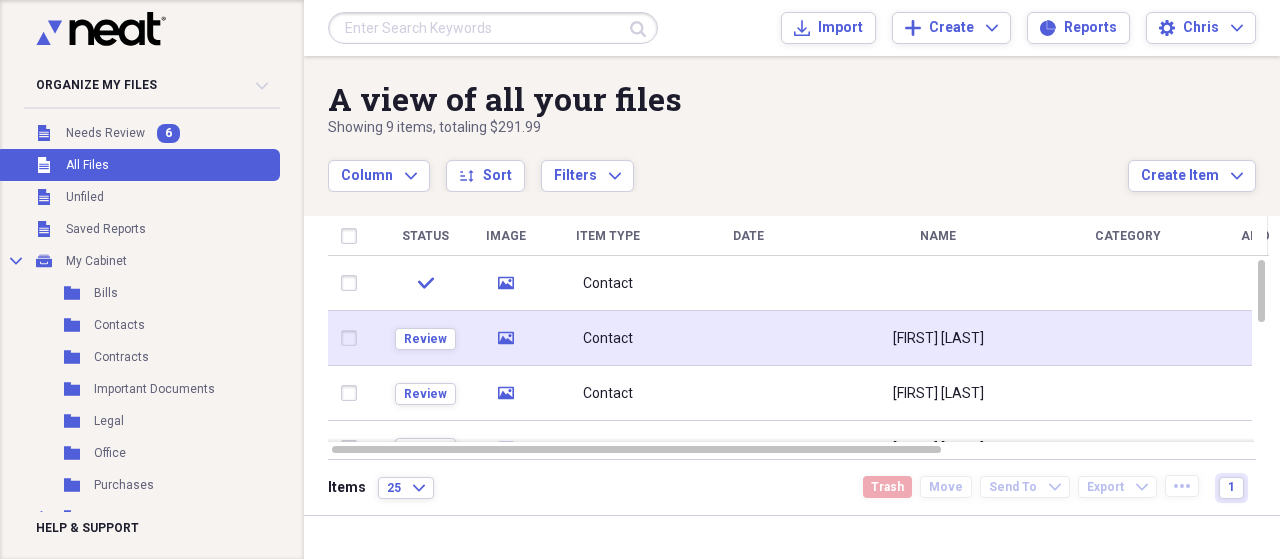 click on "[FIRST] [LAST]" at bounding box center (938, 338) 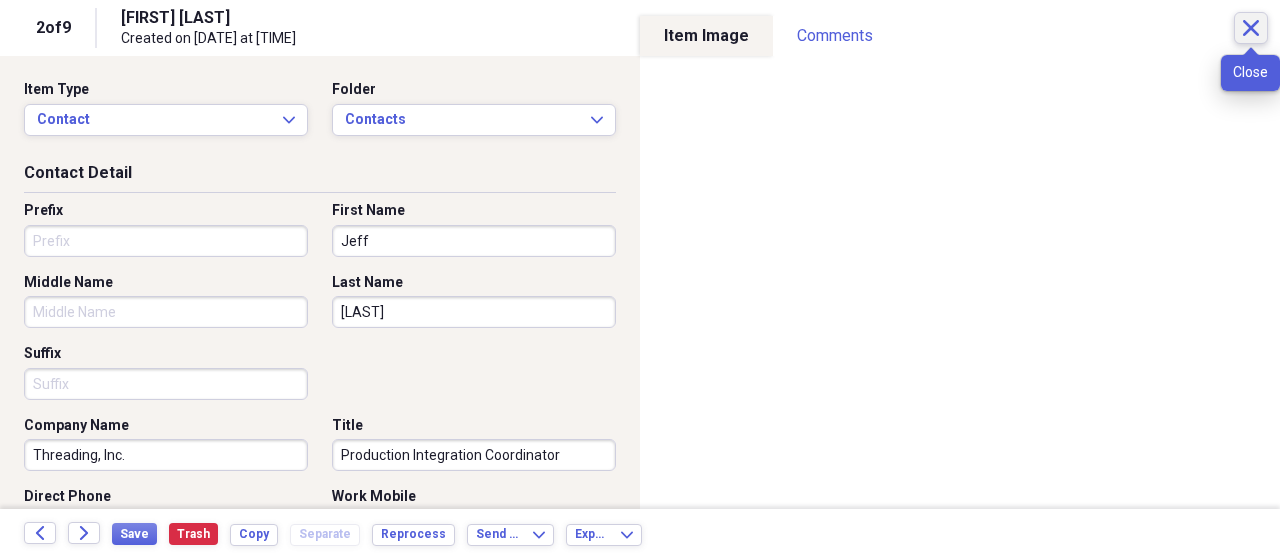 click on "Close" at bounding box center (1251, 28) 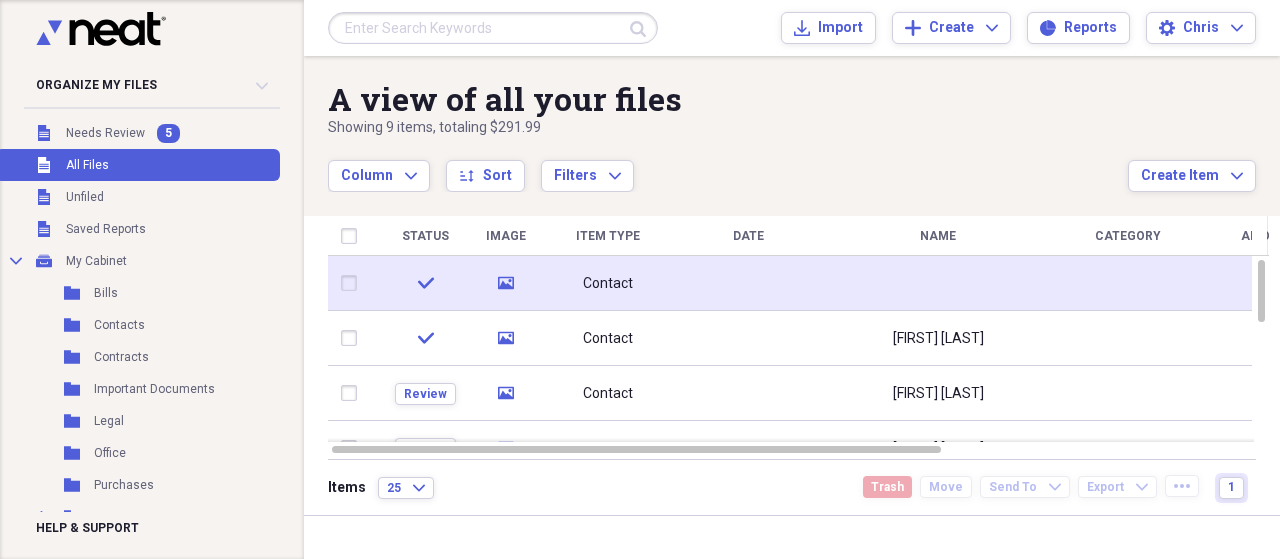 click on "Contact" at bounding box center (608, 284) 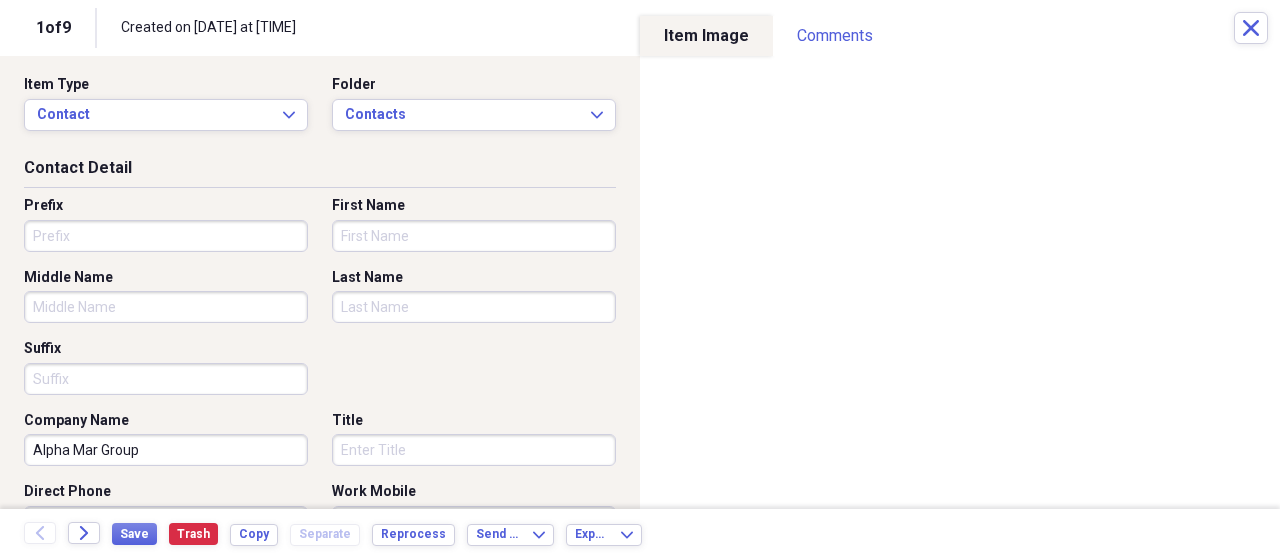 scroll, scrollTop: 0, scrollLeft: 0, axis: both 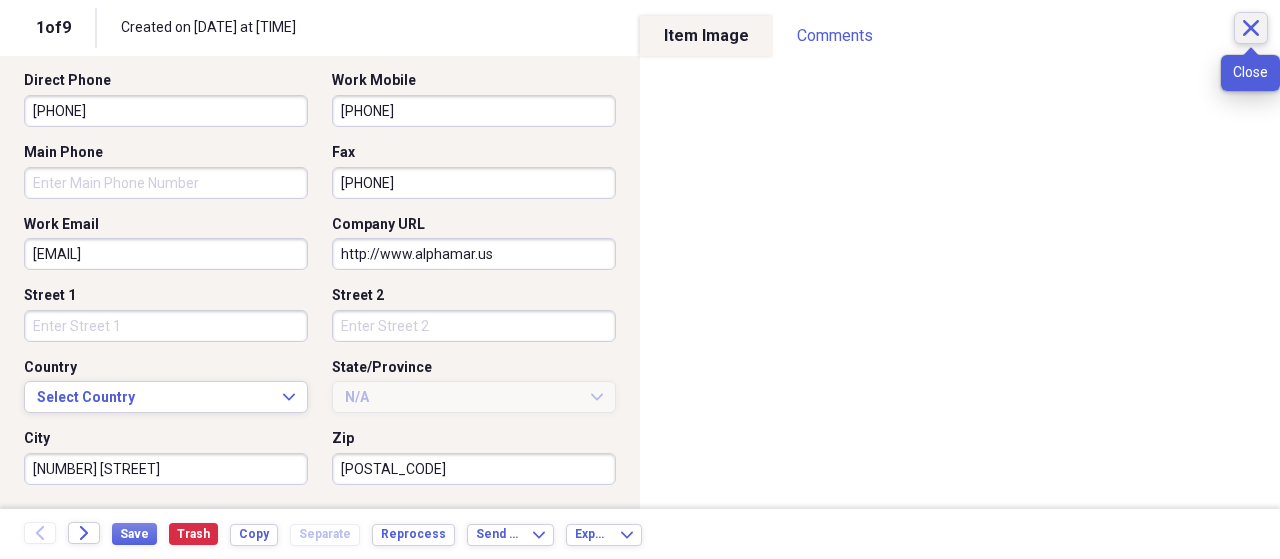 click on "Close" 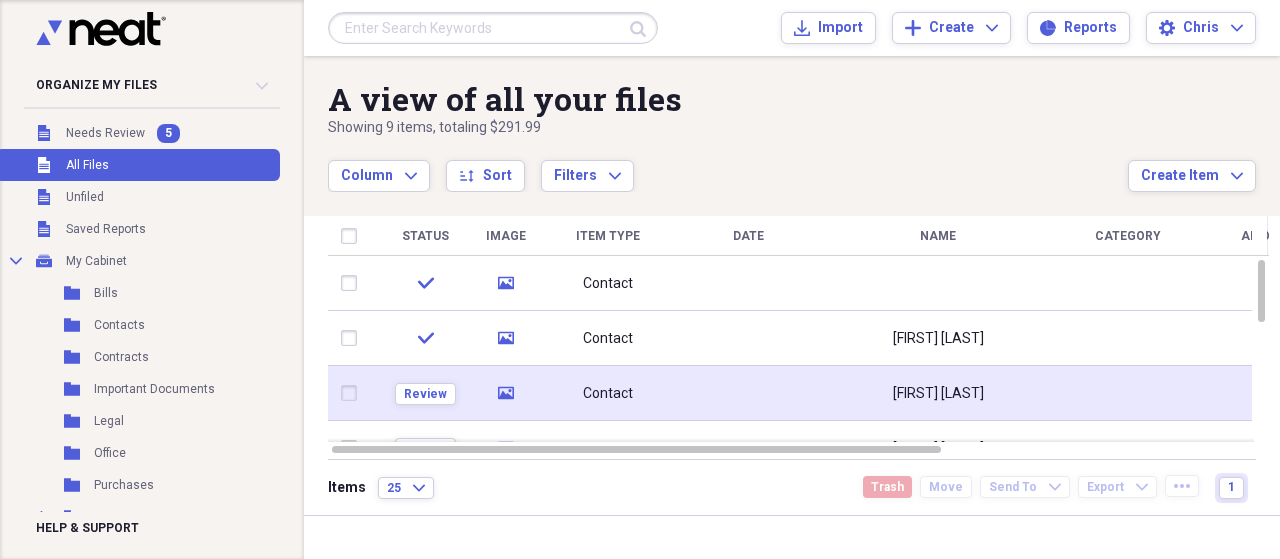click at bounding box center (748, 393) 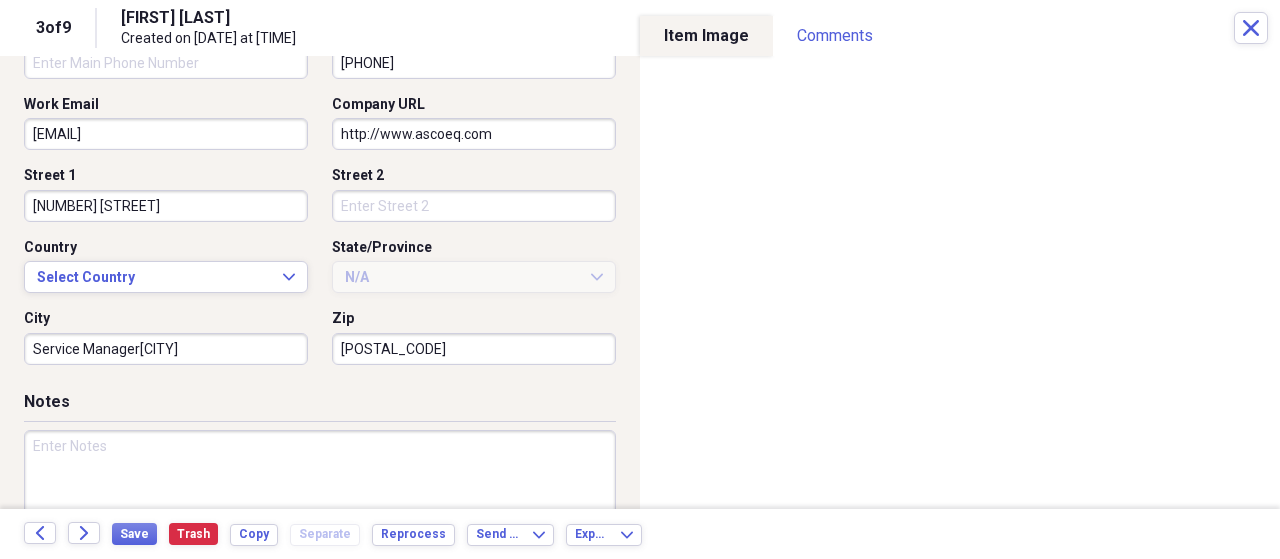 scroll, scrollTop: 542, scrollLeft: 0, axis: vertical 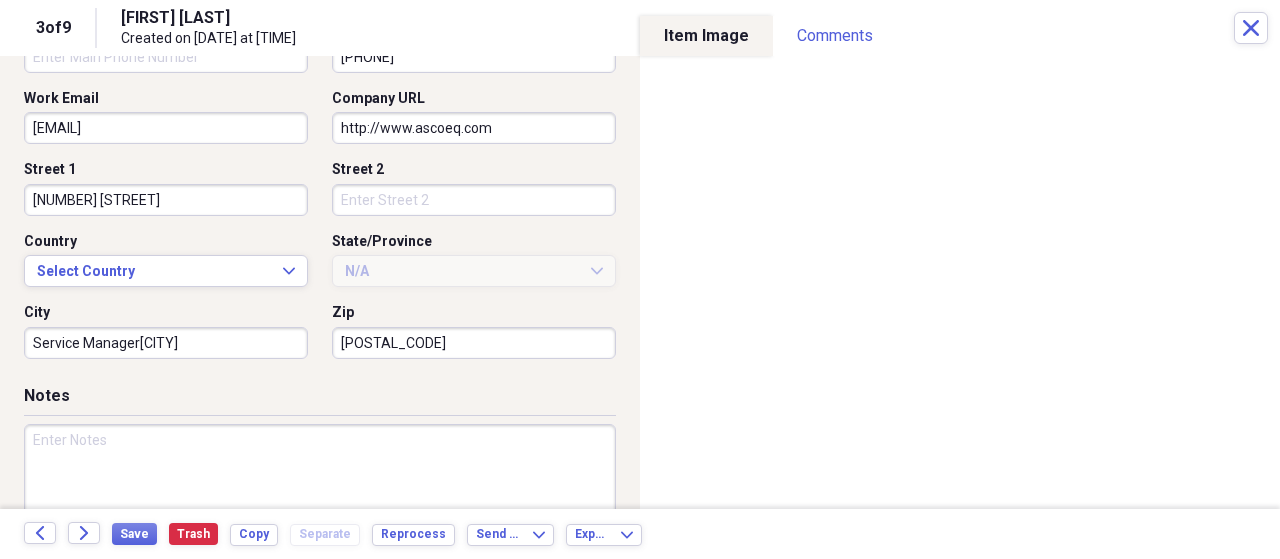 click on "Service ManagerHouston" at bounding box center [166, 343] 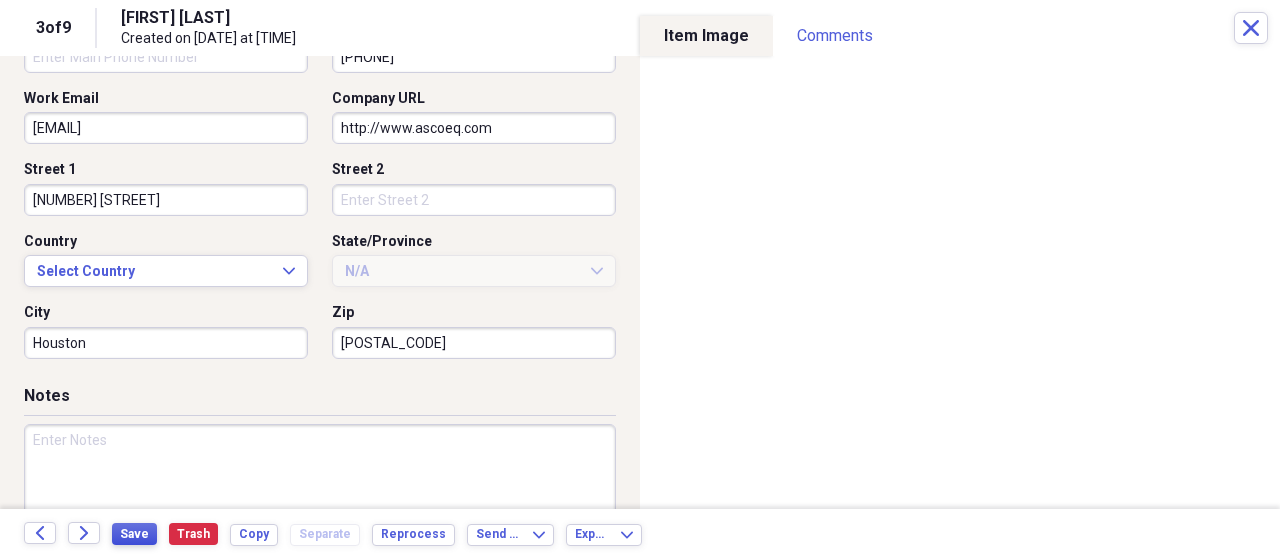 type on "Houston" 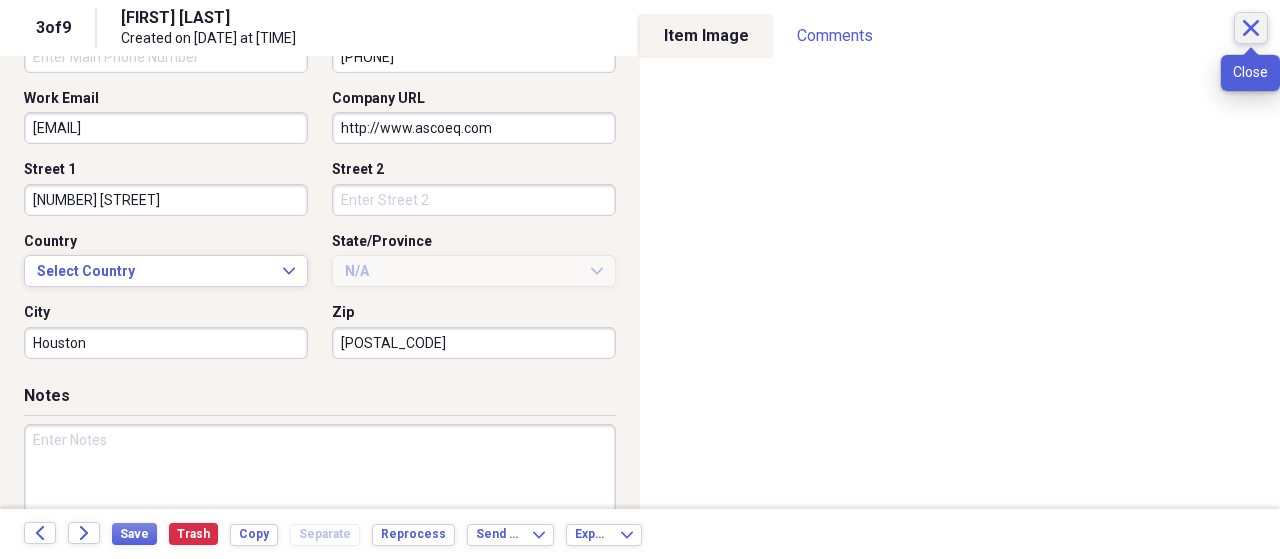 click on "Close" at bounding box center (1251, 28) 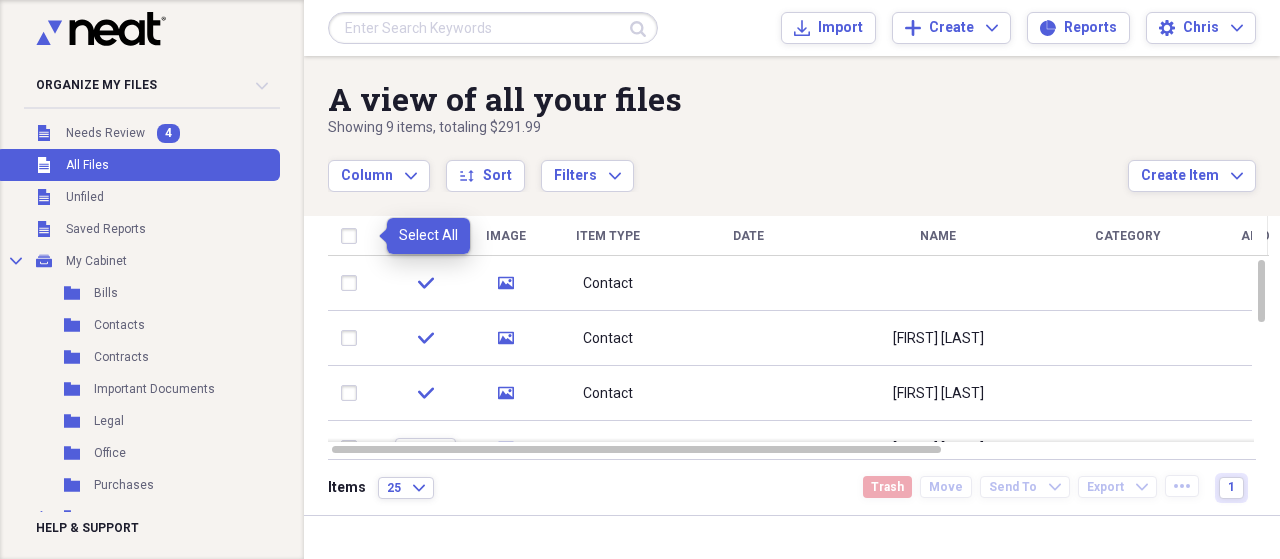 click at bounding box center [353, 236] 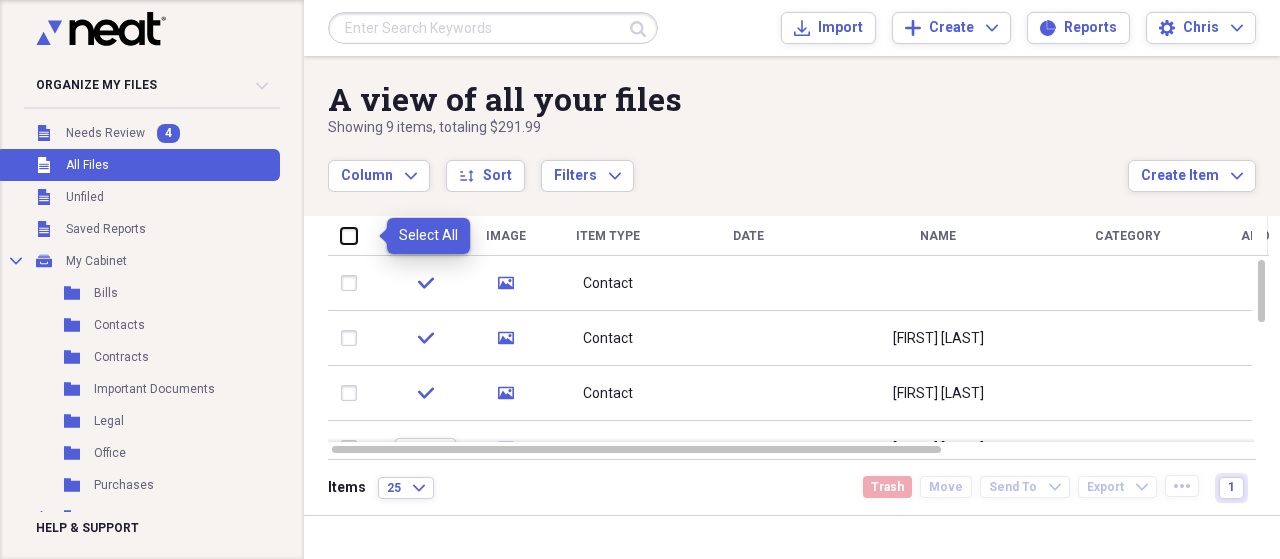 click at bounding box center [341, 235] 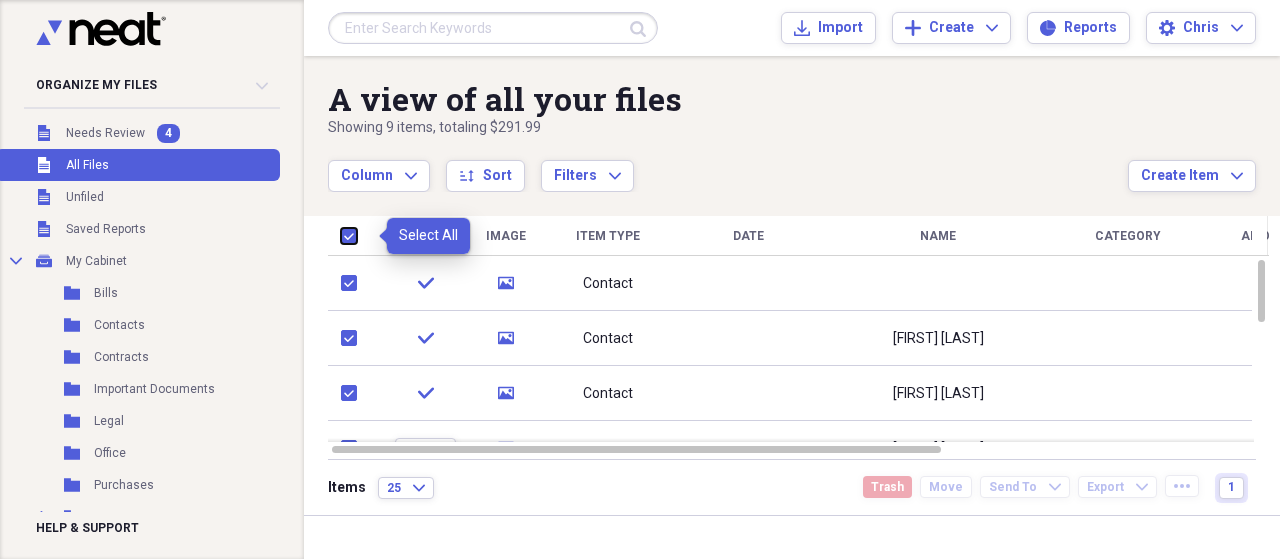 checkbox on "true" 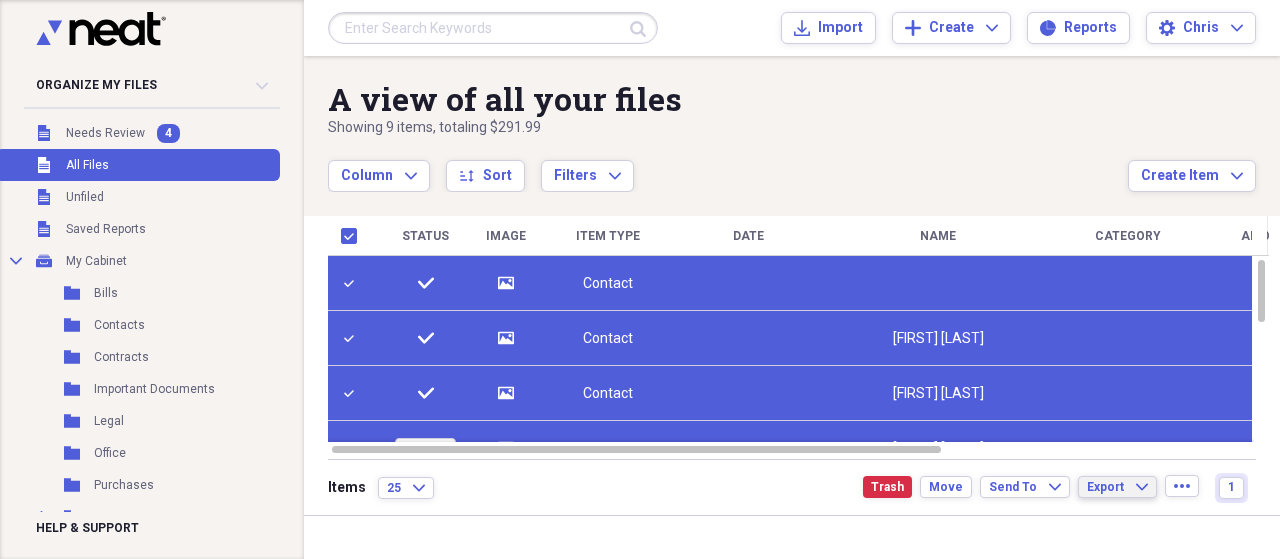 click on "Export Expand" at bounding box center [1117, 487] 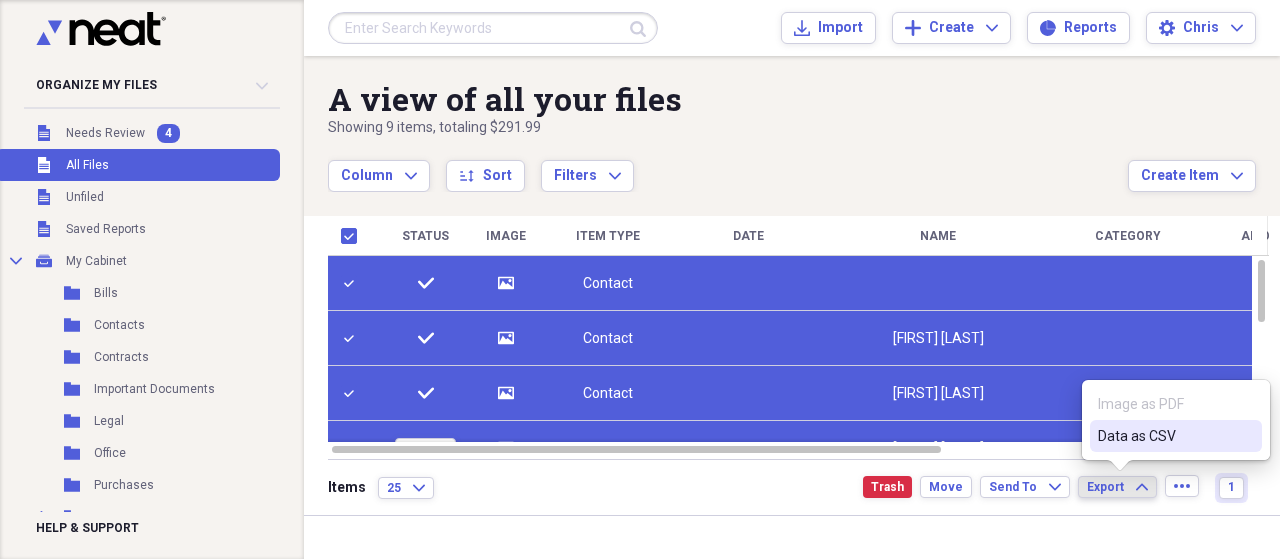 click on "Data as CSV" at bounding box center [1164, 436] 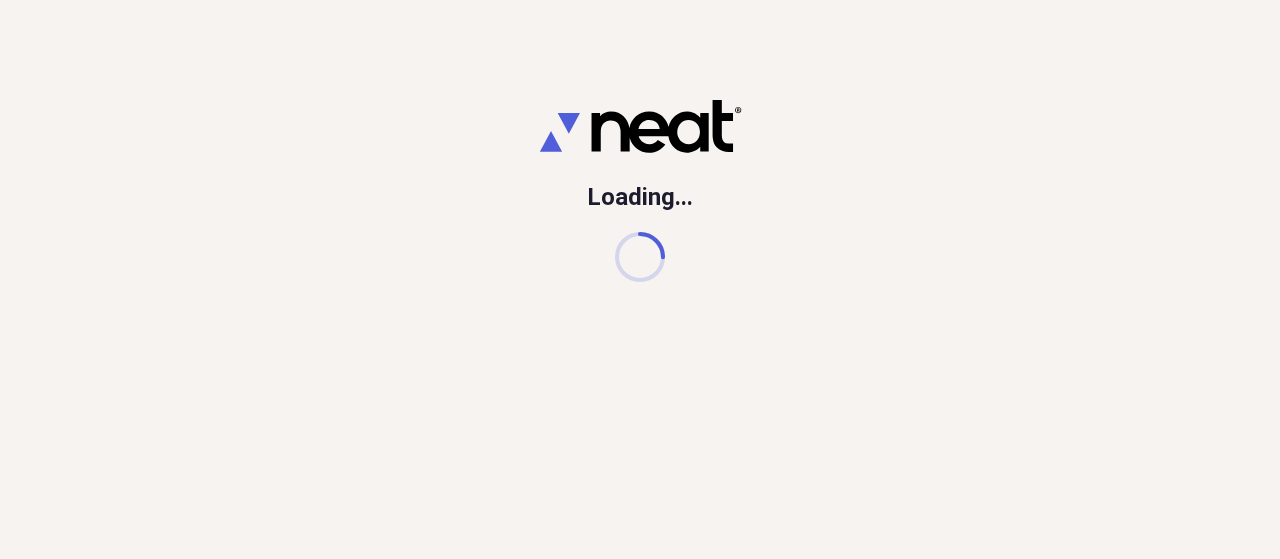 scroll, scrollTop: 0, scrollLeft: 0, axis: both 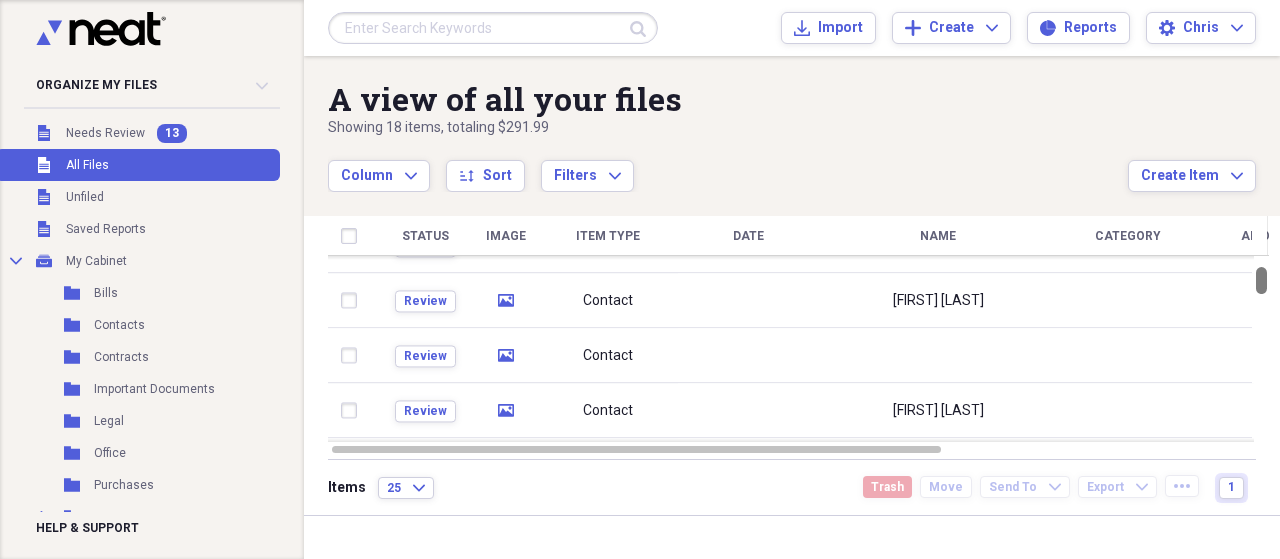 drag, startPoint x: 1269, startPoint y: 268, endPoint x: 1264, endPoint y: 307, distance: 39.319206 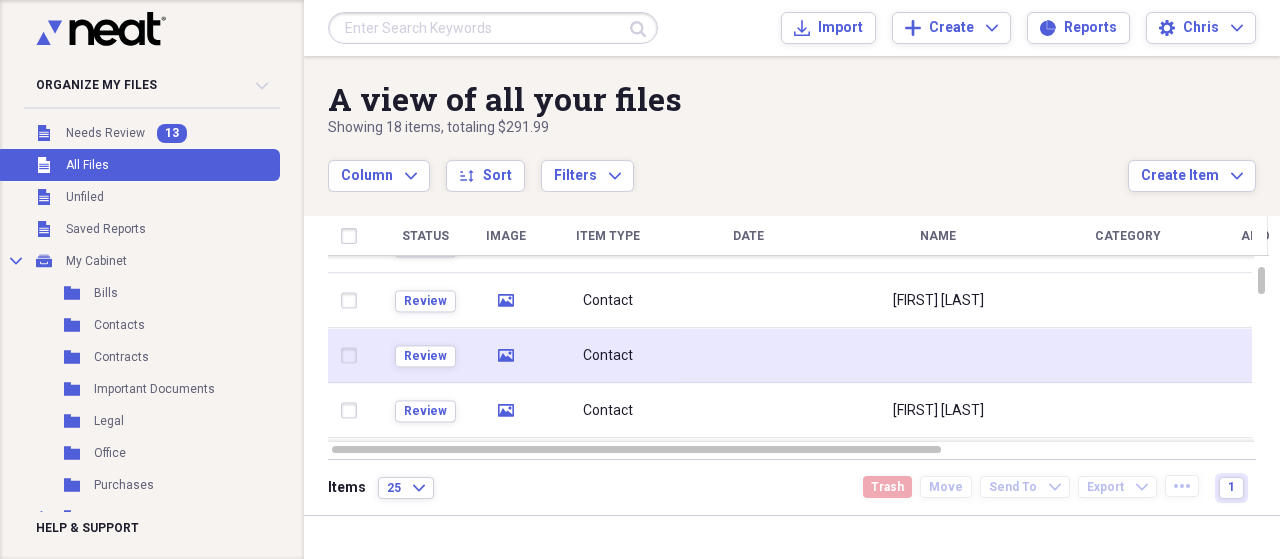 click at bounding box center (938, 355) 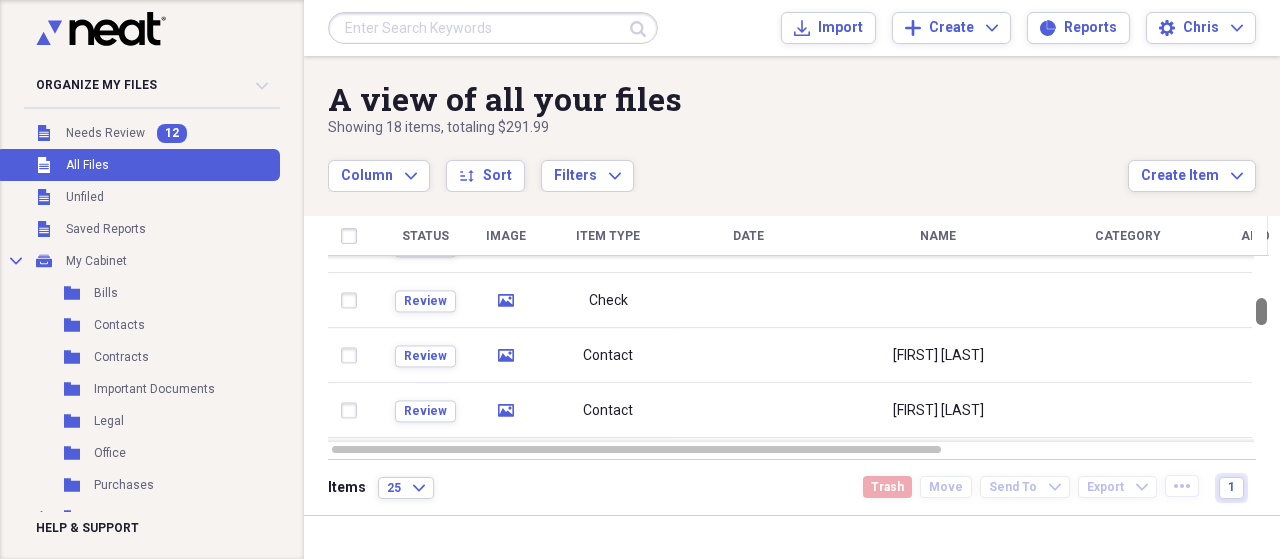 drag, startPoint x: 1273, startPoint y: 272, endPoint x: 1276, endPoint y: 303, distance: 31.144823 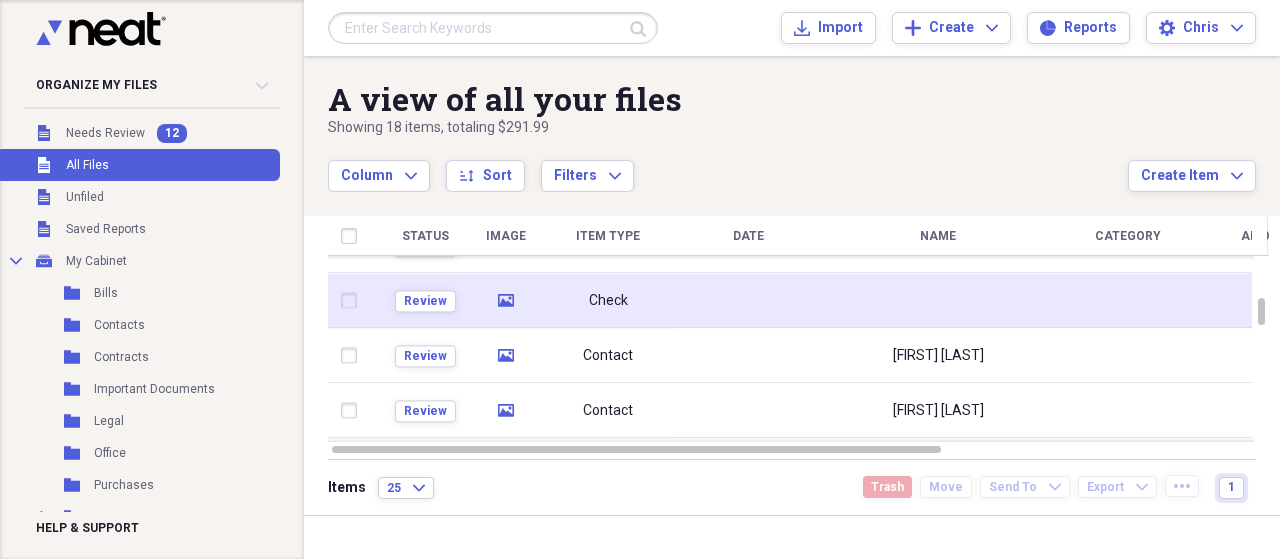 click at bounding box center (938, 300) 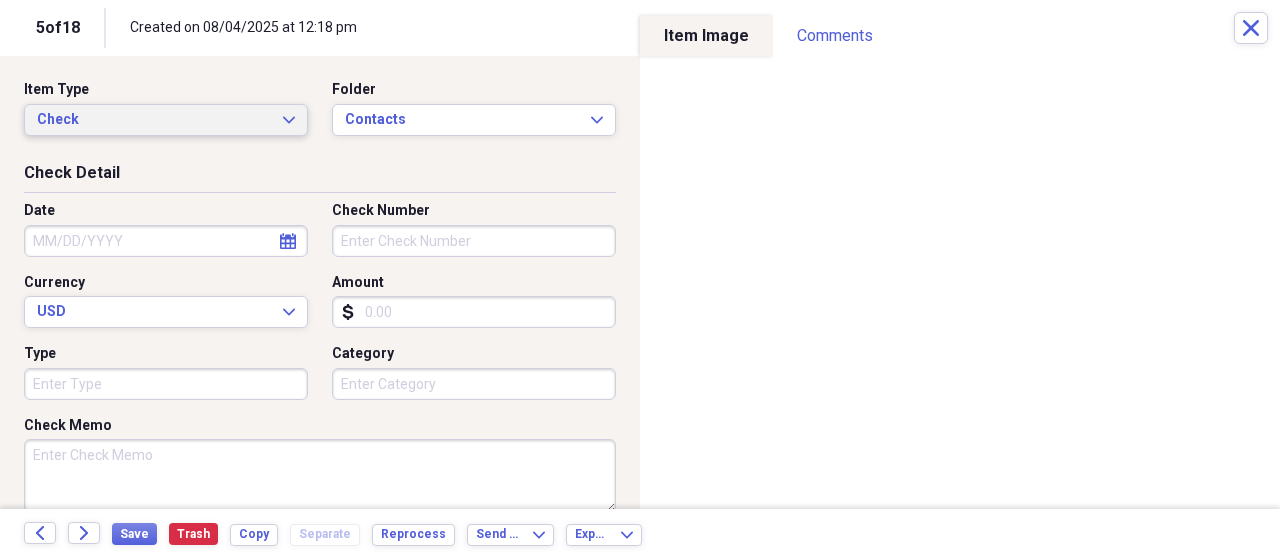click on "Expand" 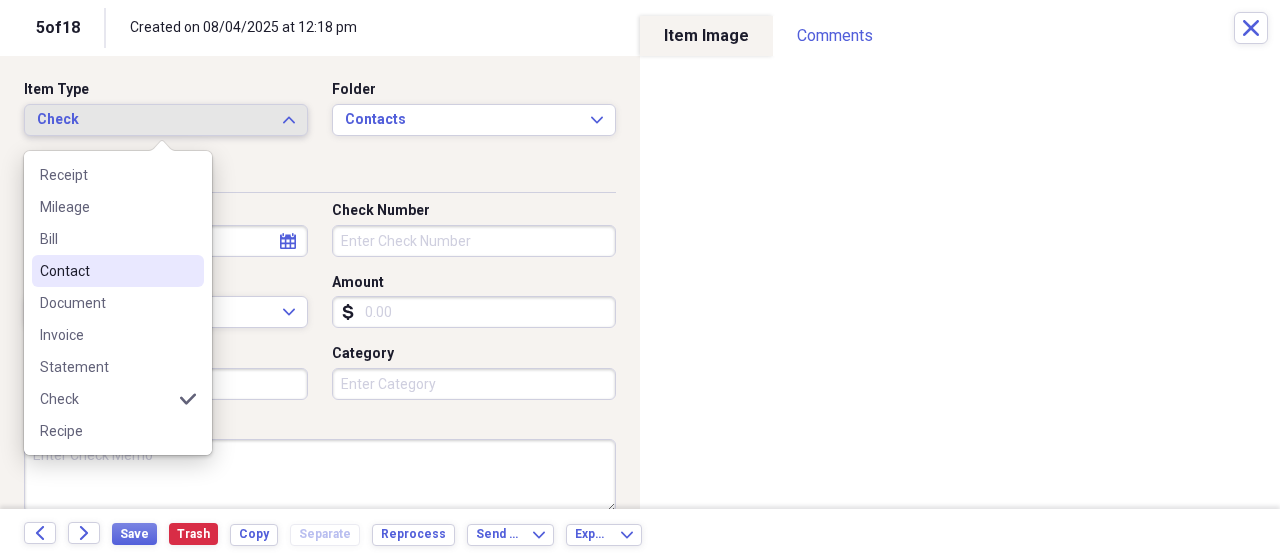 click on "Contact" at bounding box center (106, 271) 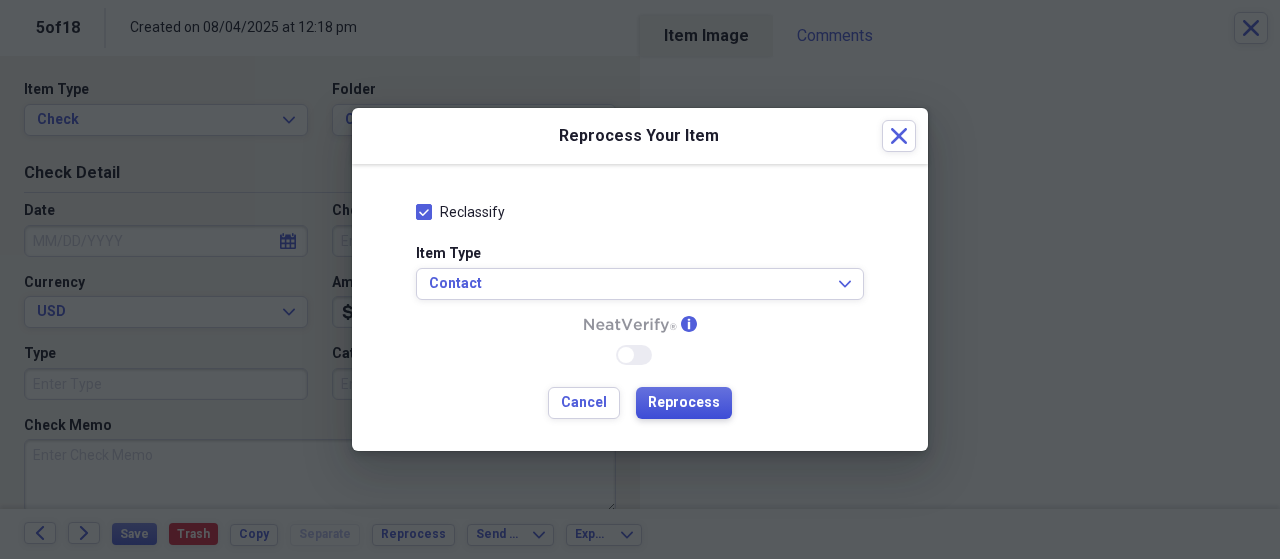 click on "Reprocess" at bounding box center [684, 403] 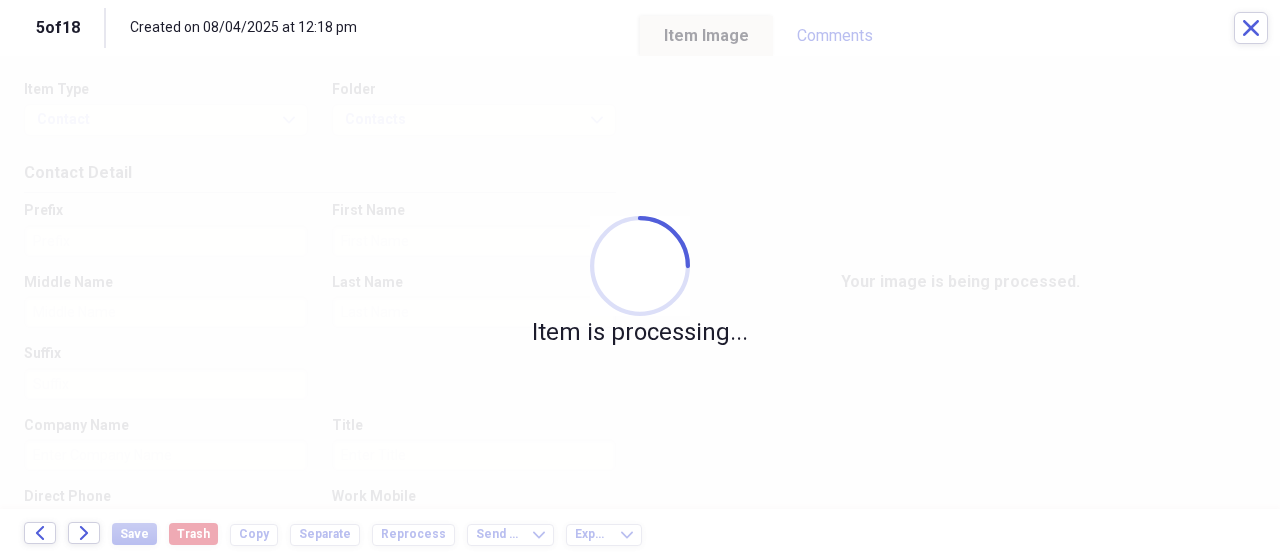 type on "Daniel" 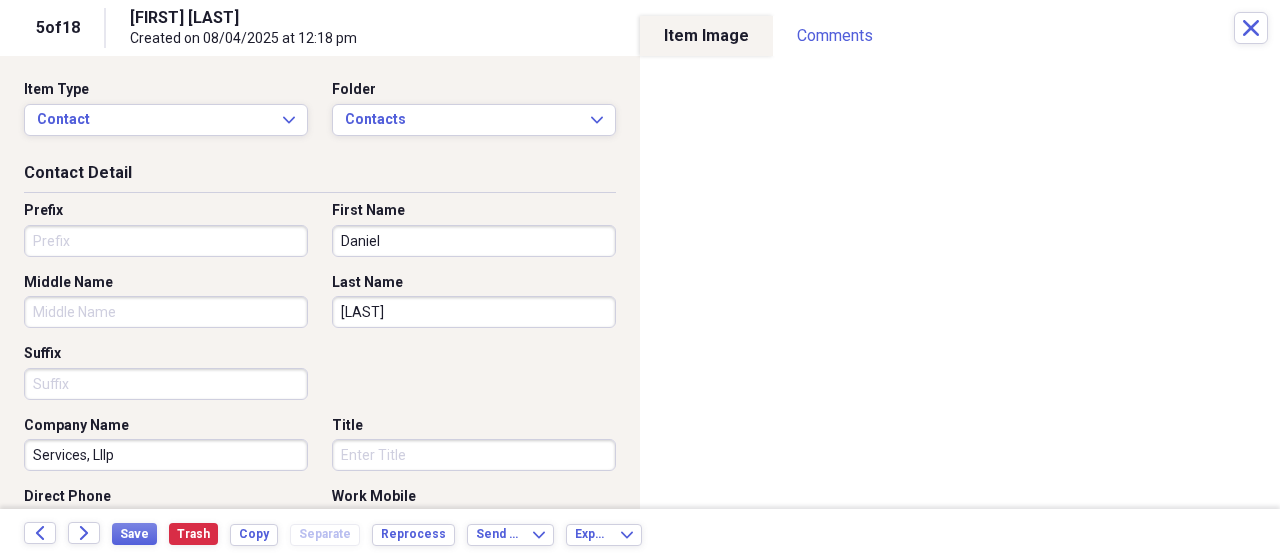 click on "Services, Lllp" at bounding box center [166, 455] 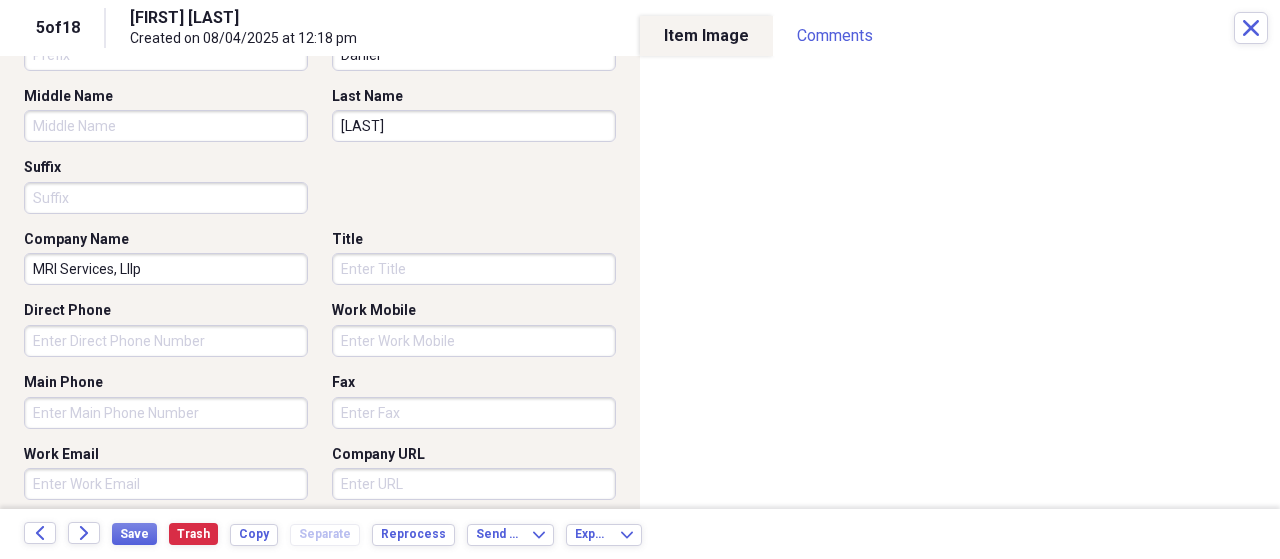 scroll, scrollTop: 240, scrollLeft: 0, axis: vertical 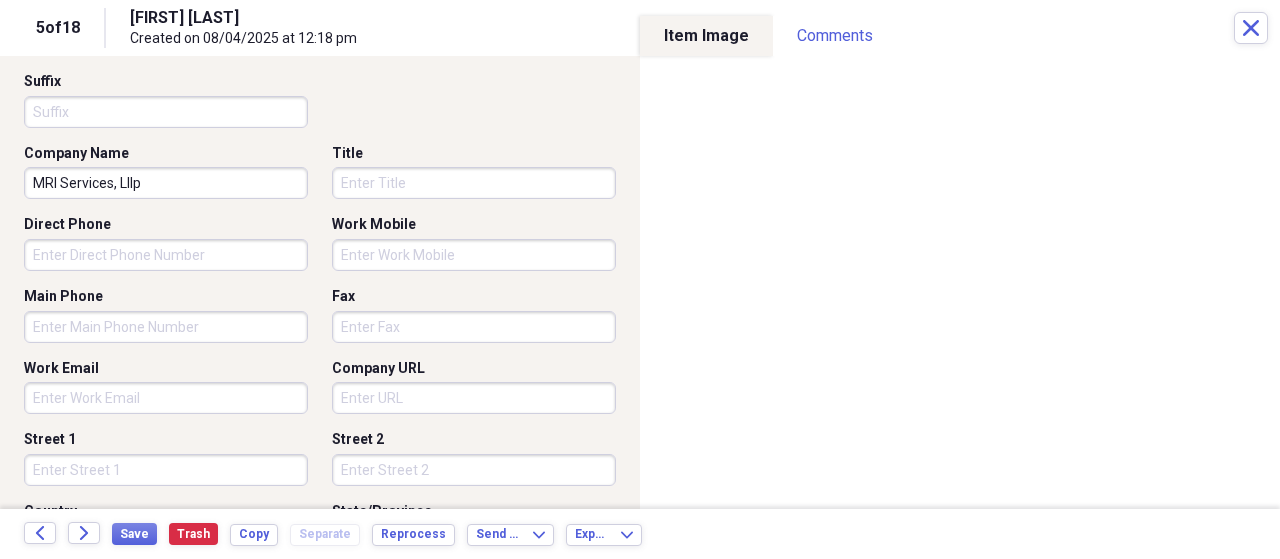 type on "MRI Services, Lllp" 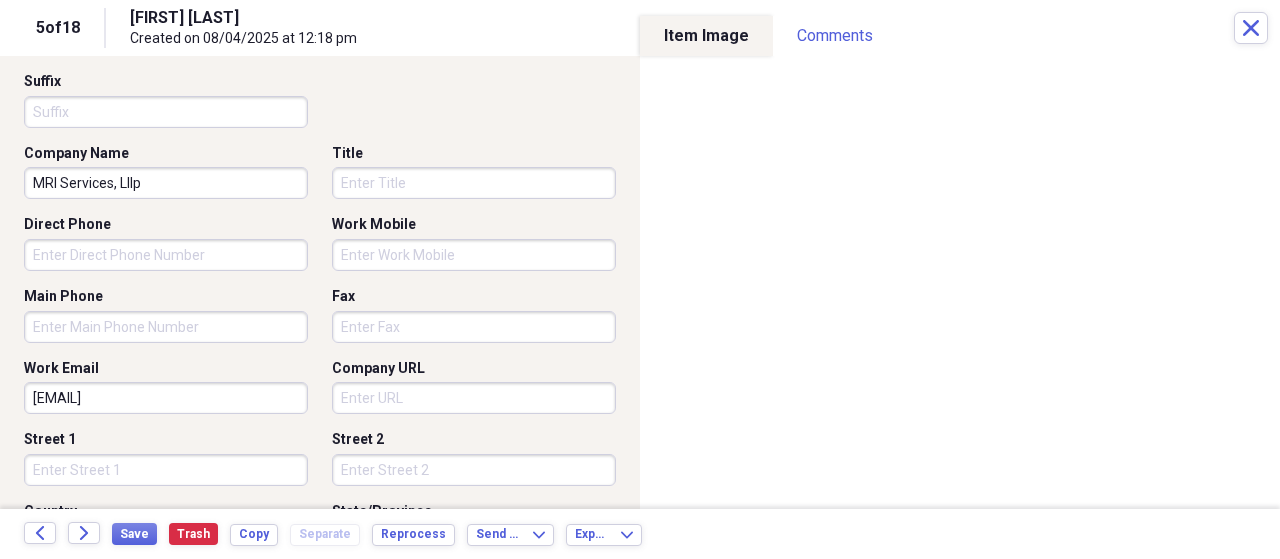 type on "[EMAIL]" 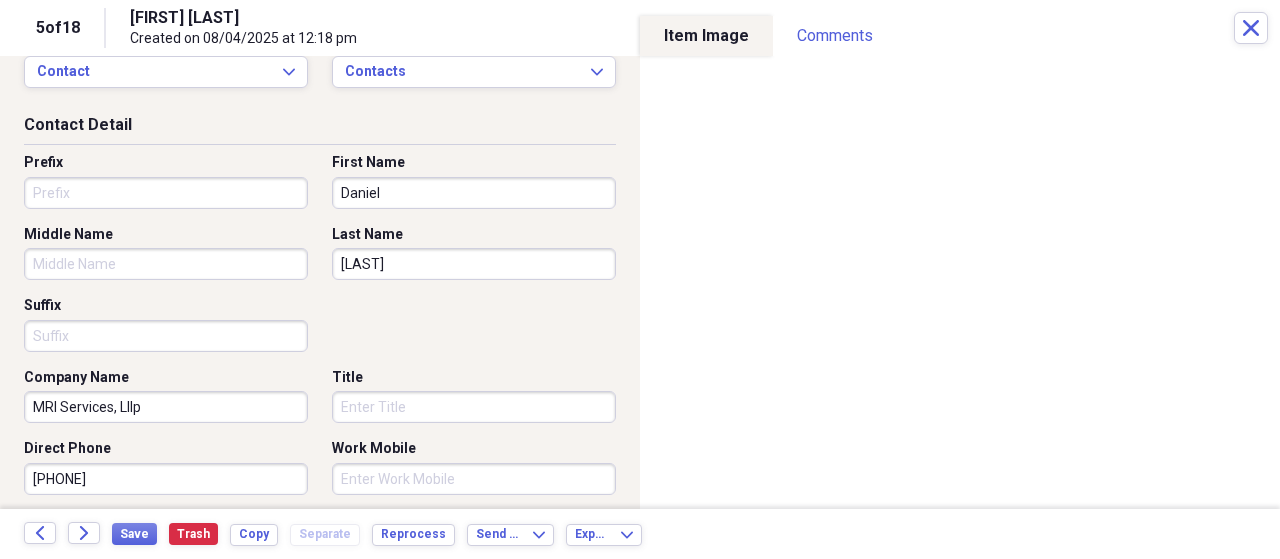 scroll, scrollTop: 0, scrollLeft: 0, axis: both 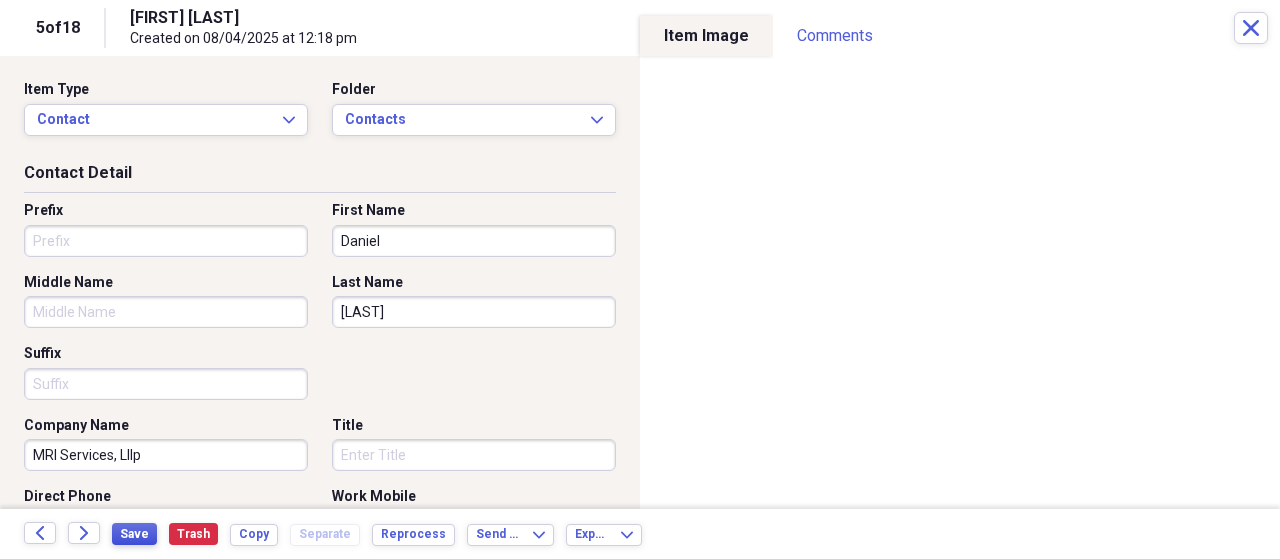 type on "[PHONE]" 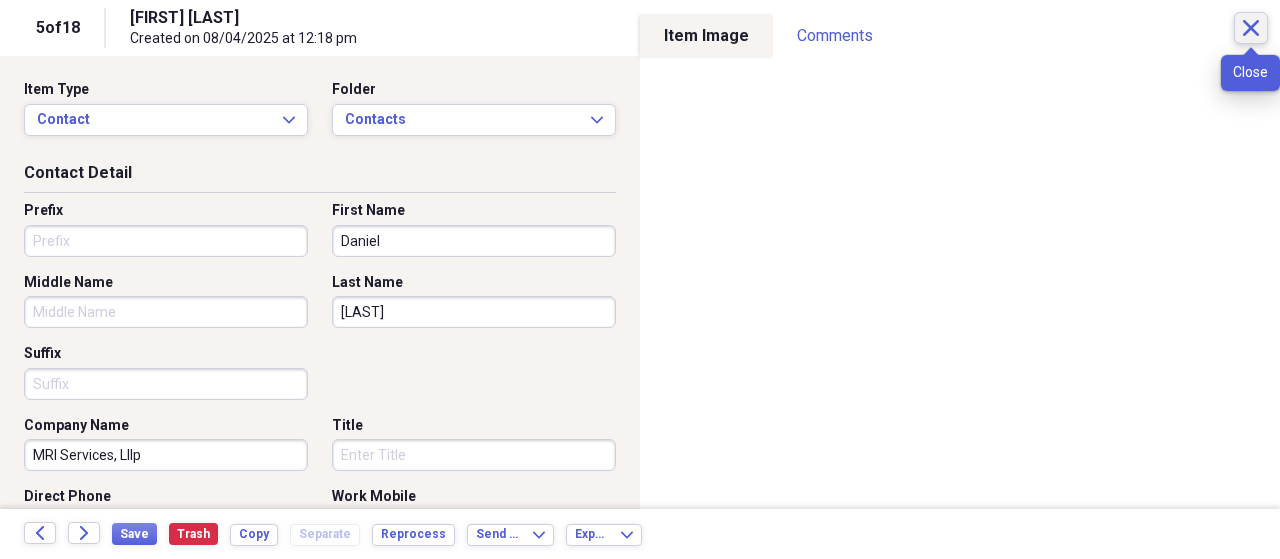 click on "Close" 